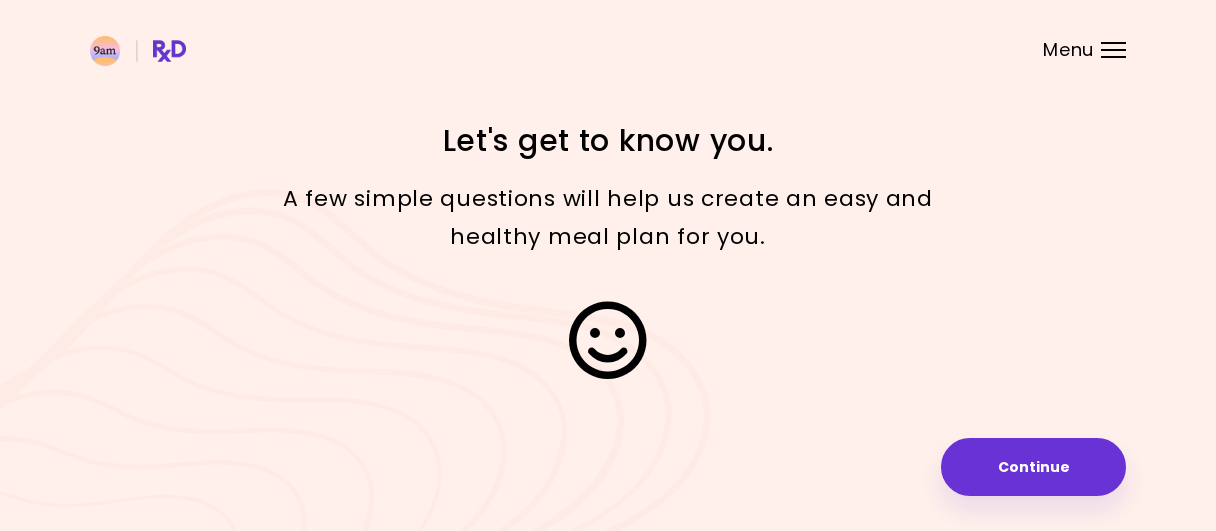 scroll, scrollTop: 0, scrollLeft: 0, axis: both 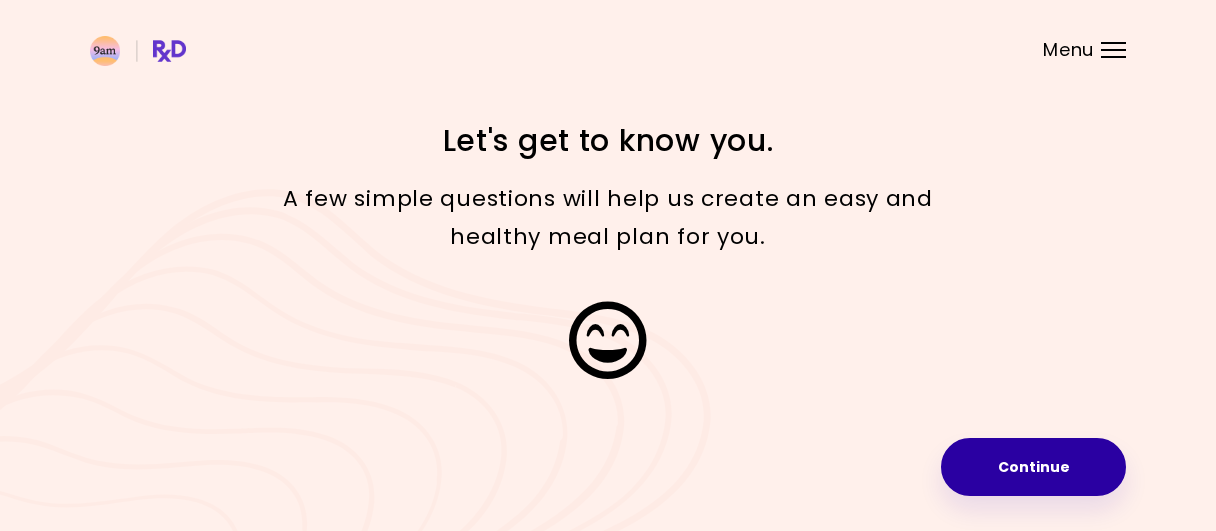 click on "Continue" at bounding box center (1033, 467) 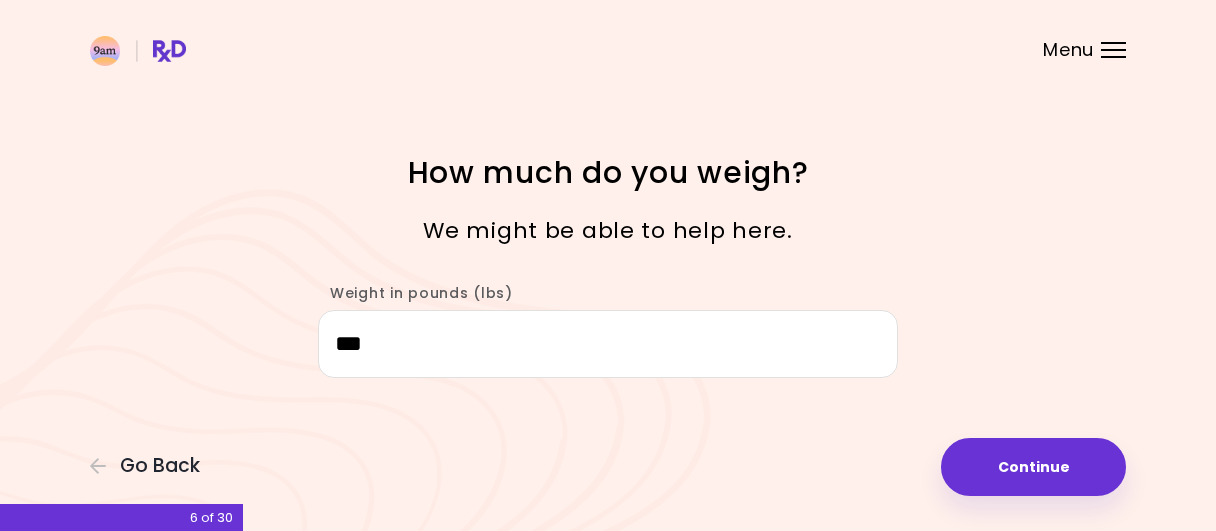 click on "Continue" at bounding box center (1033, 467) 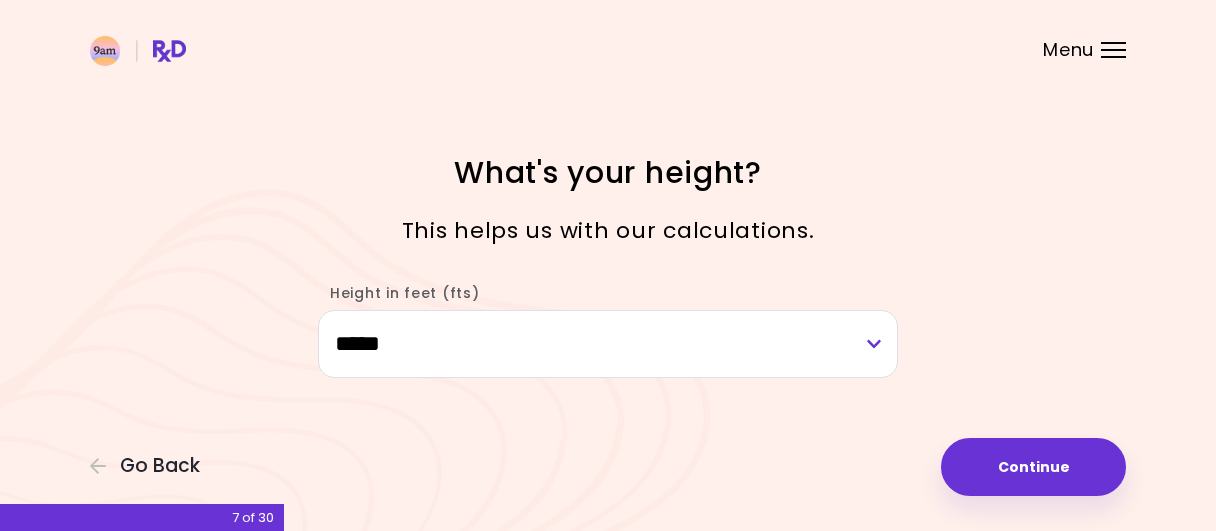 click on "Continue" at bounding box center (1033, 467) 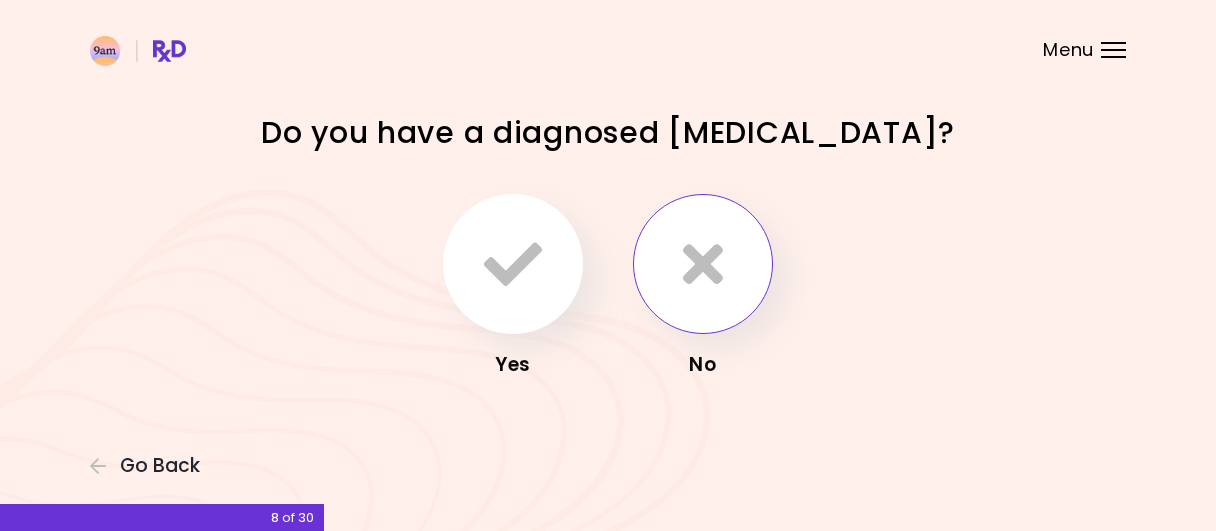 click at bounding box center (703, 264) 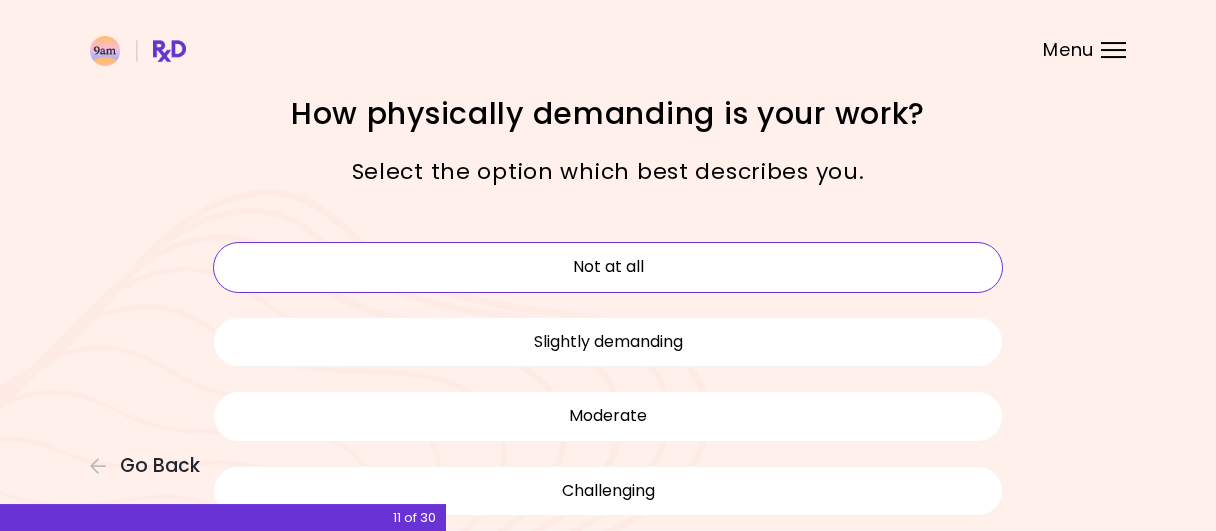 scroll, scrollTop: 10, scrollLeft: 0, axis: vertical 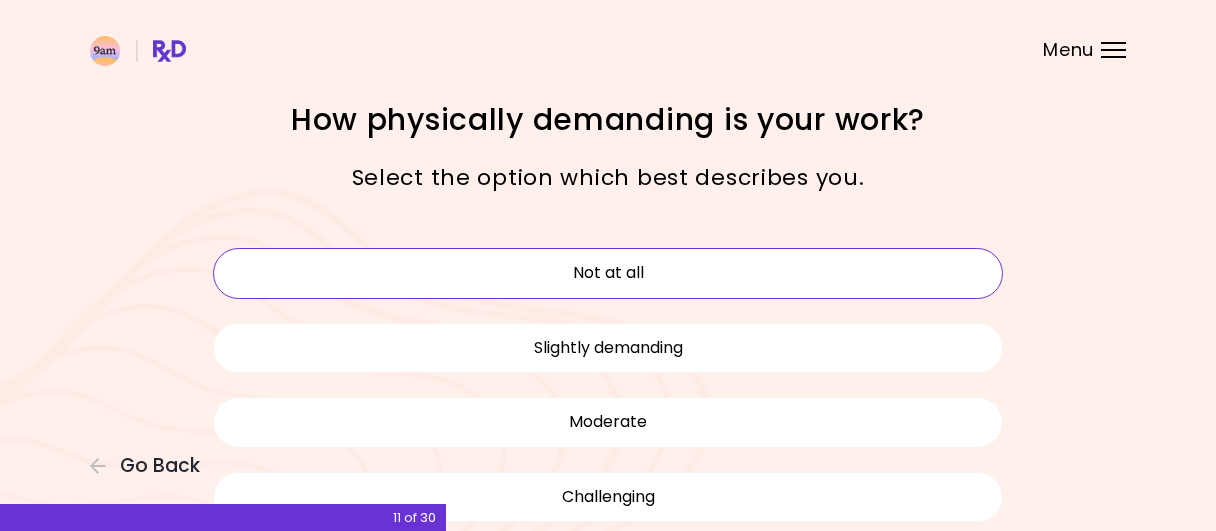 click on "Not at all" at bounding box center (608, 273) 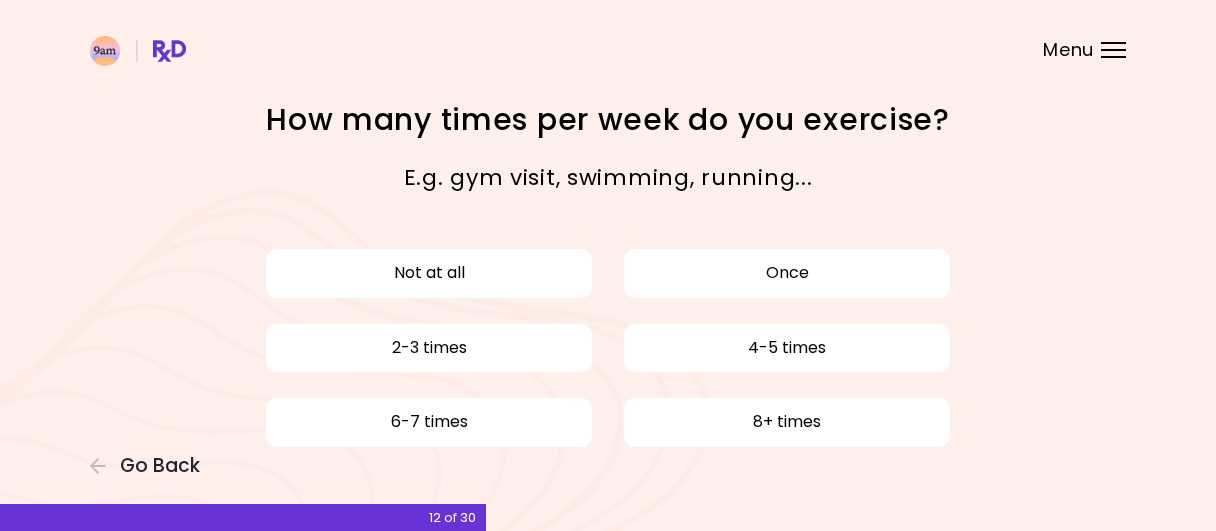 scroll, scrollTop: 0, scrollLeft: 0, axis: both 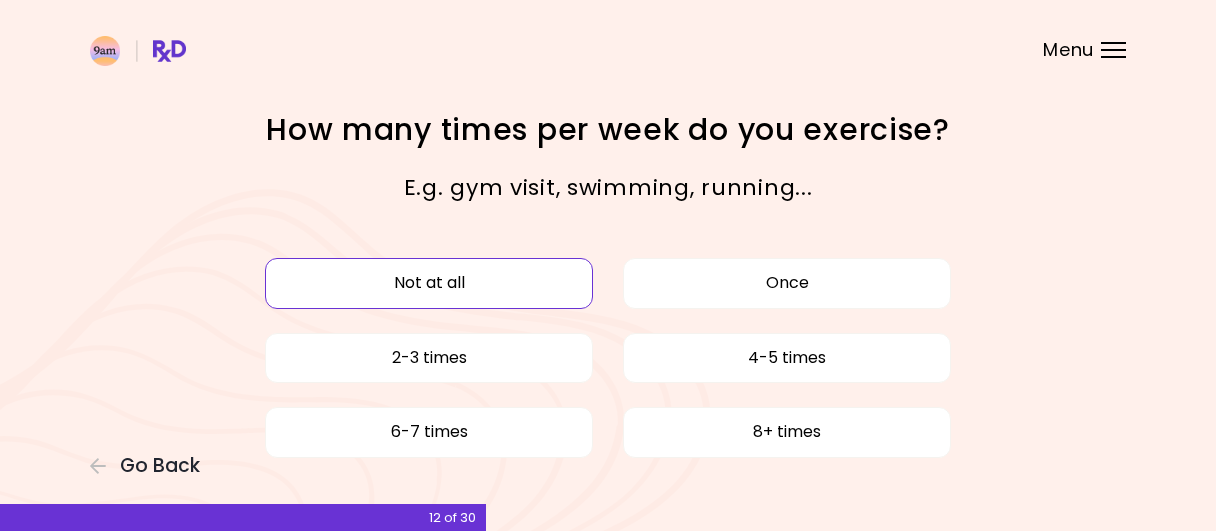 click on "Not at all" at bounding box center [429, 283] 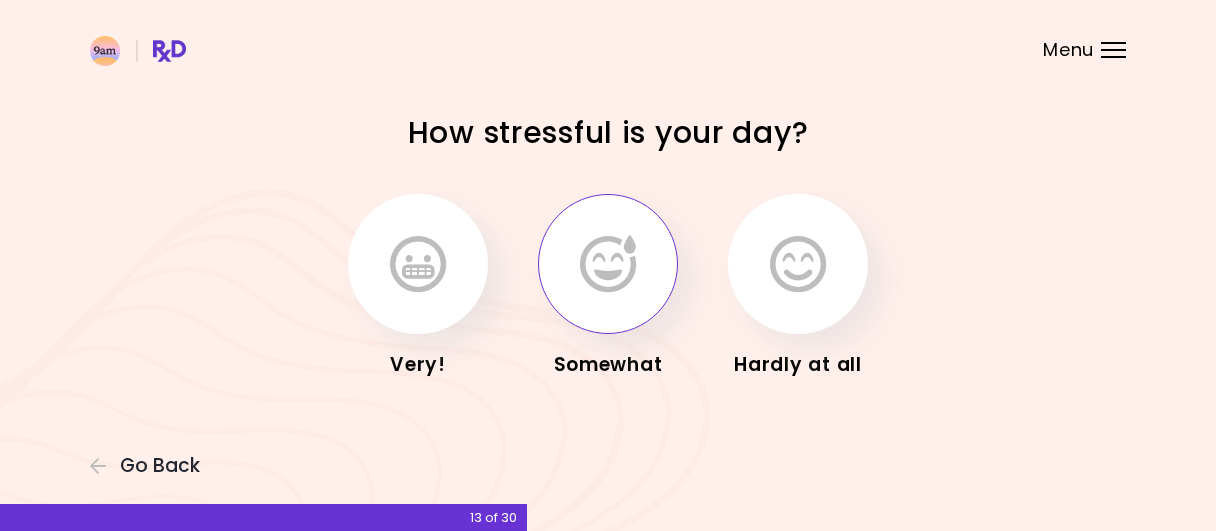 click at bounding box center [608, 264] 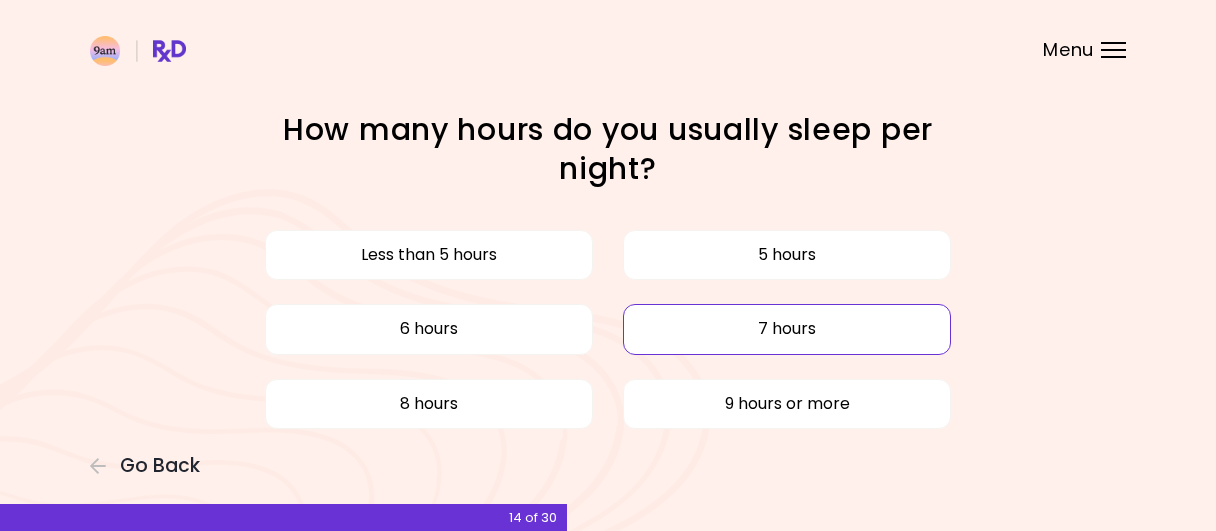 click on "7 hours" at bounding box center (787, 329) 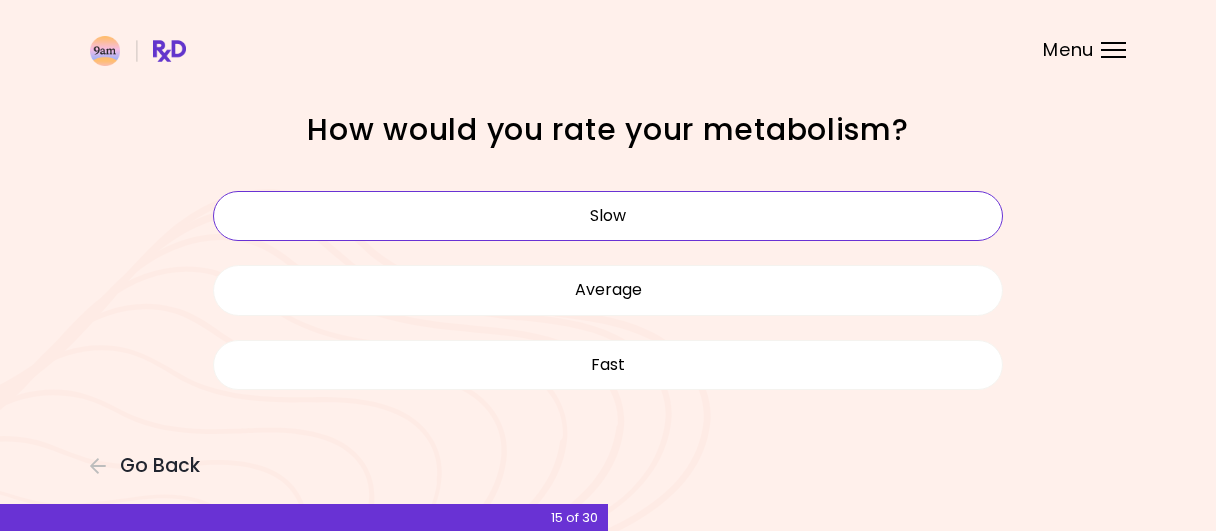 click on "Slow" at bounding box center [608, 216] 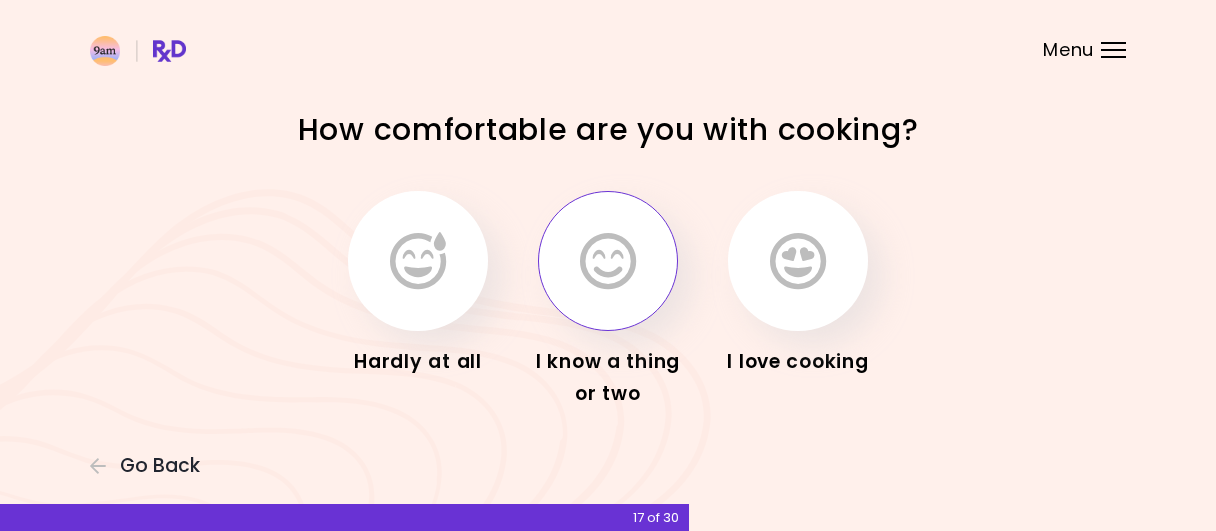 click at bounding box center [608, 261] 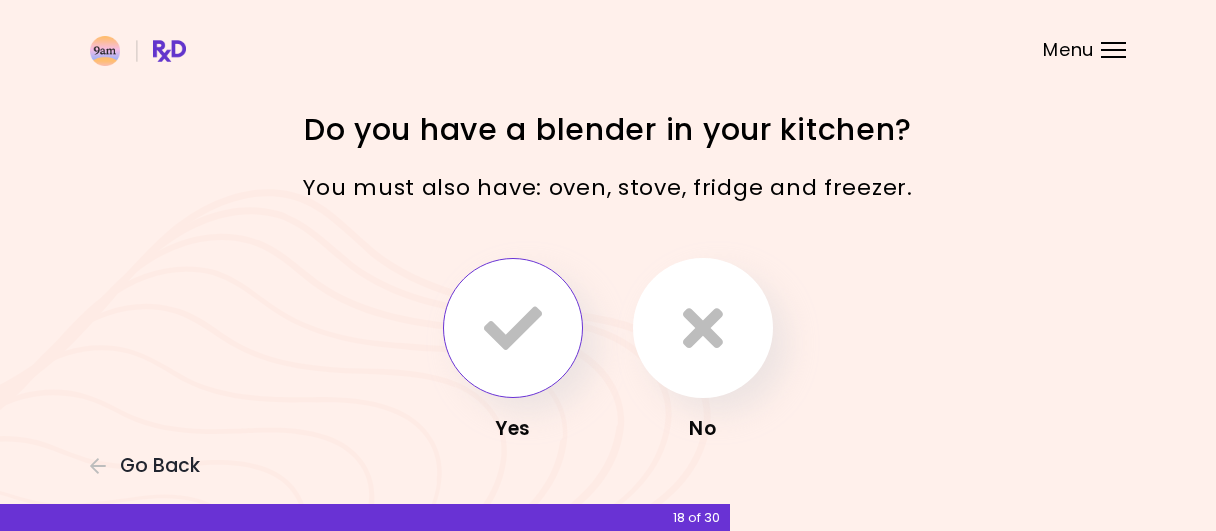click at bounding box center [513, 328] 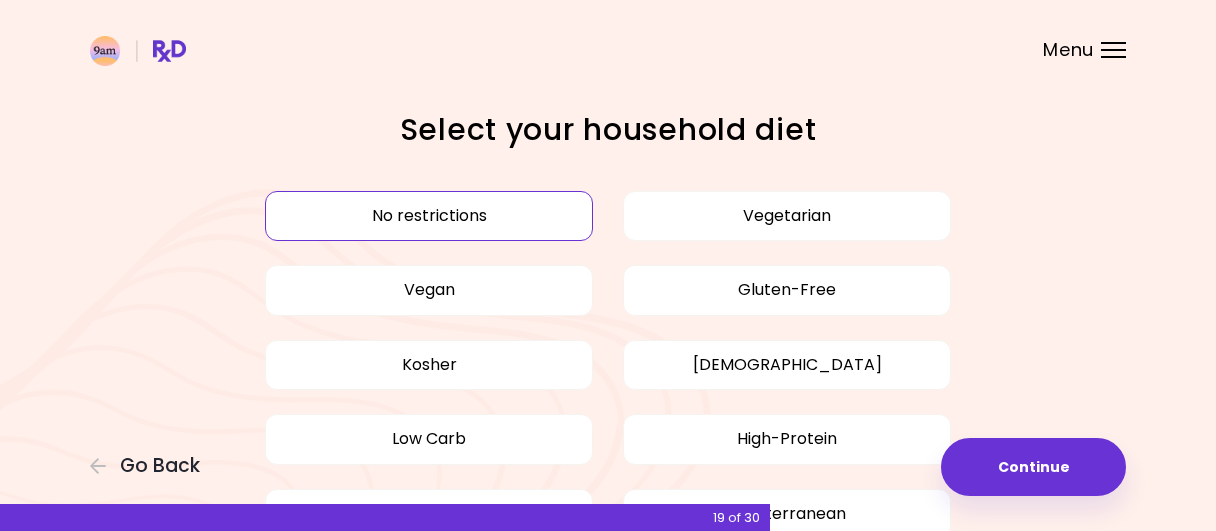 click on "Focusable invisible element Select your household diet No restrictions Vegetarian Vegan Gluten-Free Kosher Halal Low Carb High-Protein General Wellness Mediterranean Continue Go Back 19   of   30" at bounding box center (608, 343) 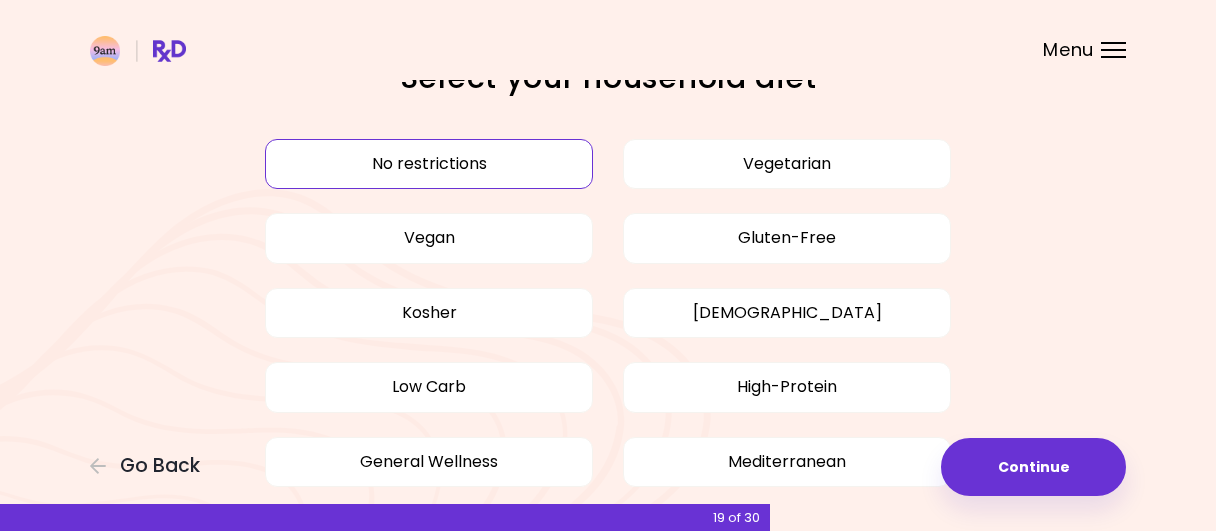 scroll, scrollTop: 104, scrollLeft: 0, axis: vertical 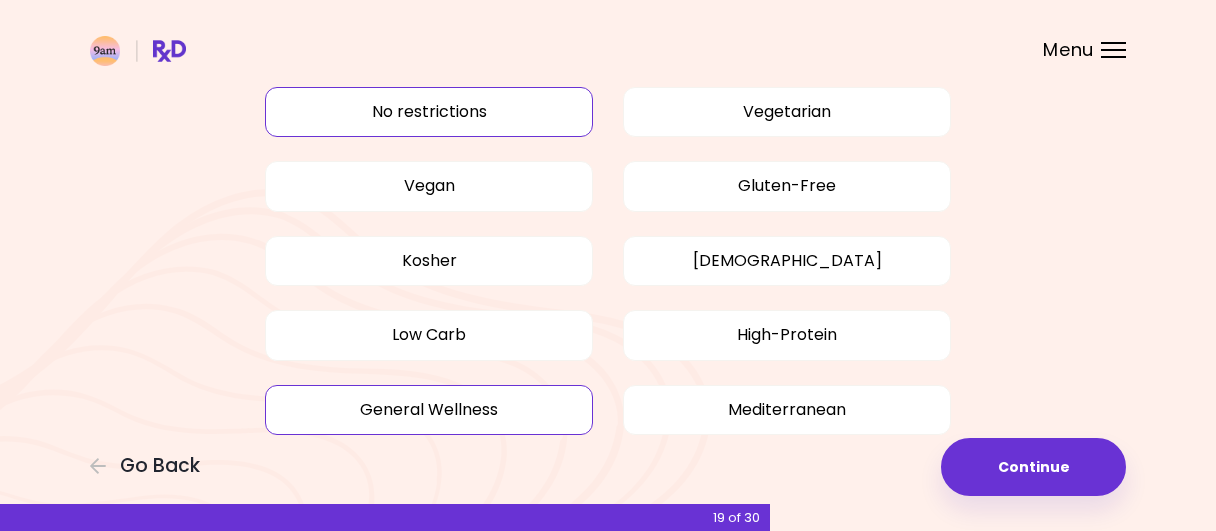 click on "General Wellness" at bounding box center [429, 410] 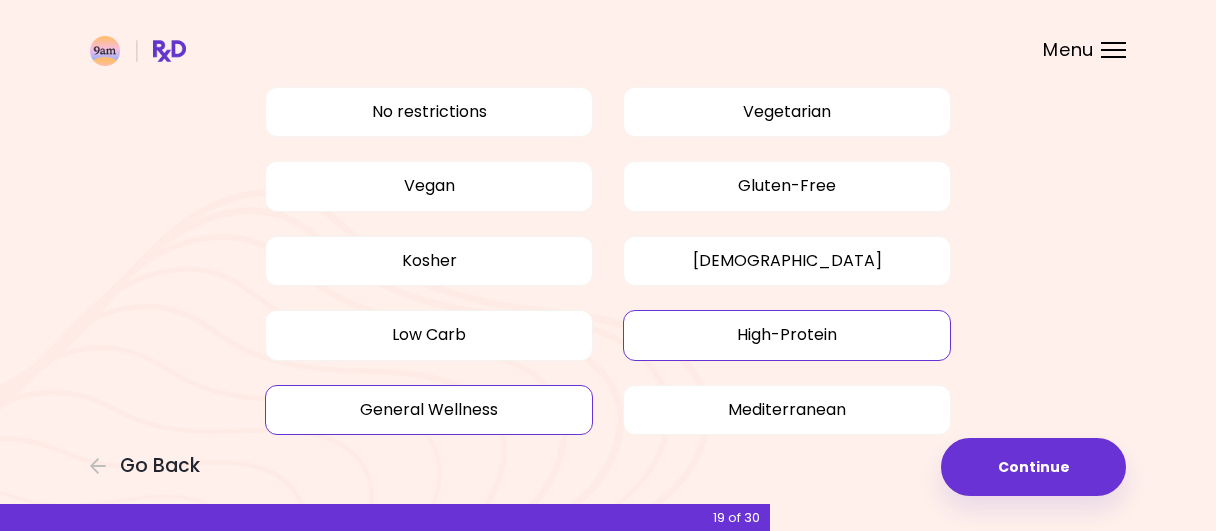 click on "High-Protein" at bounding box center [787, 335] 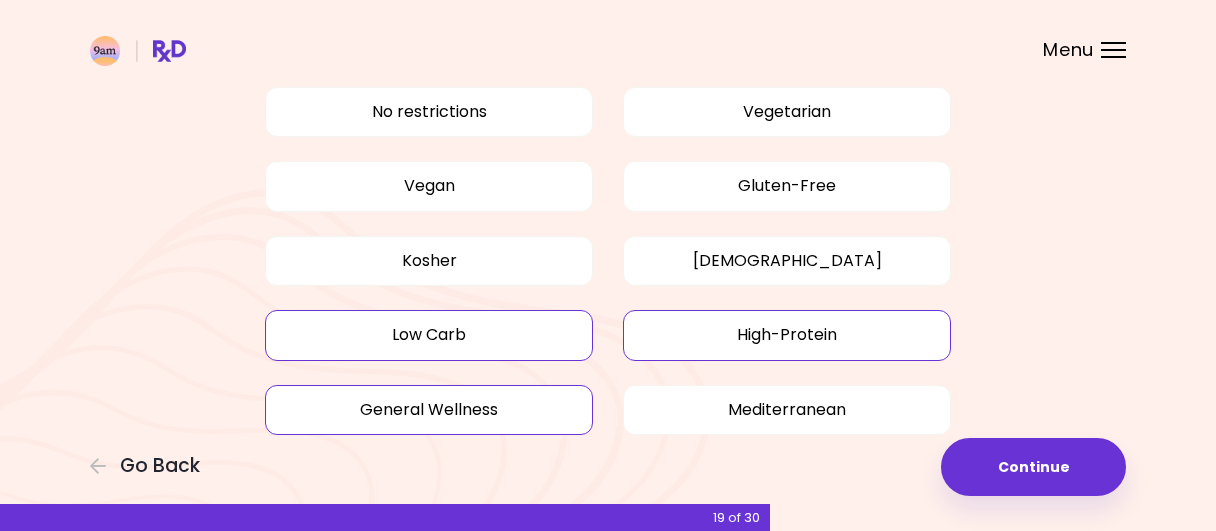 click on "Low Carb" at bounding box center (429, 335) 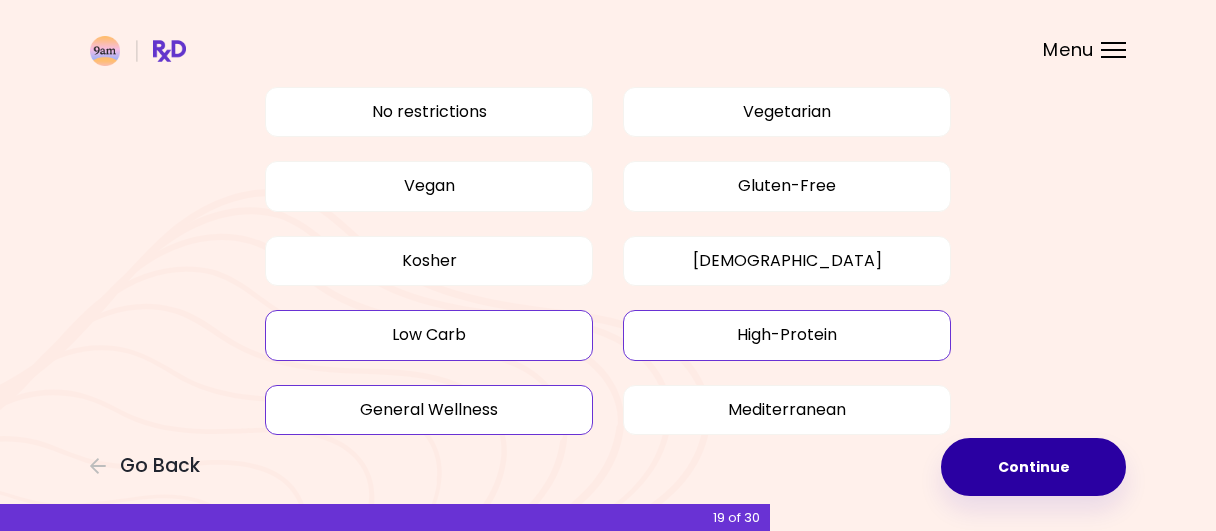 click on "Continue" at bounding box center (1033, 467) 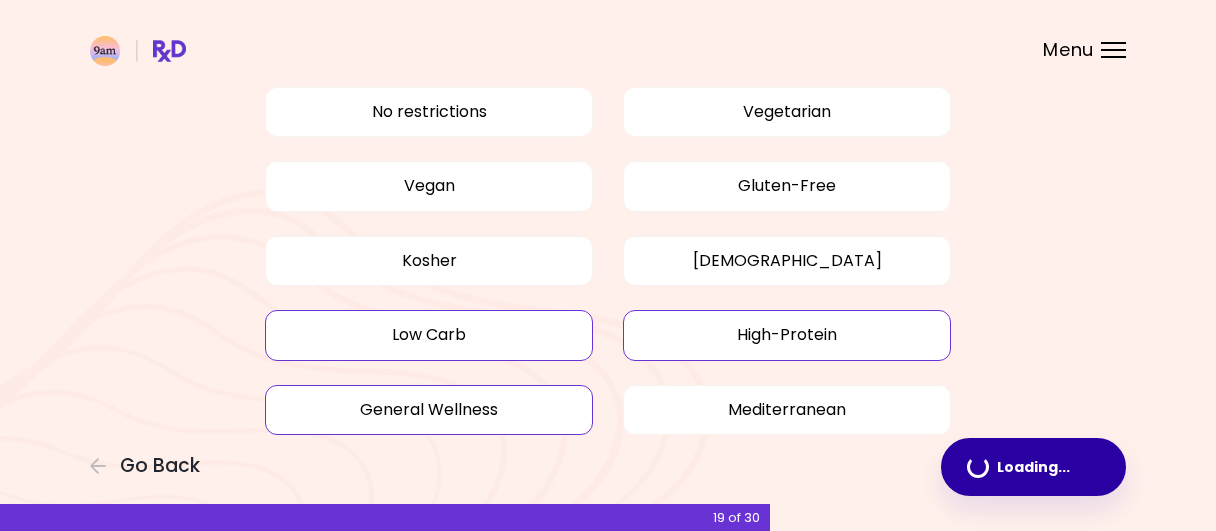 scroll, scrollTop: 0, scrollLeft: 0, axis: both 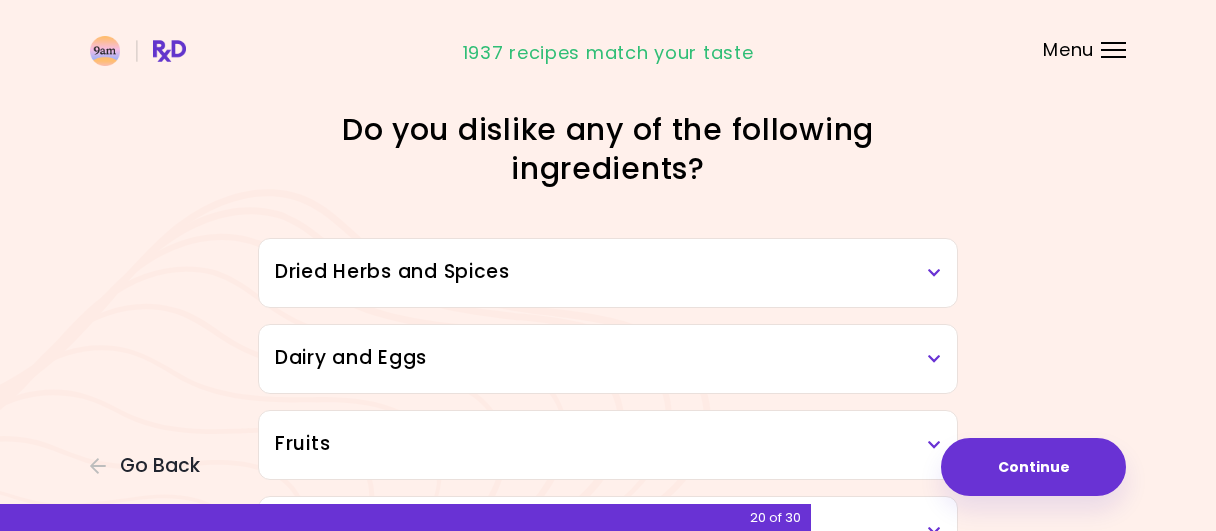click on "Dried Herbs and Spices" at bounding box center (608, 272) 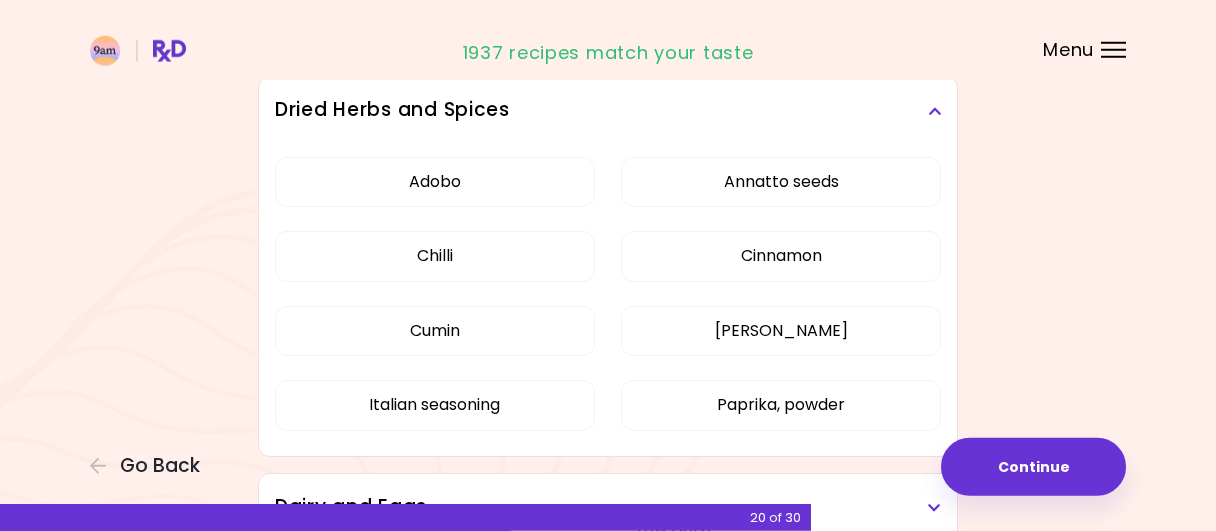 scroll, scrollTop: 156, scrollLeft: 0, axis: vertical 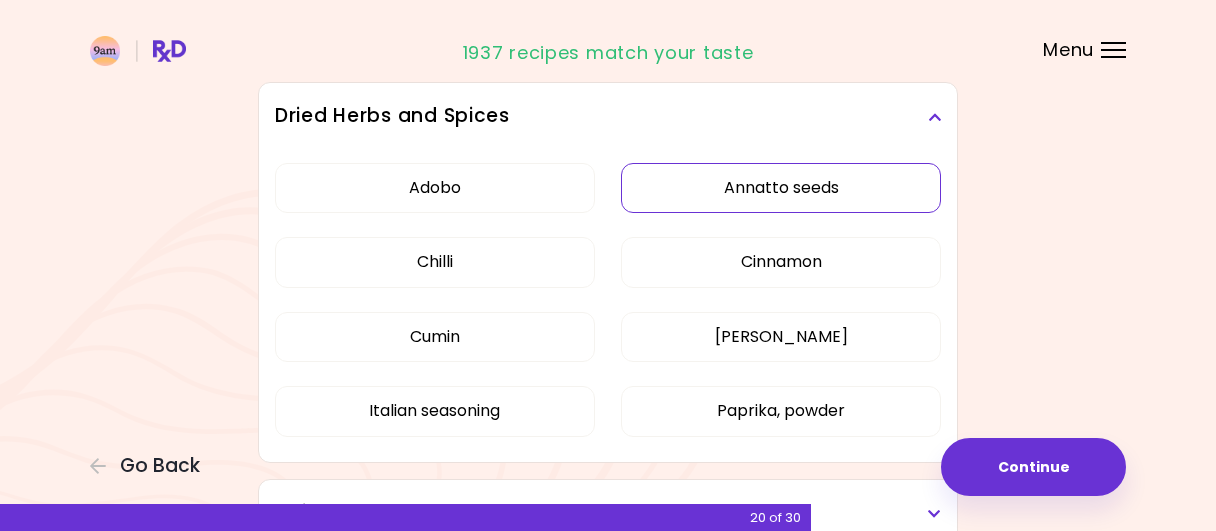 click on "Annatto seeds" at bounding box center (781, 188) 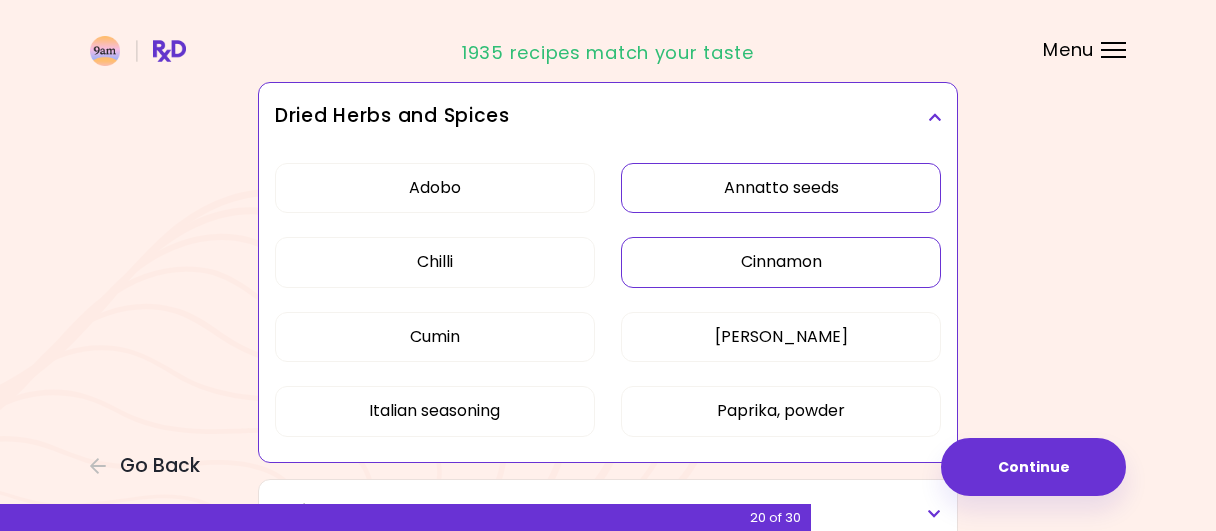 click on "Cinnamon" at bounding box center [781, 262] 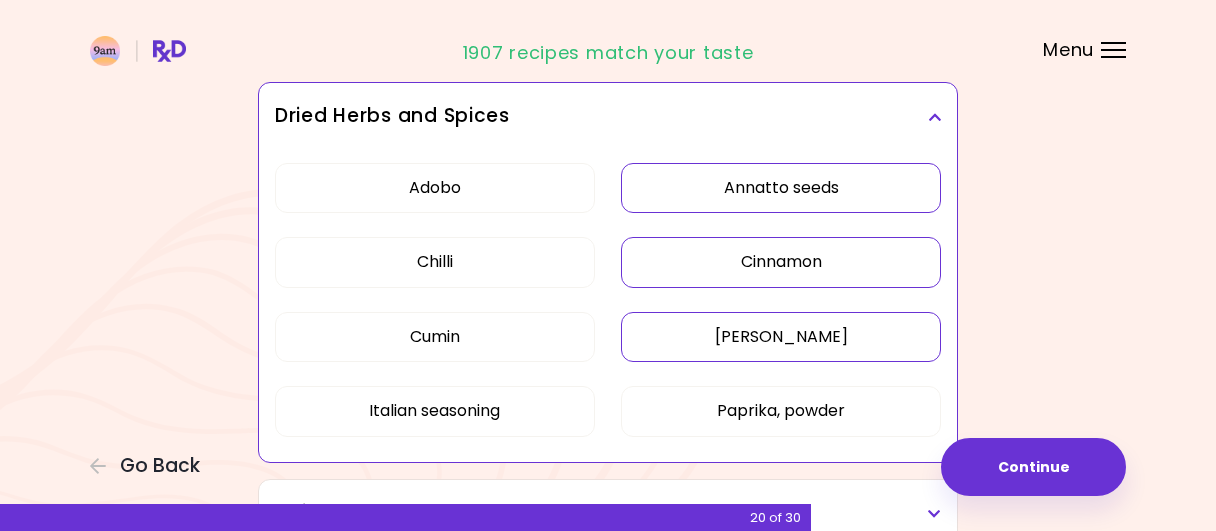 click on "[PERSON_NAME]" at bounding box center (781, 337) 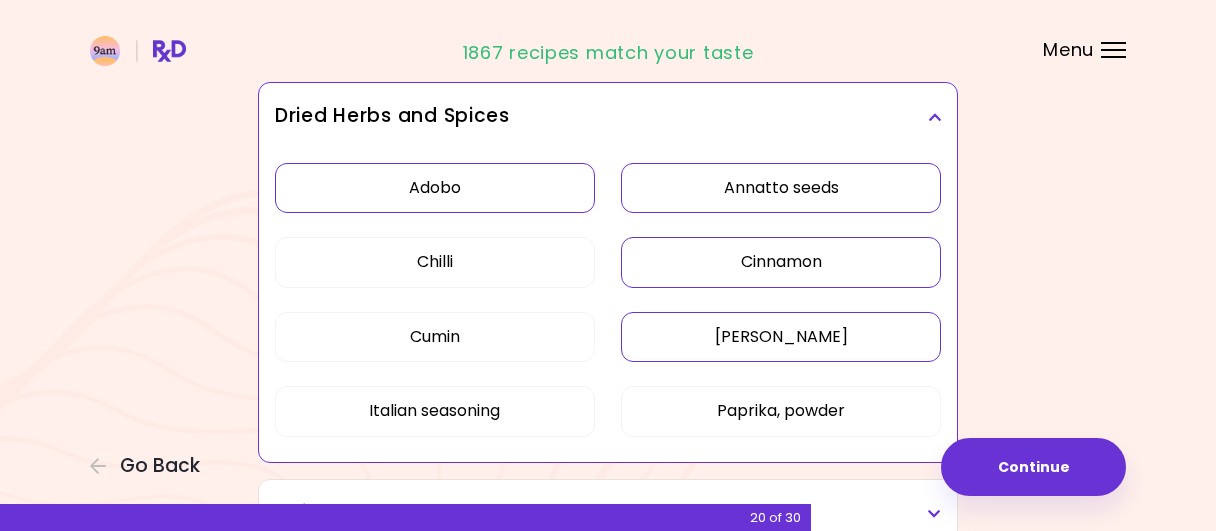 click on "Adobo" at bounding box center [435, 188] 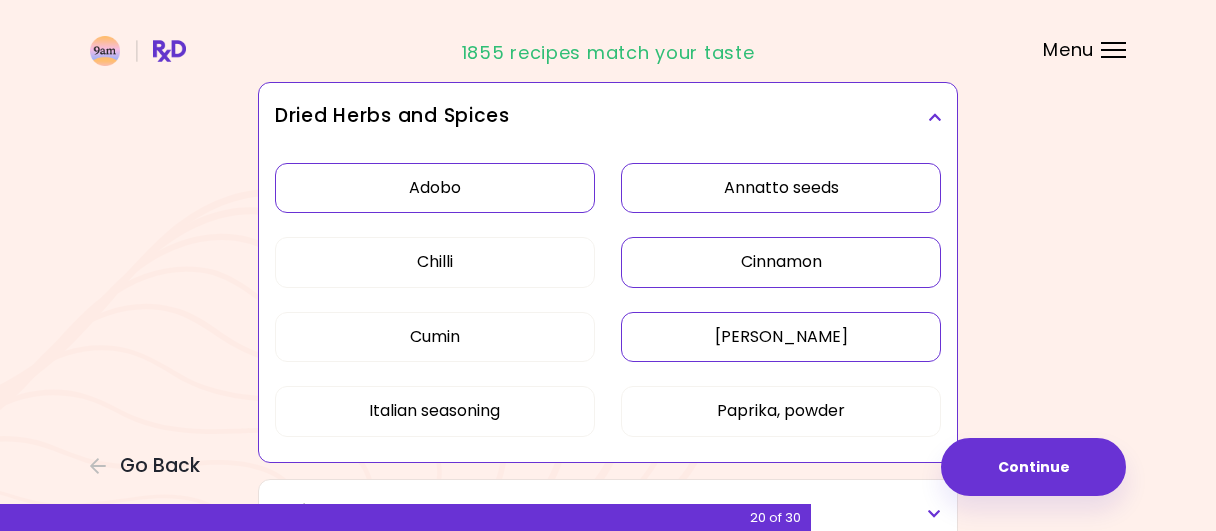 click on "Dried Herbs and Spices Adobo Annatto seeds Chilli Cinnamon Cumin [PERSON_NAME] Italian seasoning Paprika, powder Dairy and Eggs Almond milk Cheddar cheese Cottage cheese Cream Eggs Emental cheese Feta cheese Milk Mozzarella cheese Oat milk Parmesan cheese Queso fresco Soy milk Tempeh Tofu Yoghurt Fruits Apples Bananas Blueberries Grapes Kiwi Melon Orange Pears Plantains Raspberries Strawberries Vegetables Artichoke Arugula Avocado Beetroot Bell pepper Bok choy Broccoli Cabbage savoy Carrot Cauliflower Celery Celery stem Corn Cucumber Eggplant Garlic [PERSON_NAME] Lemon Lettuce Lime Mushrooms Onion Potatoes Pumpkin Radish Spinach Sweet potatoes Tomatoes Zucchini Meat and Seafood Bacon Beef Chicken Cod Pork Salmon Sea bass Shrimps Squid Tuna Turkey Condiments Balsamic vinegar Barbeque sauce Hoisin sauce Honey Meat bouillon Mustard Oyster sauce Peanut butter Pickles Rice vinegar Soy sauce Tahini Teriyaki sauce Vegetable bouillon Cooked Grains Barley groats Buckwheat Couscous Millet Quinoa Fresh Herbs Basil Chive Cilantro" at bounding box center [608, 895] 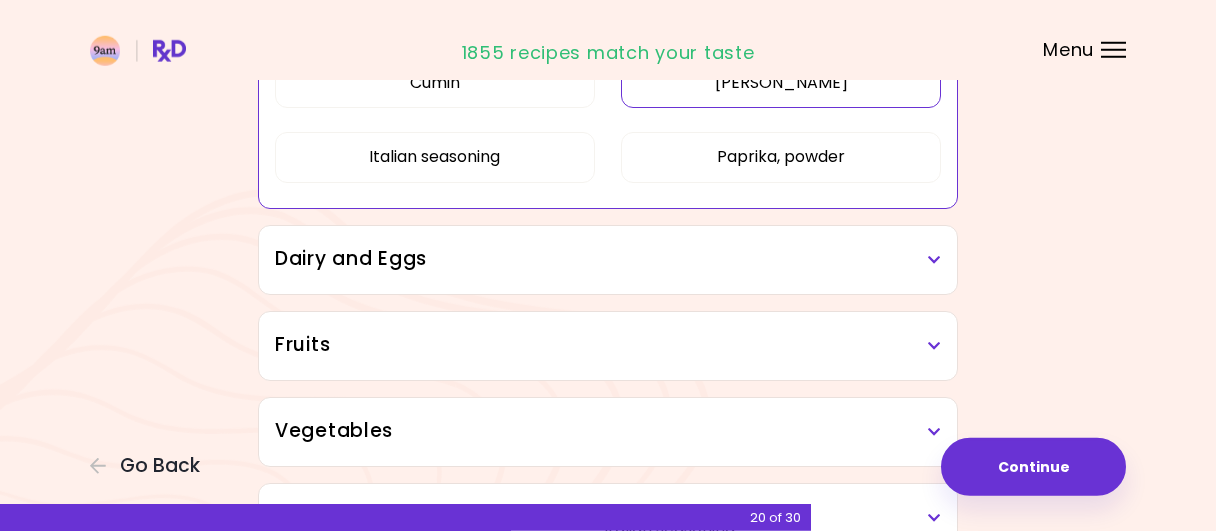 scroll, scrollTop: 468, scrollLeft: 0, axis: vertical 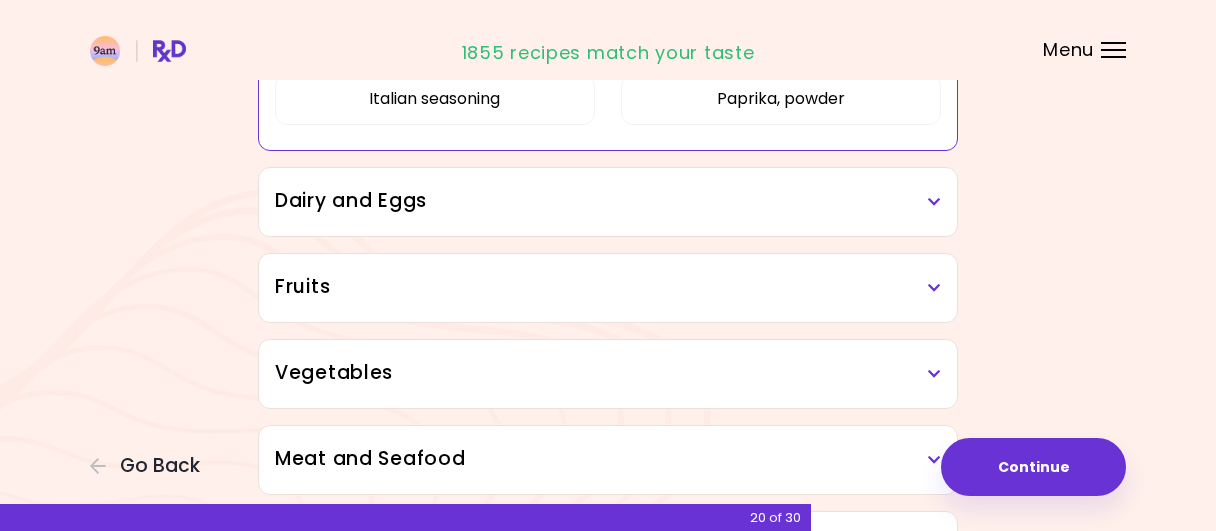 click at bounding box center (934, 202) 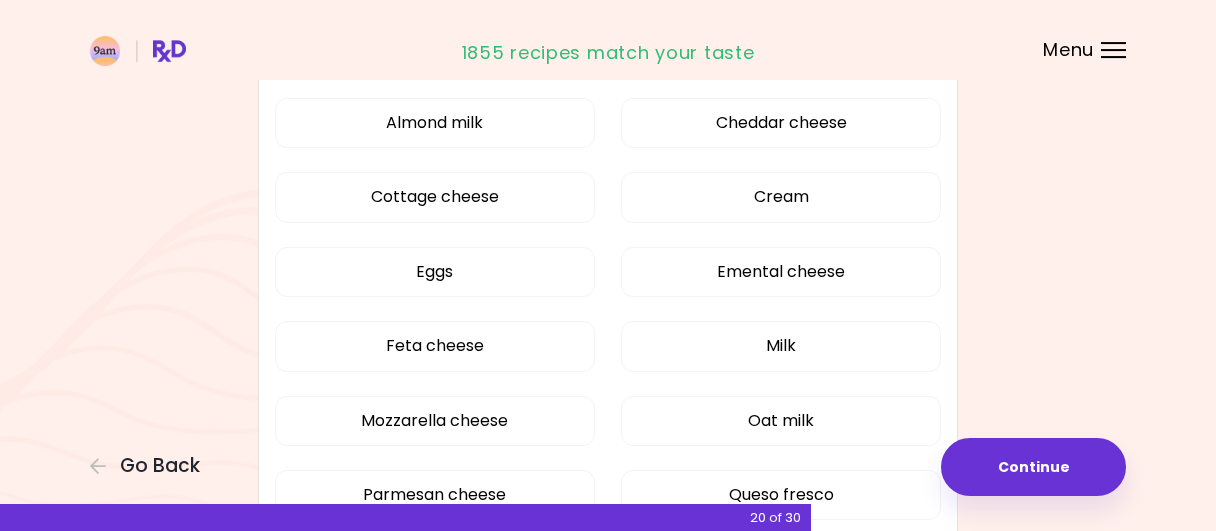 scroll, scrollTop: 624, scrollLeft: 0, axis: vertical 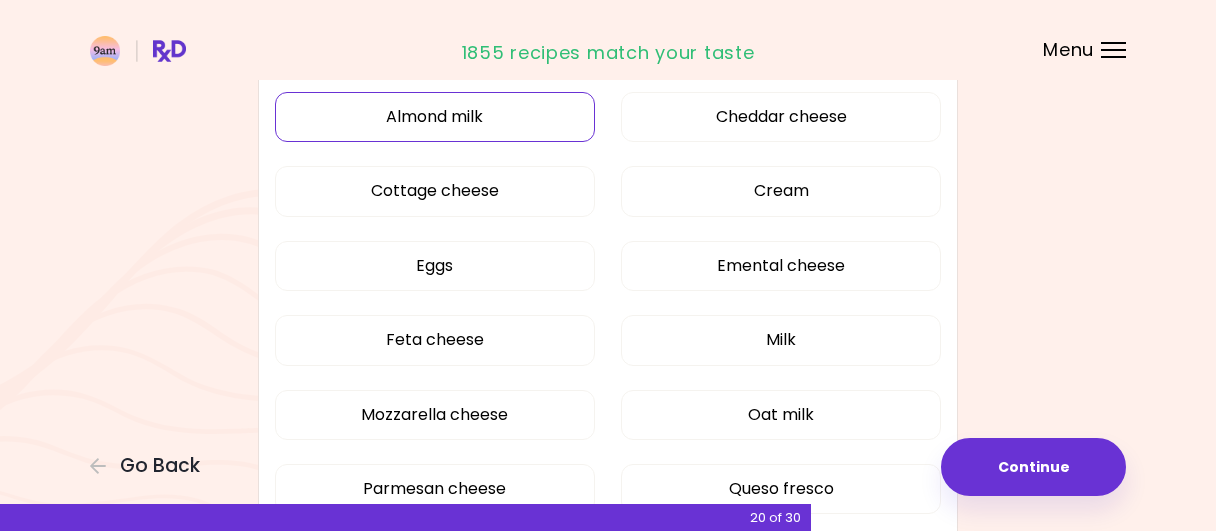 click on "Almond milk" at bounding box center (435, 117) 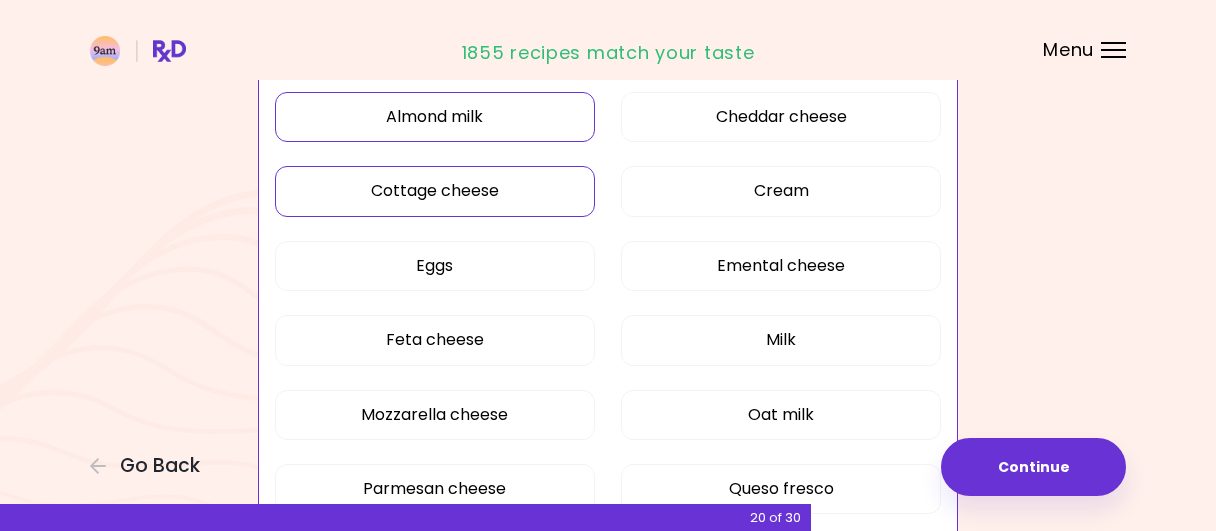 click on "Cottage cheese" at bounding box center (435, 191) 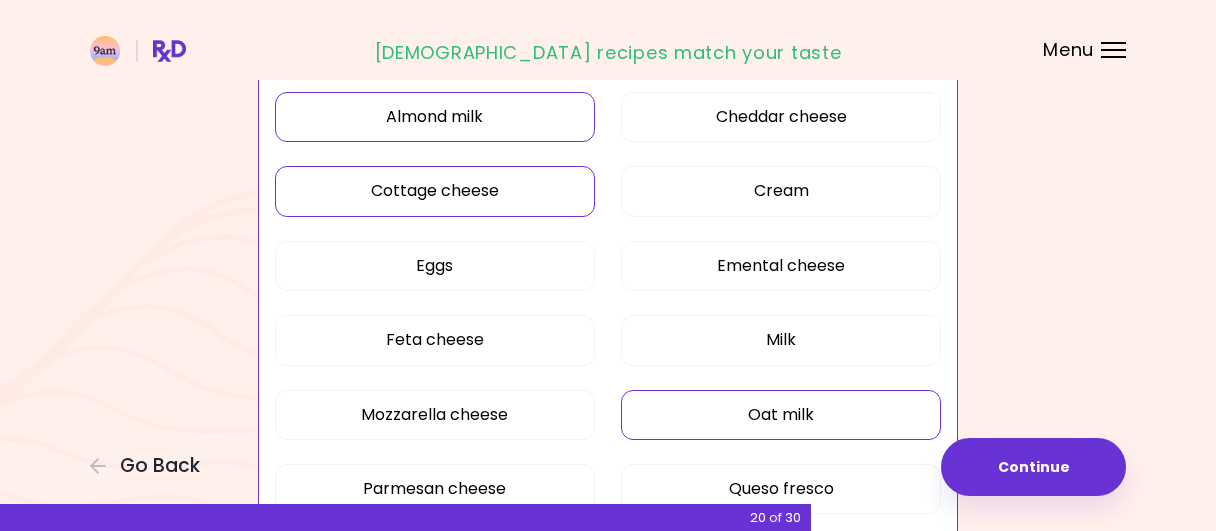 click on "Oat milk" at bounding box center (781, 415) 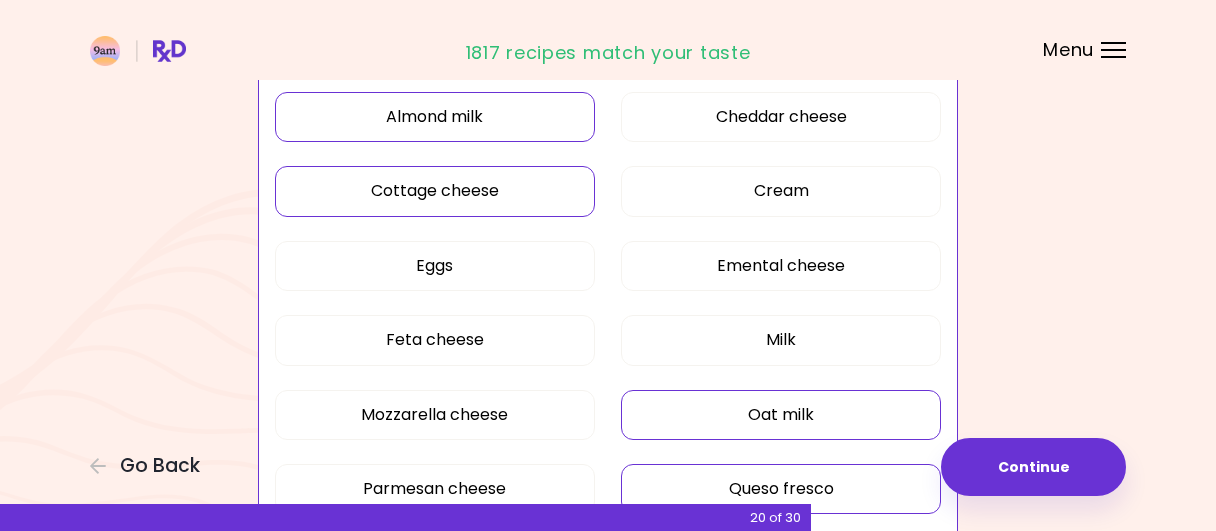 click on "Queso fresco" at bounding box center [781, 489] 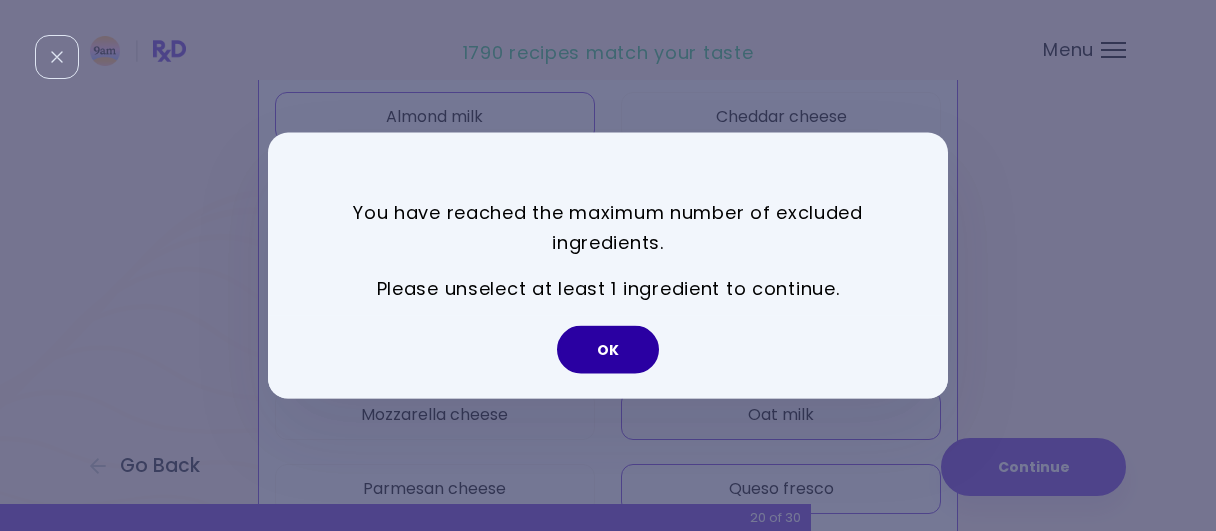click on "OK" at bounding box center [608, 350] 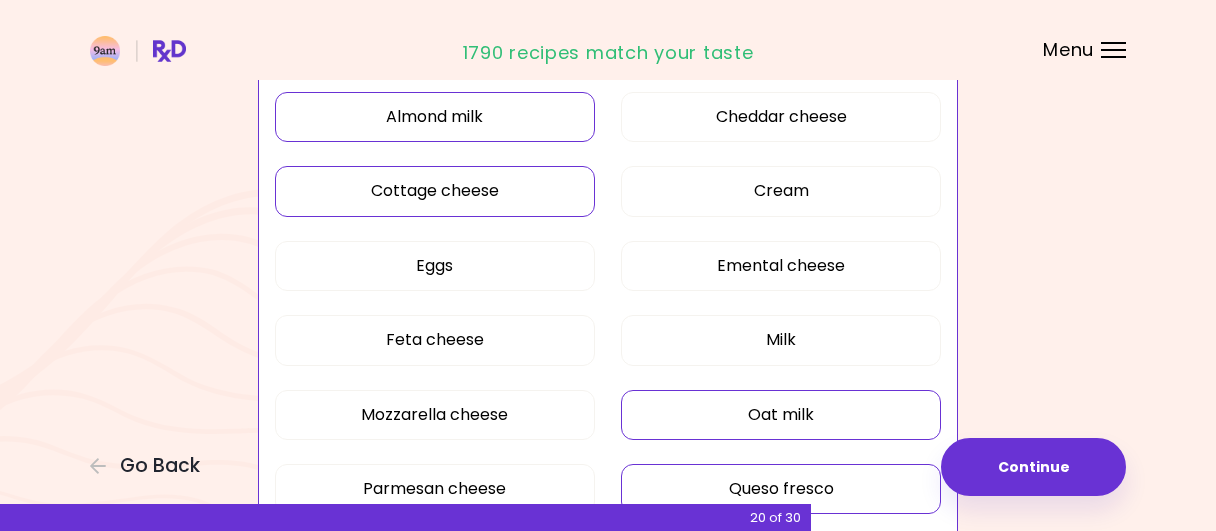 type 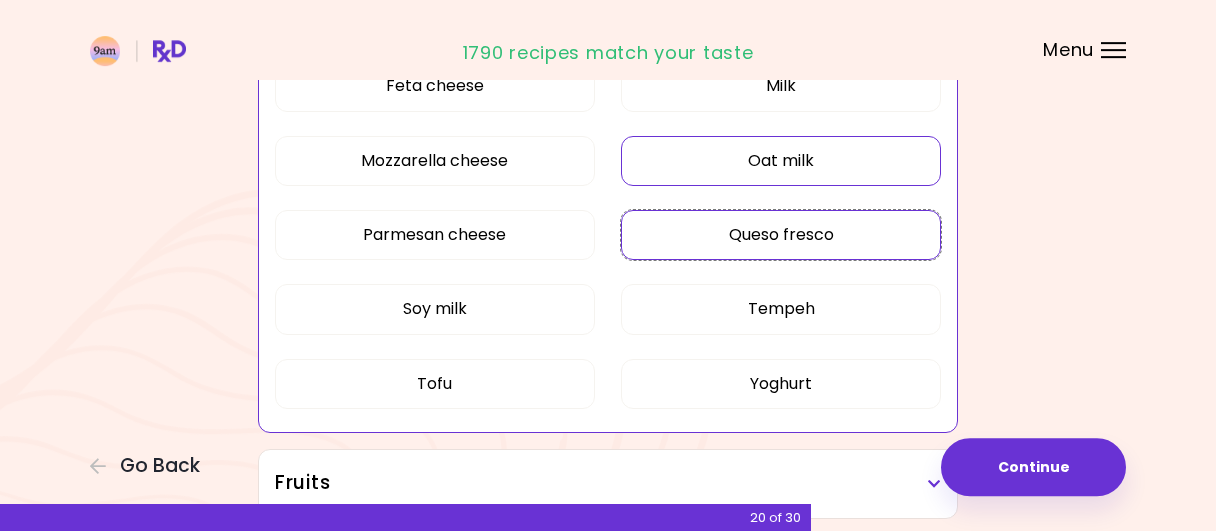 scroll, scrollTop: 884, scrollLeft: 0, axis: vertical 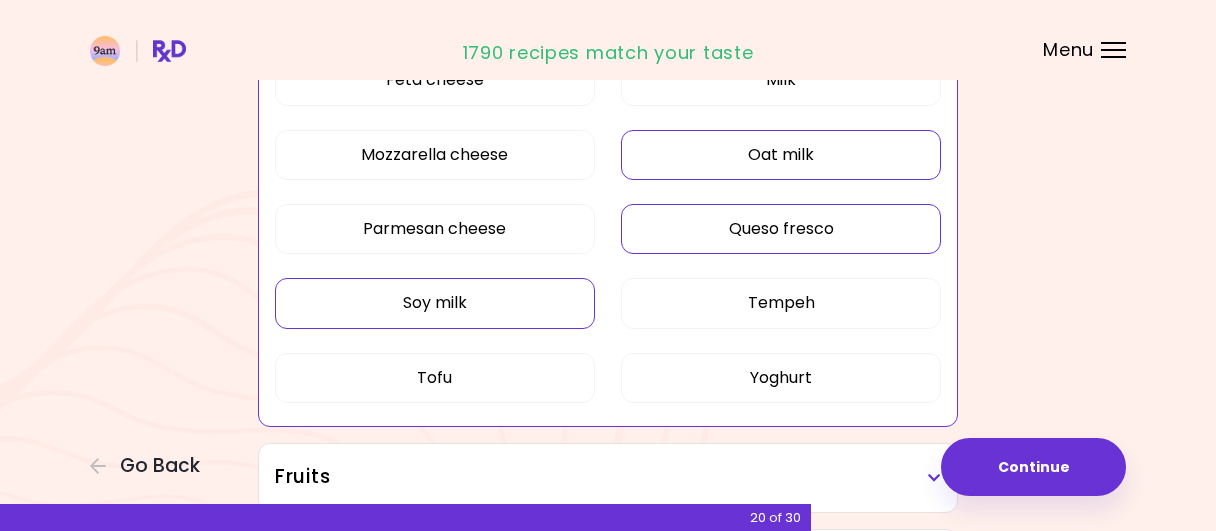 click on "Soy milk" at bounding box center (435, 303) 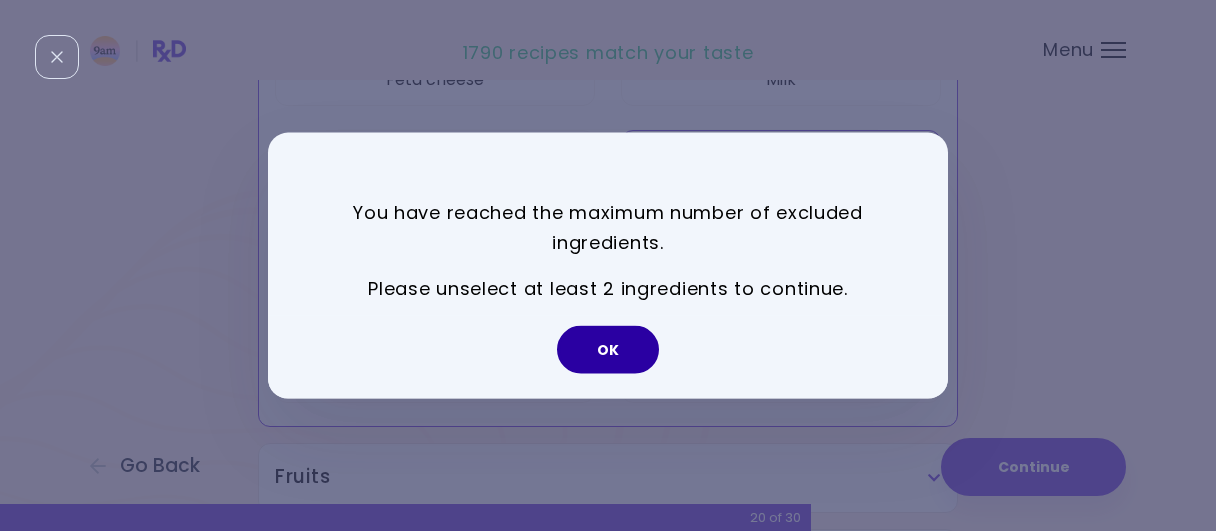 click on "OK" at bounding box center (608, 350) 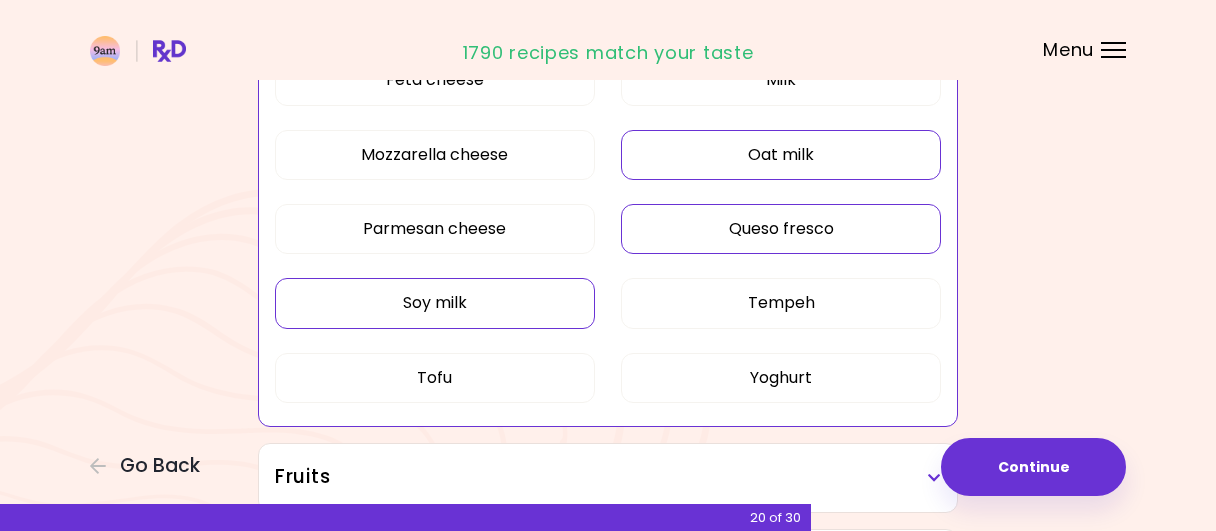 click on "Soy milk" at bounding box center [435, 303] 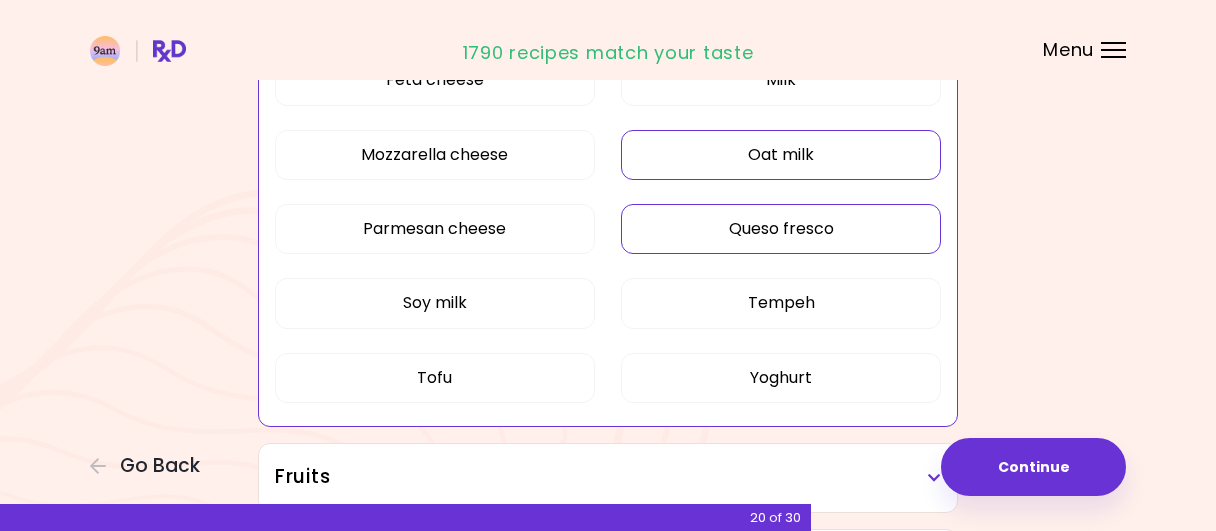 click on "Queso fresco" at bounding box center [781, 229] 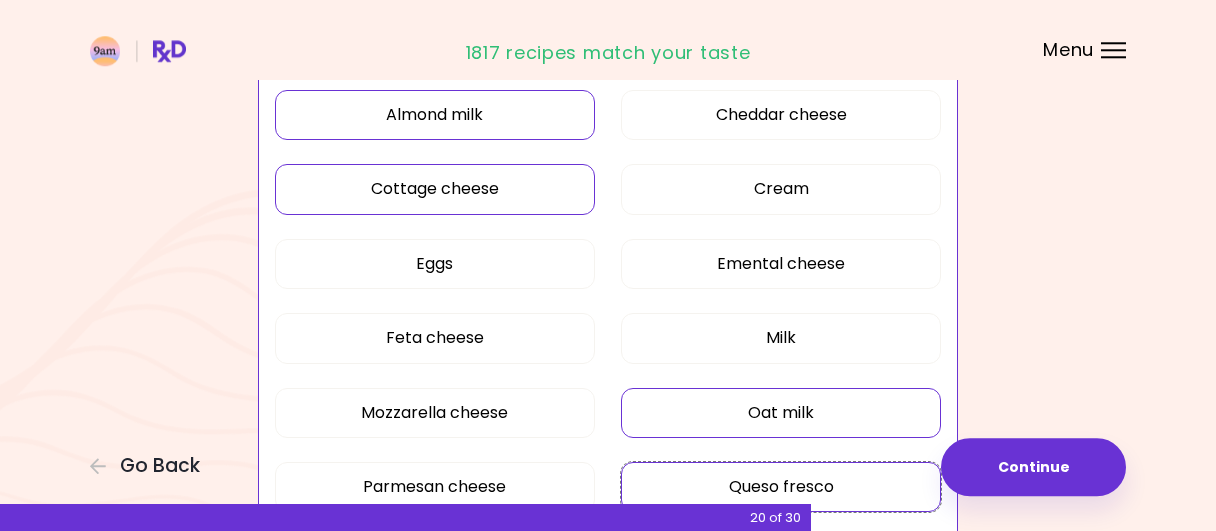 scroll, scrollTop: 676, scrollLeft: 0, axis: vertical 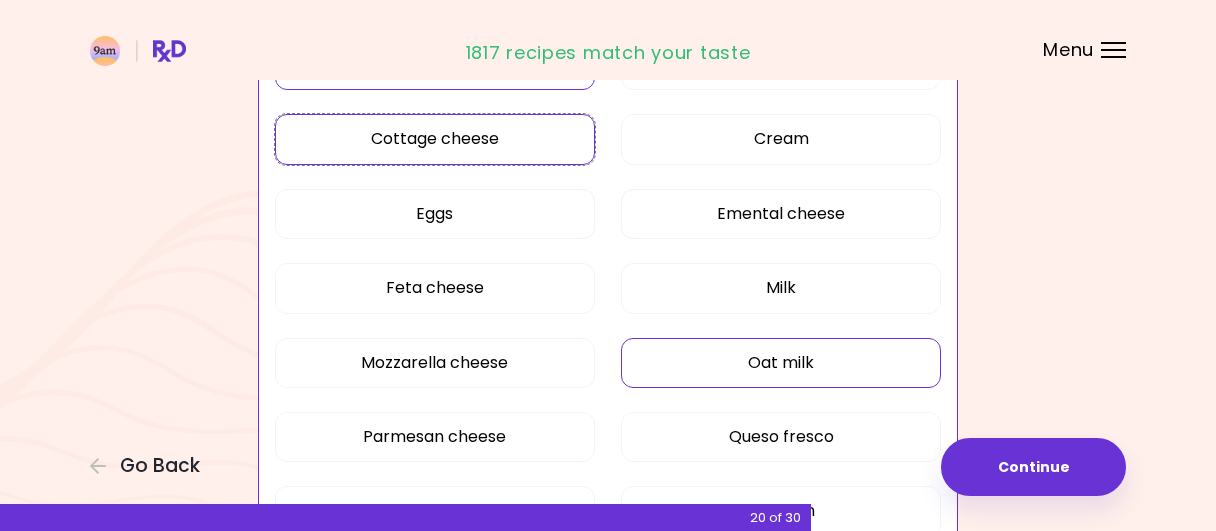 click on "Cottage cheese" at bounding box center [435, 139] 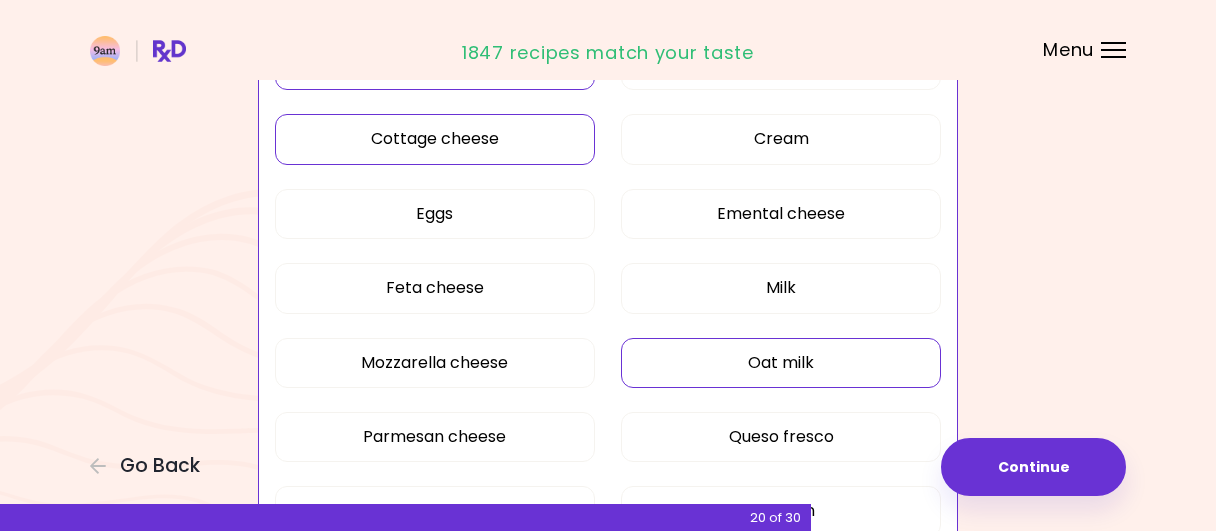 type 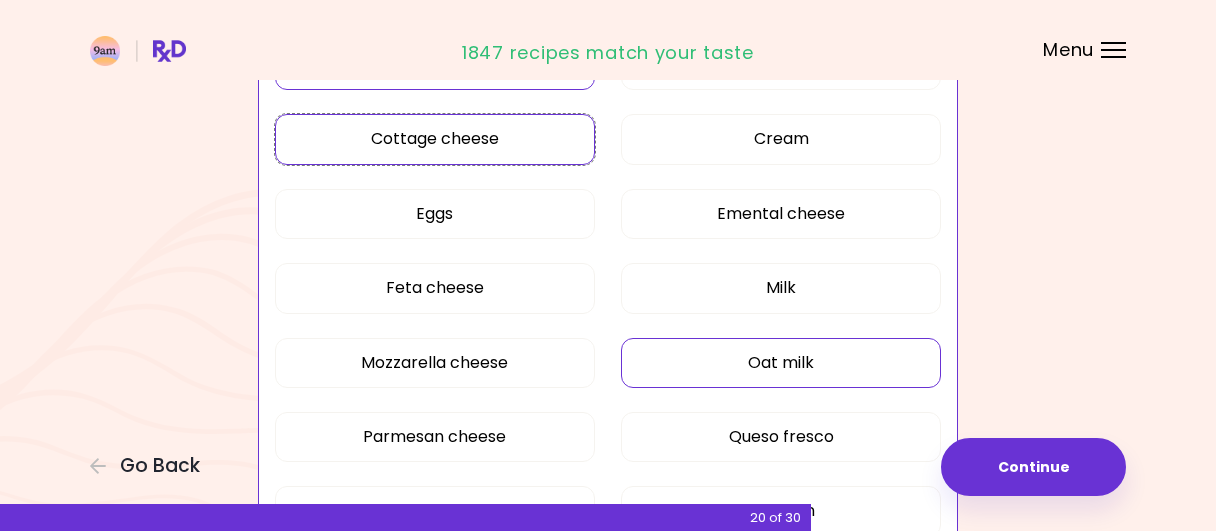 scroll, scrollTop: 728, scrollLeft: 0, axis: vertical 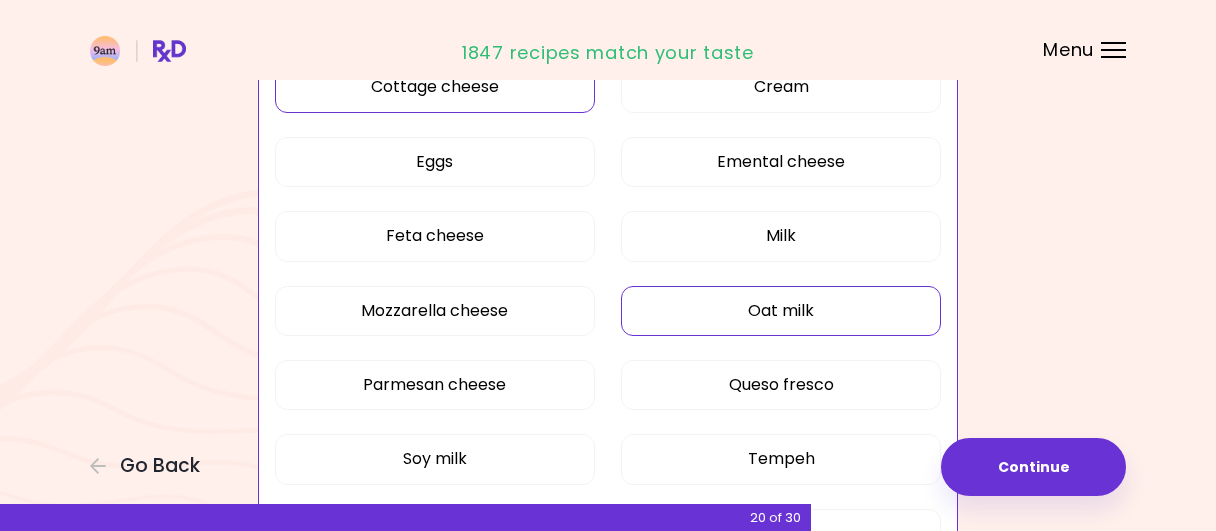 click on "Cottage cheese" at bounding box center (435, 87) 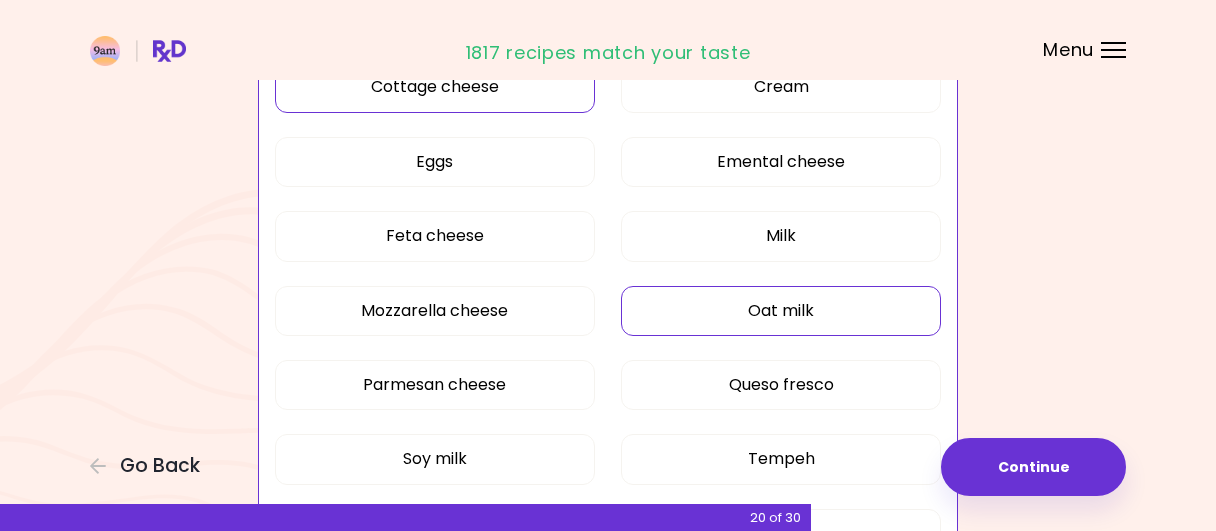 click on "Cottage cheese" at bounding box center (435, 87) 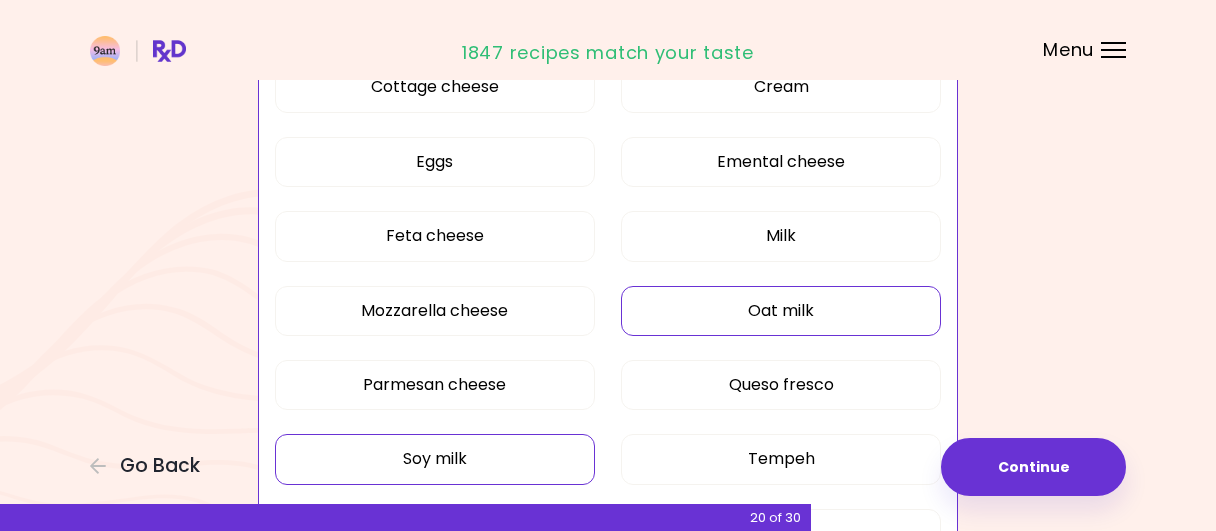 click on "Soy milk" at bounding box center [435, 459] 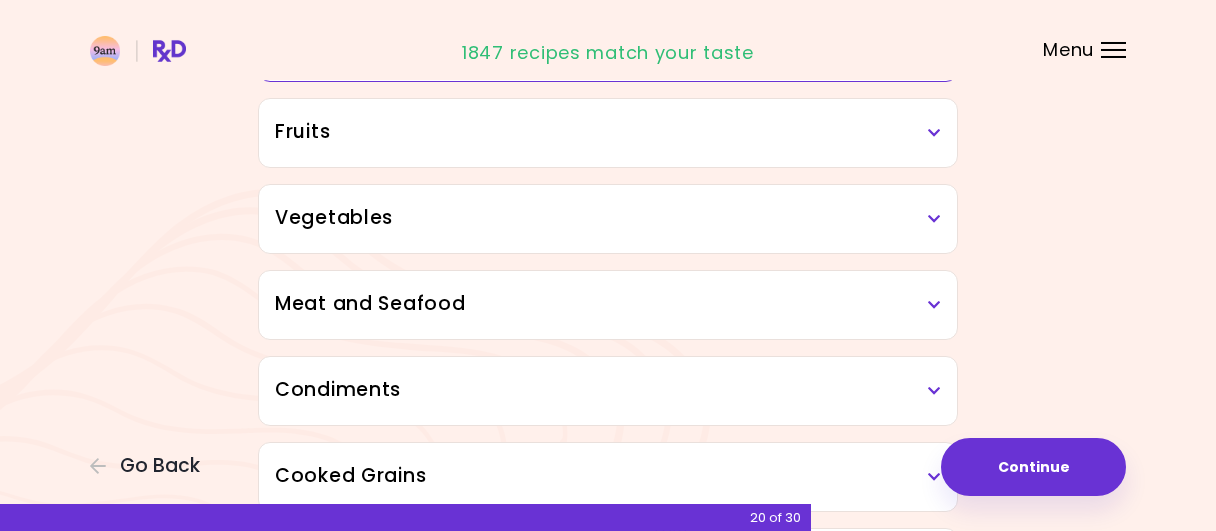 scroll, scrollTop: 1248, scrollLeft: 0, axis: vertical 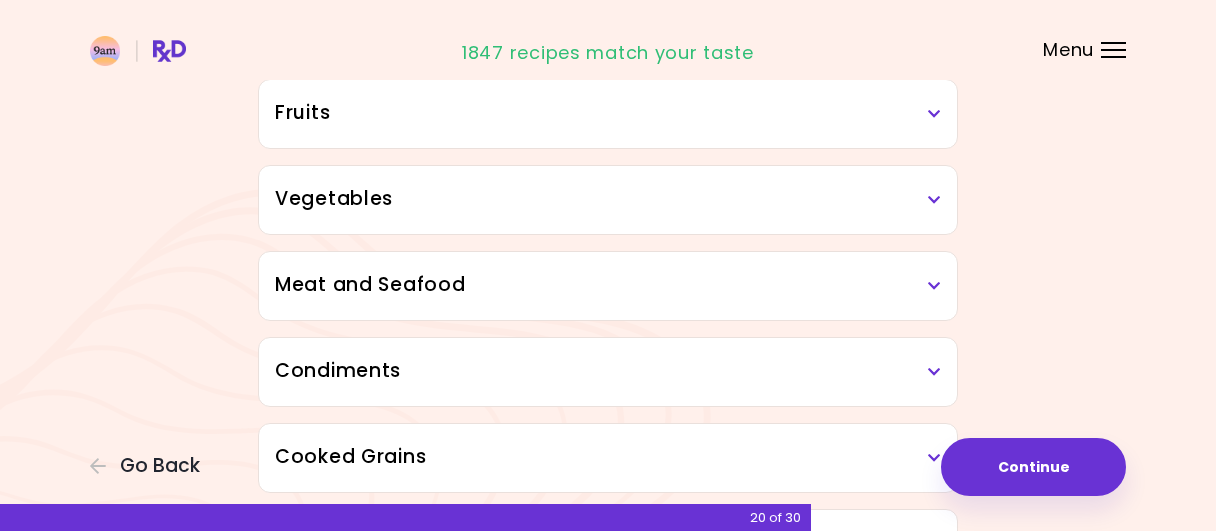 click at bounding box center [934, 114] 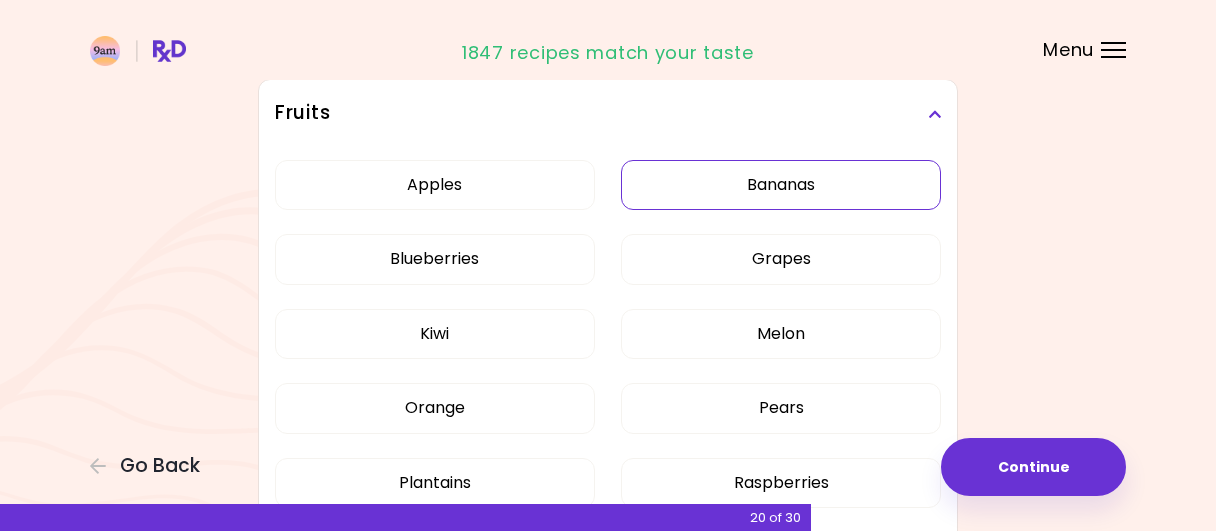 click on "Bananas" at bounding box center [781, 185] 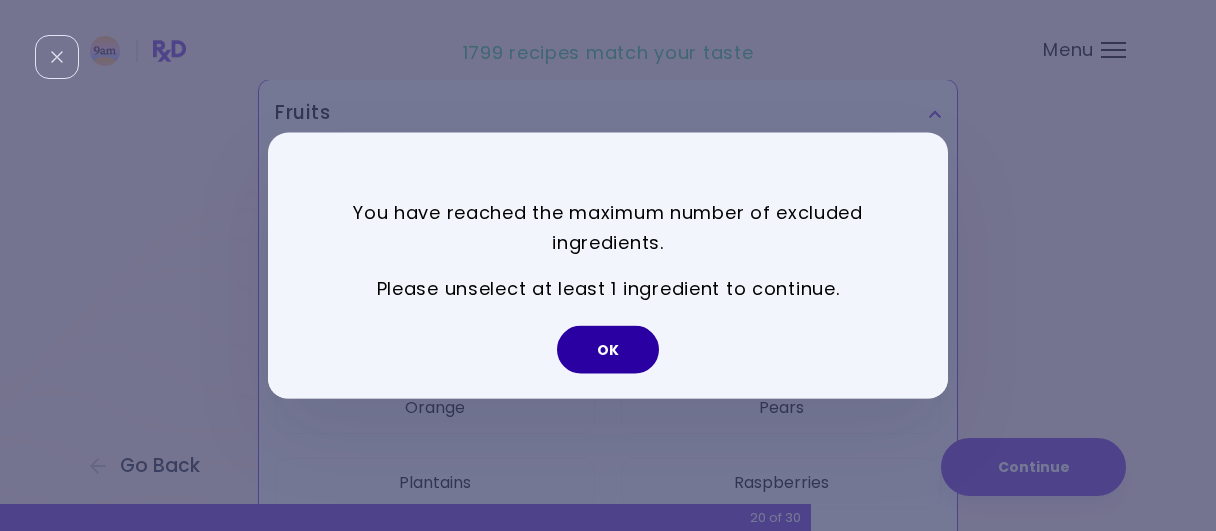 click on "OK" at bounding box center [608, 350] 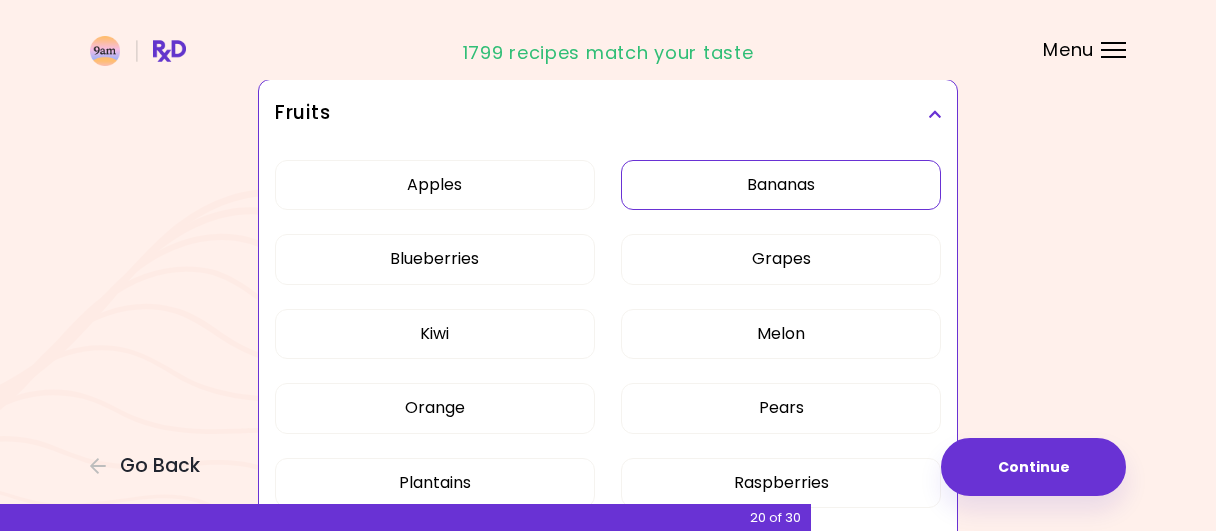 click on "Bananas" at bounding box center (781, 185) 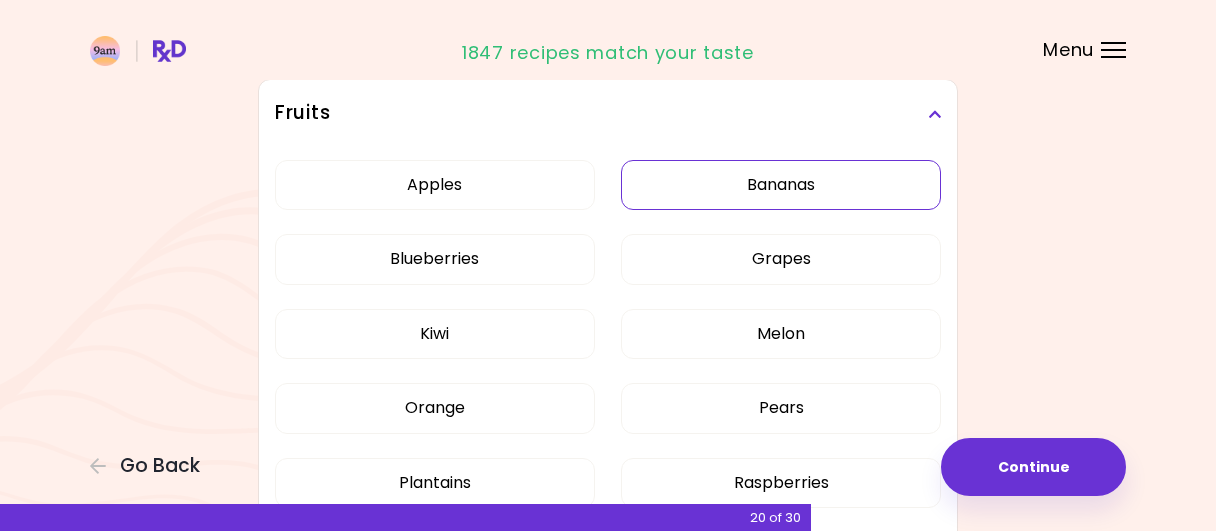 click on "Bananas" at bounding box center [781, 185] 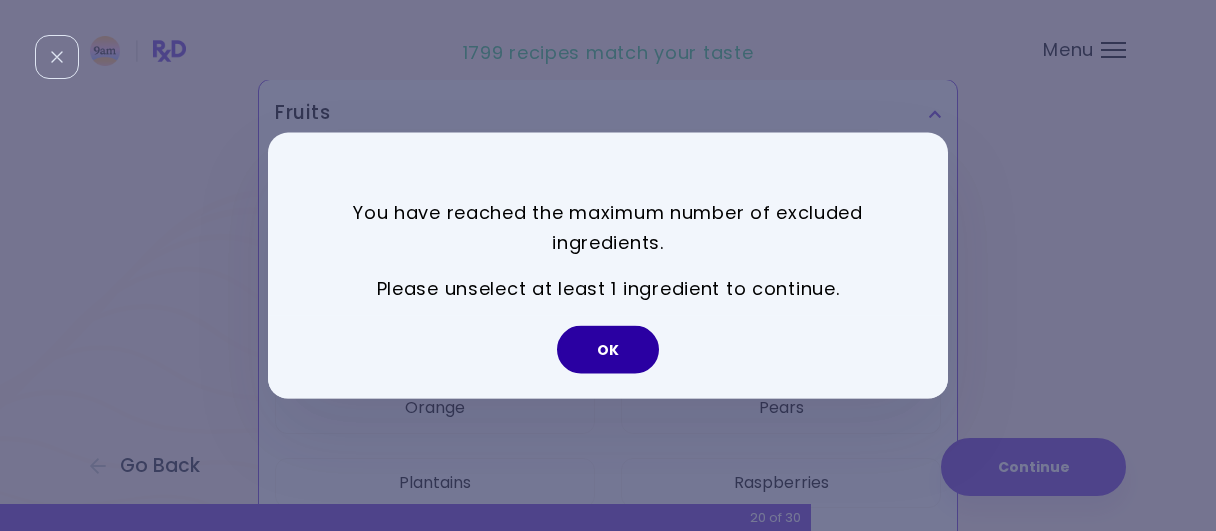 click on "OK" at bounding box center (608, 350) 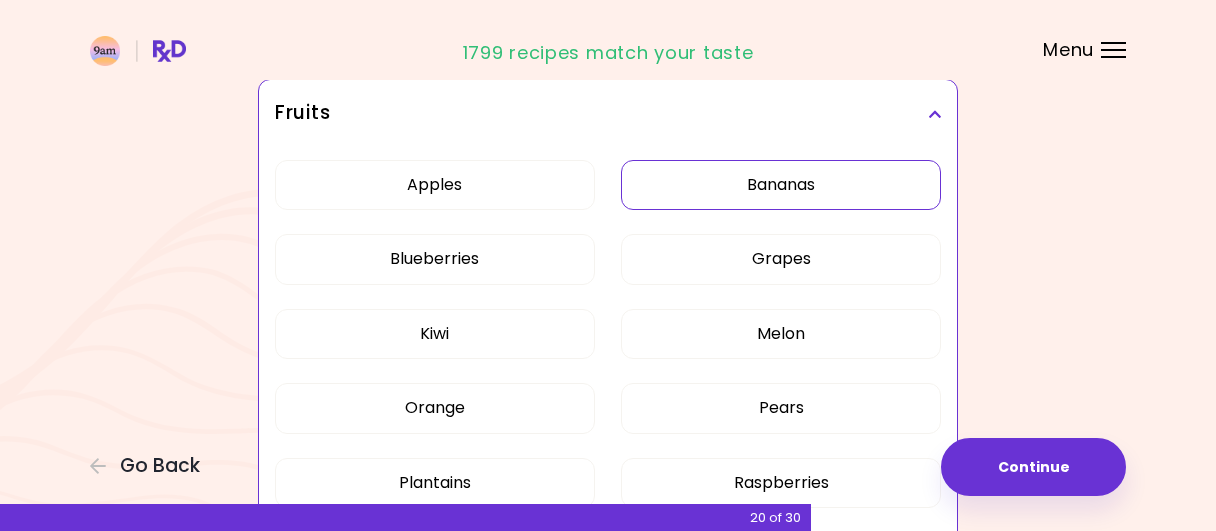 click on "Bananas" at bounding box center [781, 185] 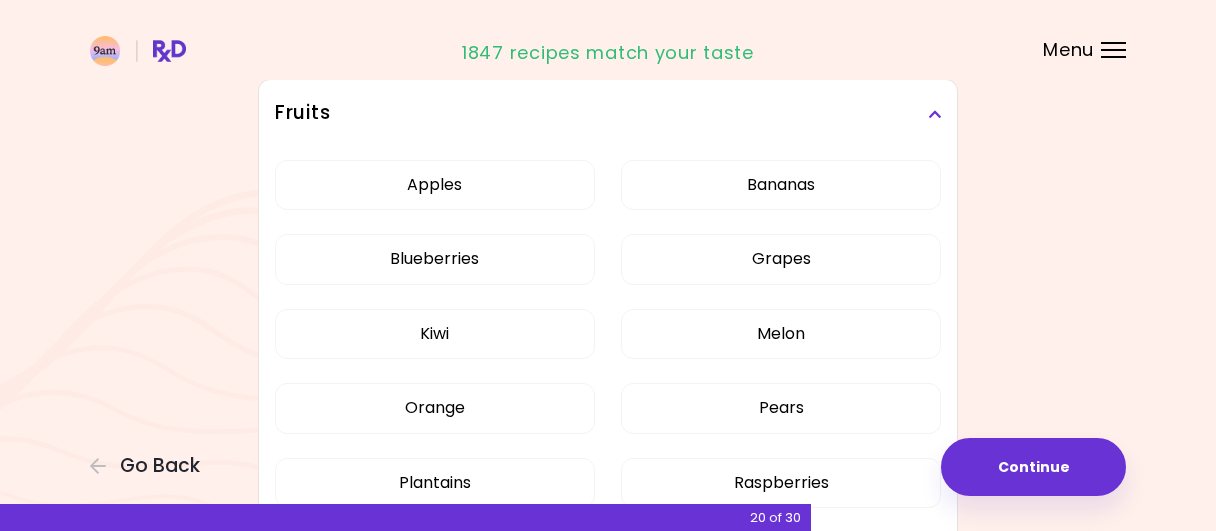 type 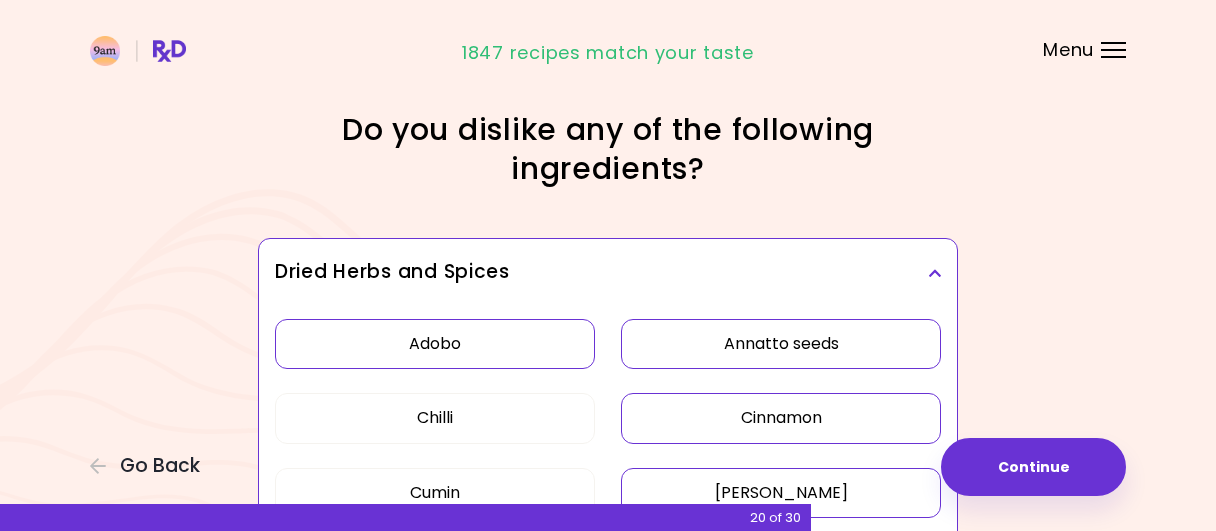 scroll, scrollTop: 52, scrollLeft: 0, axis: vertical 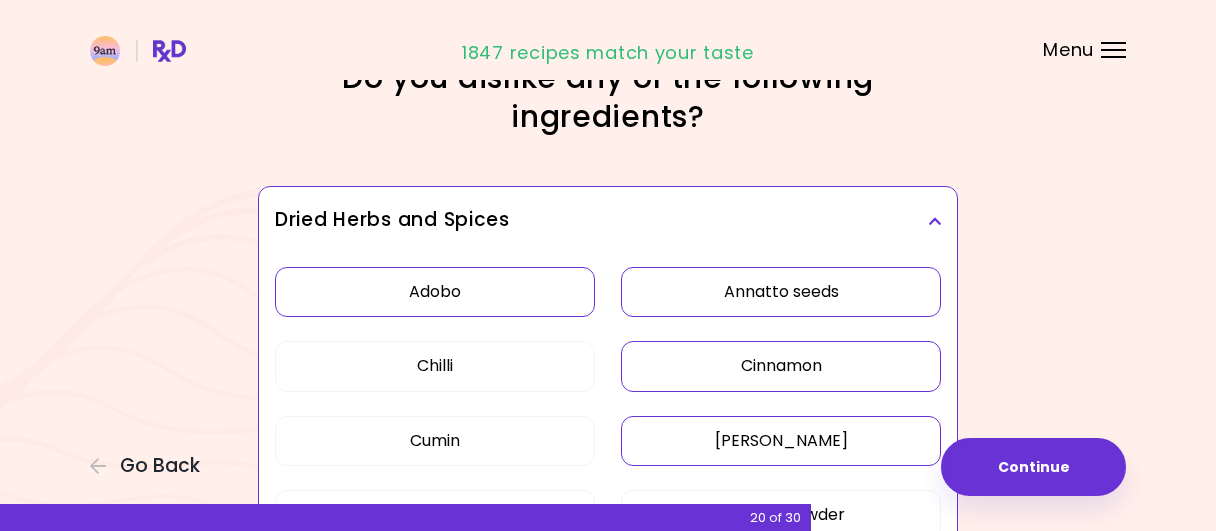 click on "Dried Herbs and Spices" at bounding box center [608, 220] 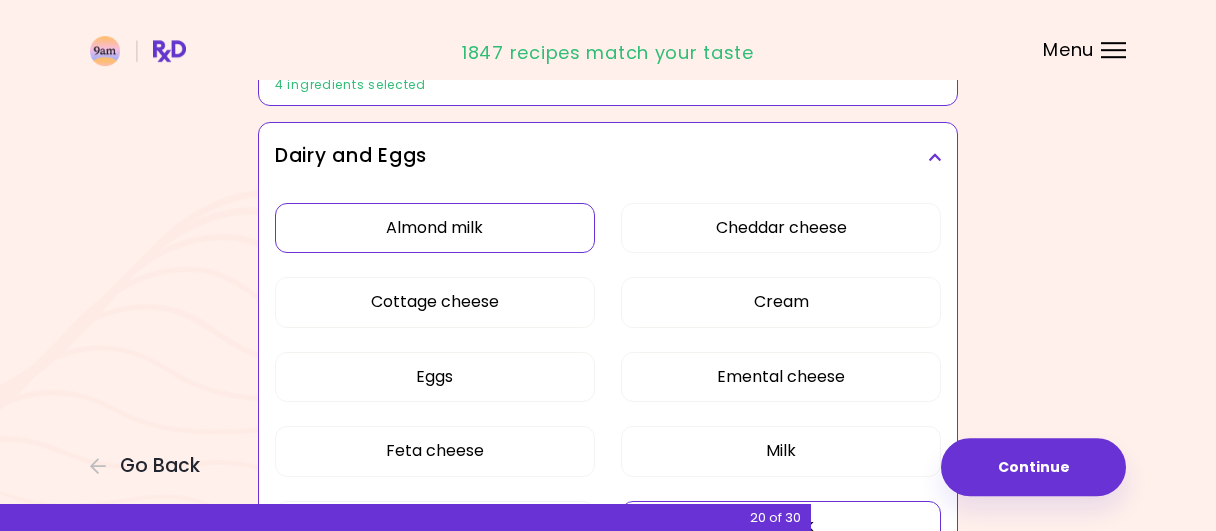 scroll, scrollTop: 208, scrollLeft: 0, axis: vertical 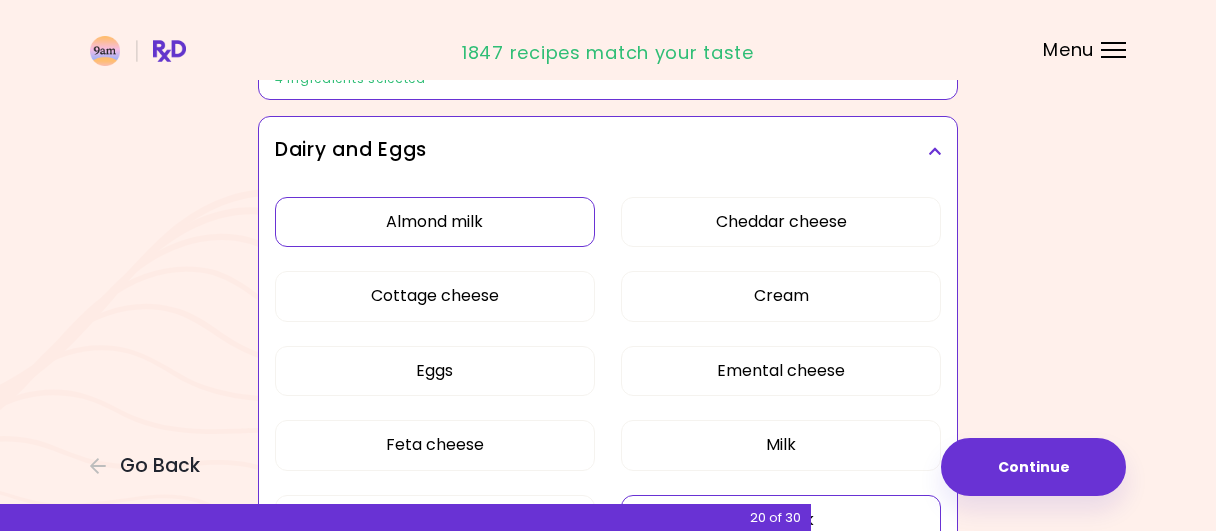 click at bounding box center [934, 151] 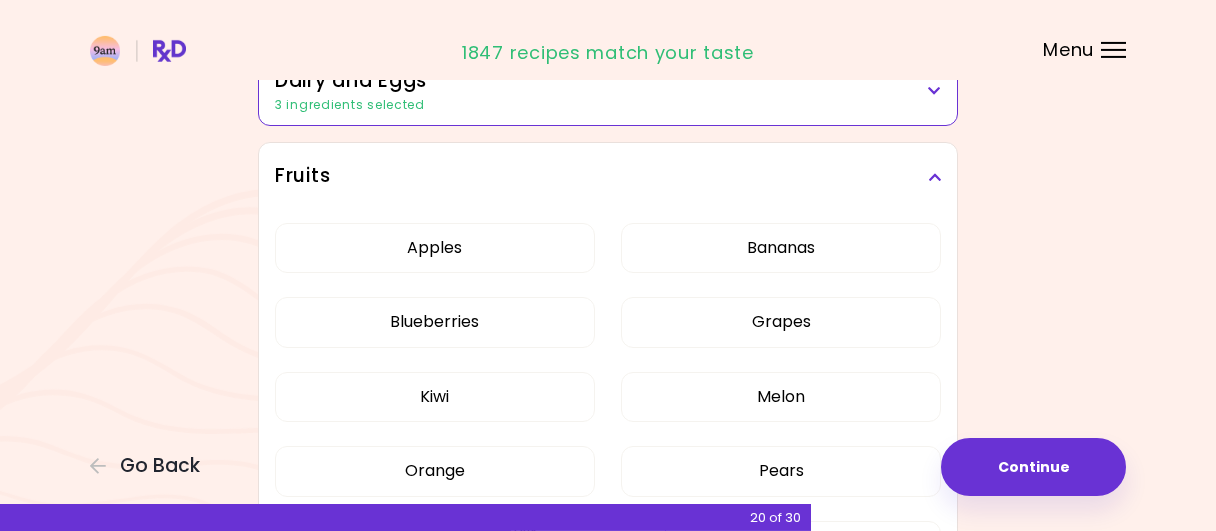 scroll, scrollTop: 260, scrollLeft: 0, axis: vertical 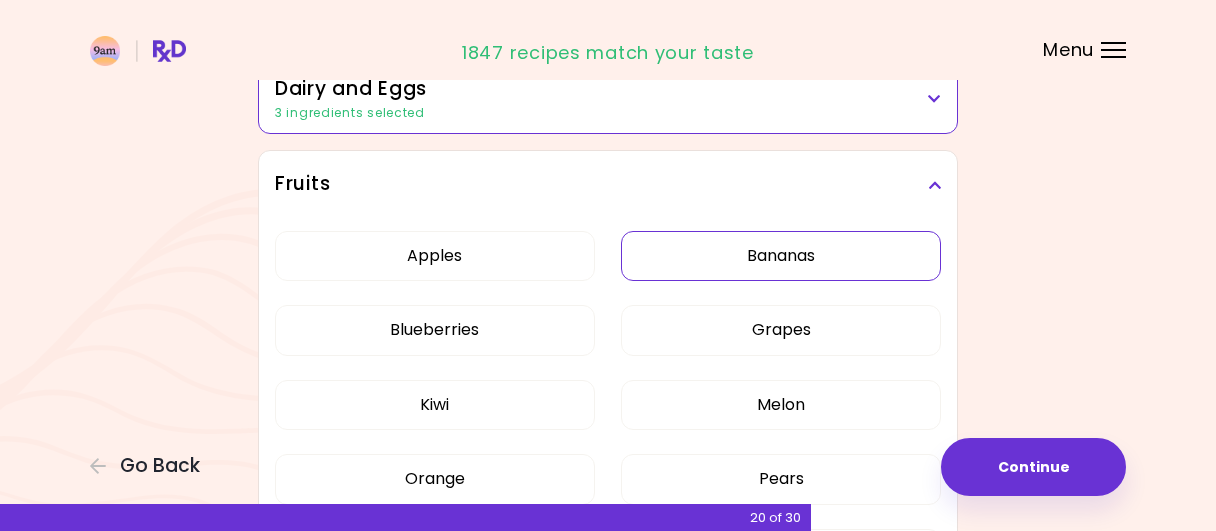 click on "Bananas" at bounding box center (781, 256) 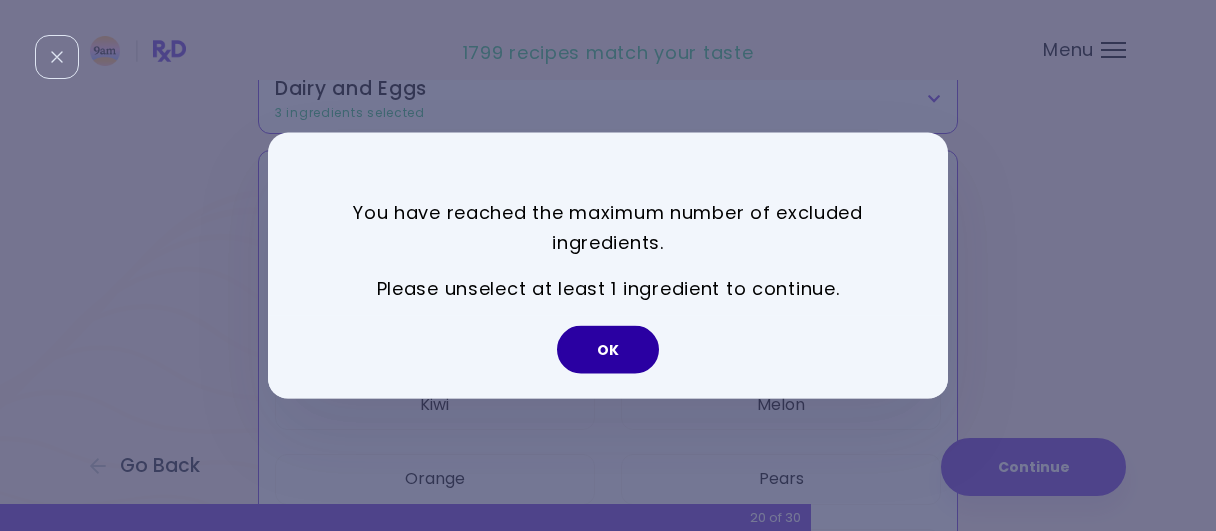 click on "OK" at bounding box center [608, 350] 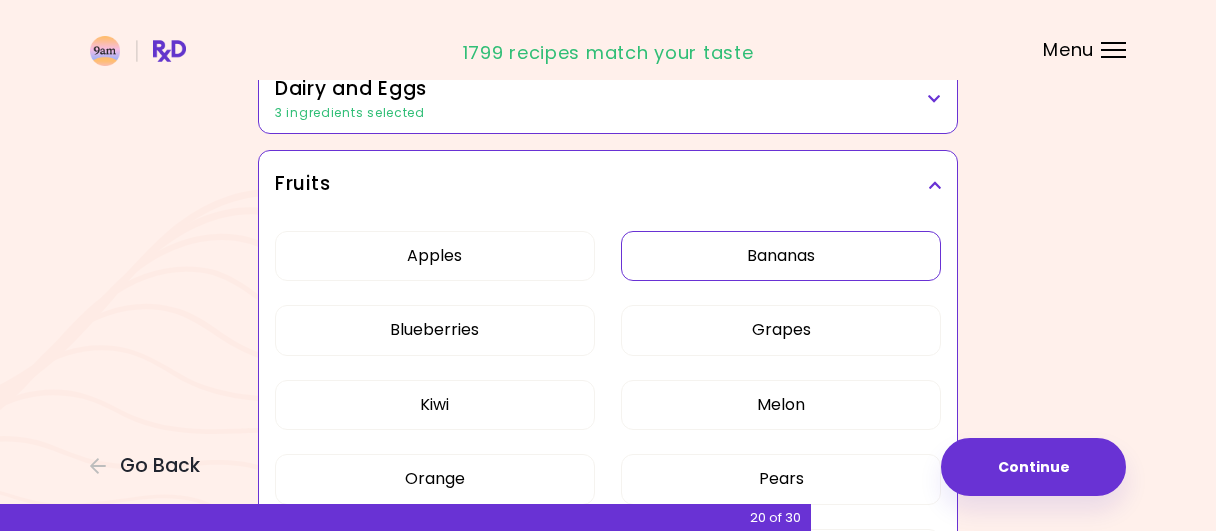 click on "Dried Herbs and Spices 4 ingredients selected Adobo Annatto seeds Chilli Cinnamon Cumin [PERSON_NAME] Italian seasoning Paprika, powder Dairy and Eggs 3 ingredients selected Almond milk Cheddar cheese Cottage cheese Cream Eggs Emental cheese Feta cheese Milk Mozzarella cheese Oat milk Parmesan cheese Queso fresco Soy milk Tempeh Tofu Yoghurt Fruits Apples Bananas Blueberries Grapes Kiwi Melon Orange Pears Plantains Raspberries Strawberries Vegetables Artichoke Arugula Avocado Beetroot Bell pepper Bok choy Broccoli Cabbage savoy Carrot Cauliflower Celery Celery stem Corn Cucumber Eggplant Garlic [PERSON_NAME] Lemon Lettuce Lime Mushrooms Onion Potatoes Pumpkin Radish Spinach Sweet potatoes Tomatoes Zucchini Meat and Seafood Bacon Beef Chicken Cod Pork Salmon Sea bass Shrimps Squid Tuna Turkey Condiments Balsamic vinegar Barbeque sauce Hoisin sauce Honey Meat bouillon Mustard Oyster sauce Peanut butter Pickles Rice vinegar Soy sauce Tahini Teriyaki sauce Vegetable bouillon Cooked Grains Barley groats Buckwheat Couscous" at bounding box center (608, 864) 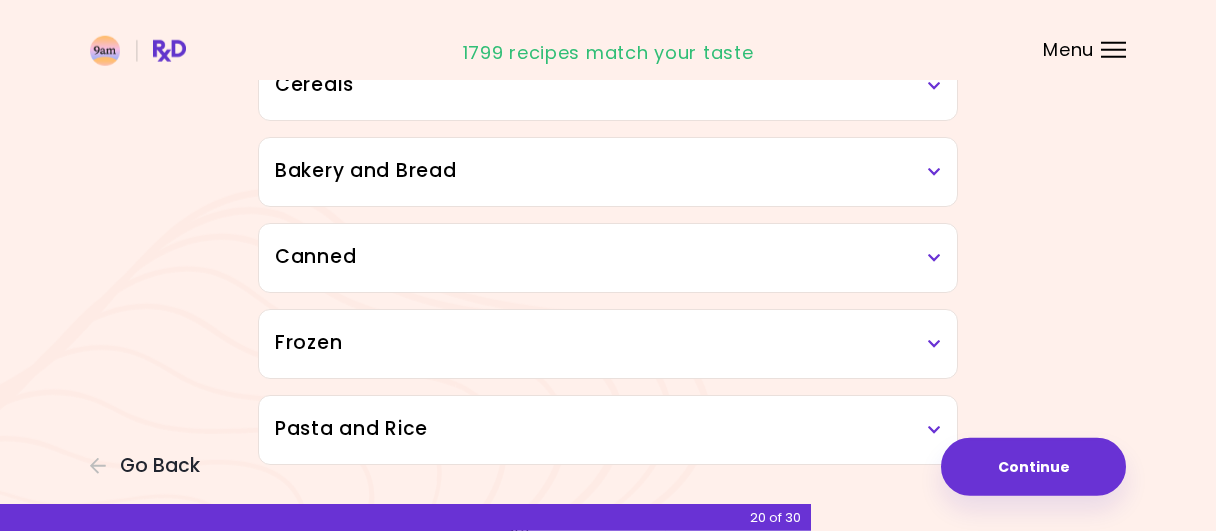 scroll, scrollTop: 1624, scrollLeft: 0, axis: vertical 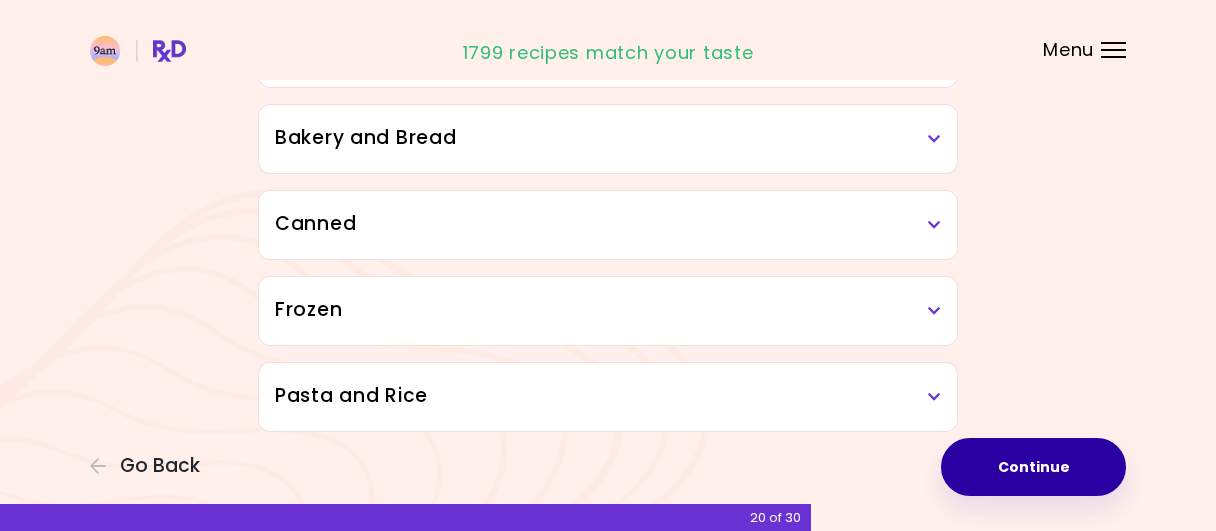 click on "Continue" at bounding box center (1033, 467) 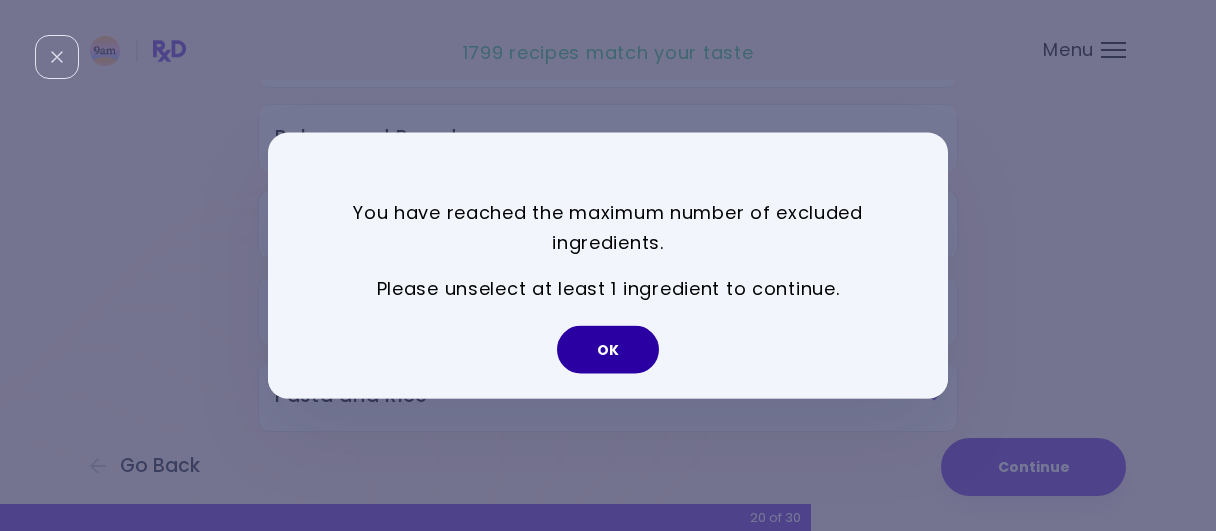 click on "OK" at bounding box center [608, 350] 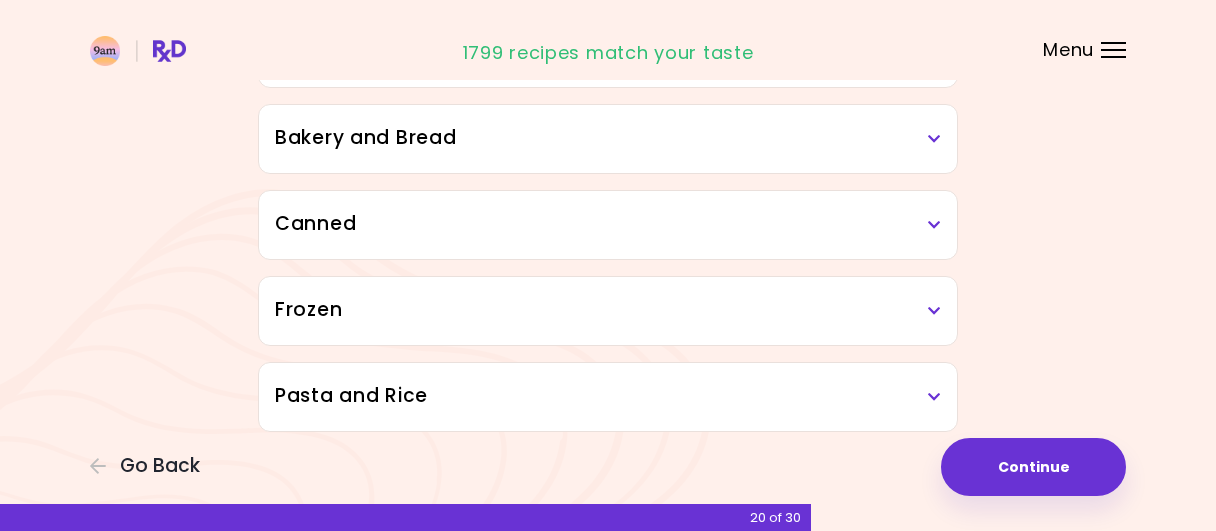 click at bounding box center [608, 40] 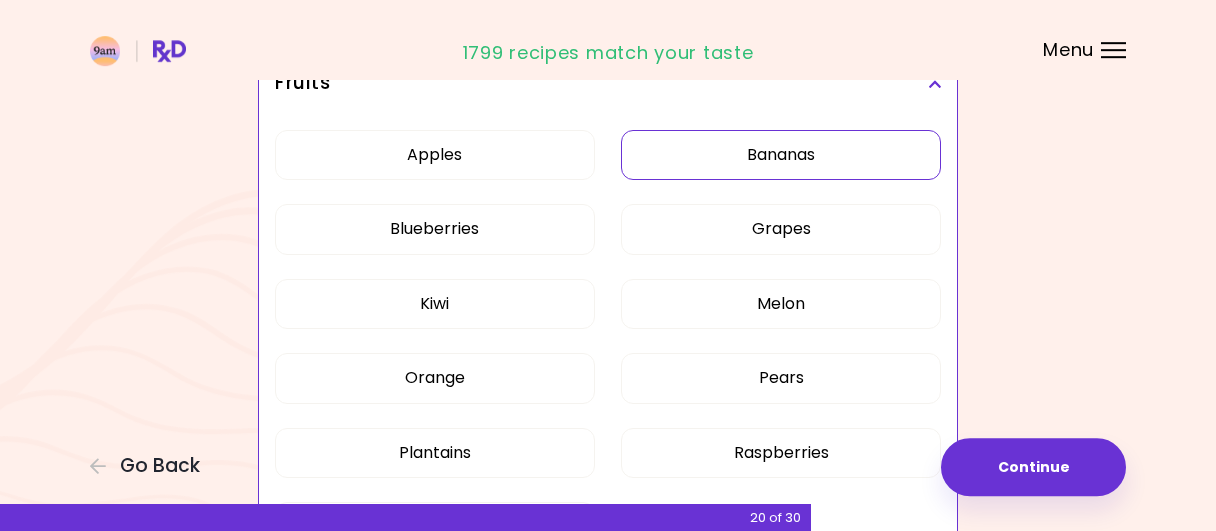 scroll, scrollTop: 364, scrollLeft: 0, axis: vertical 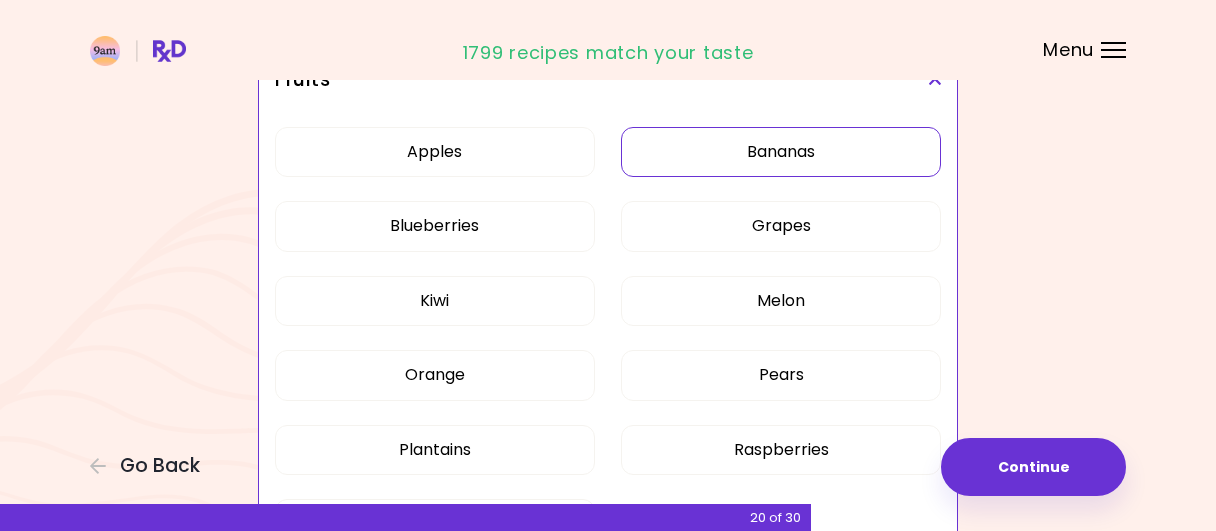 click on "Bananas" at bounding box center (781, 152) 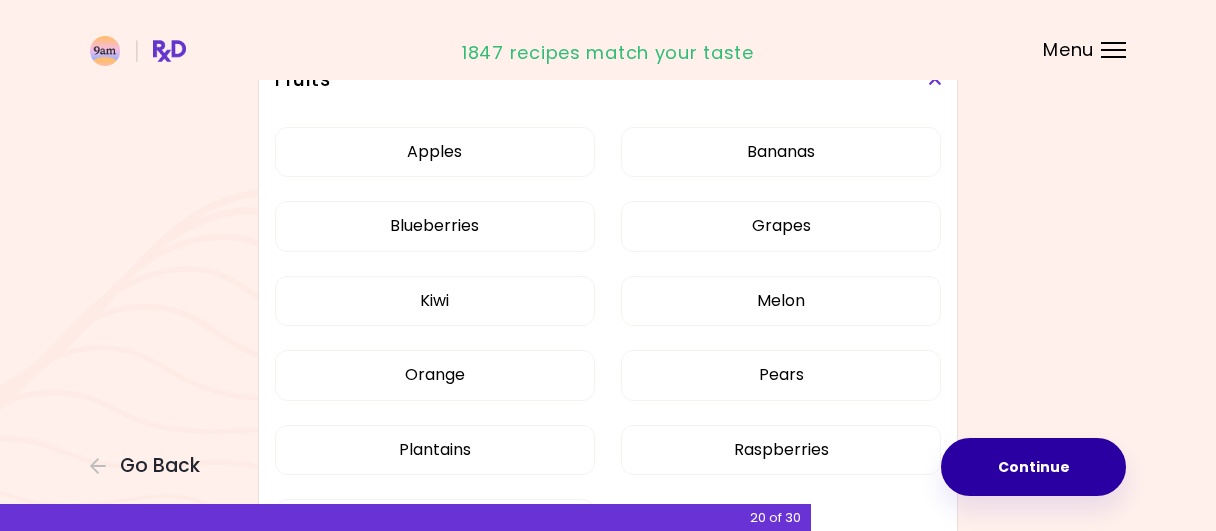 click on "Continue" at bounding box center (1033, 467) 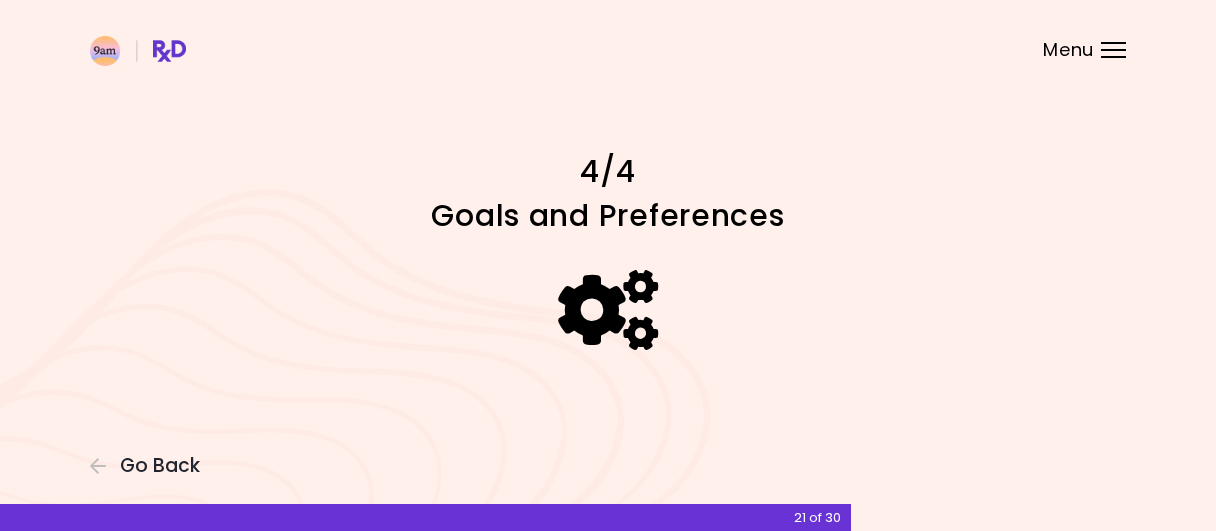 scroll, scrollTop: 0, scrollLeft: 0, axis: both 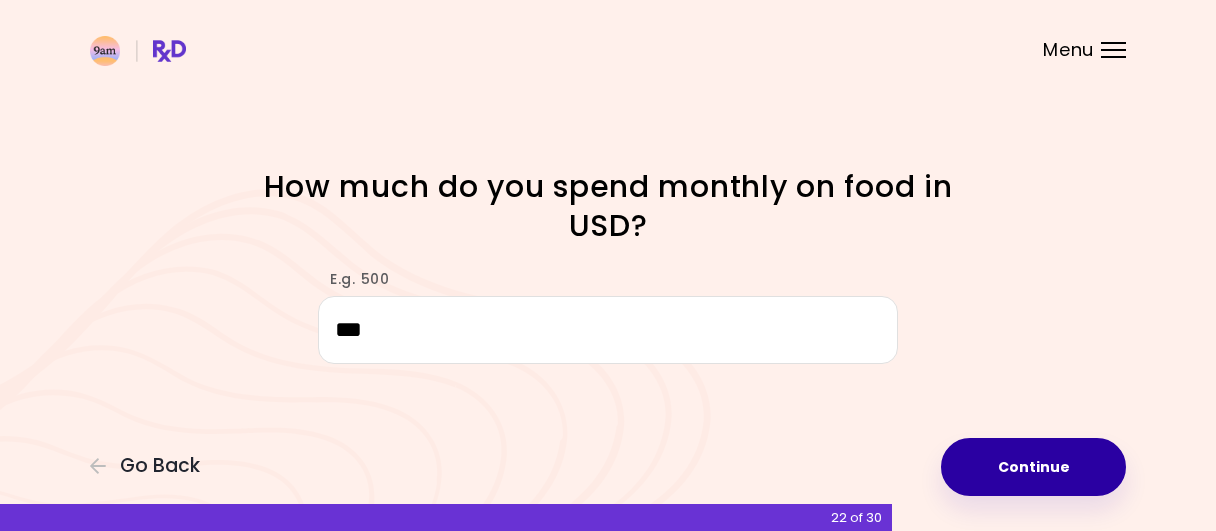 type on "***" 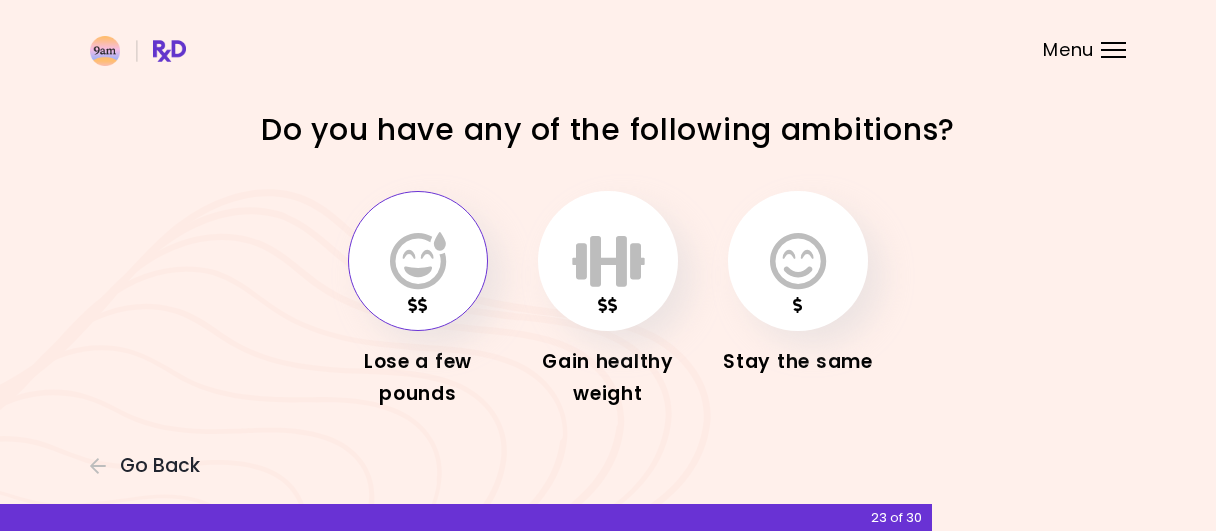 click at bounding box center (418, 261) 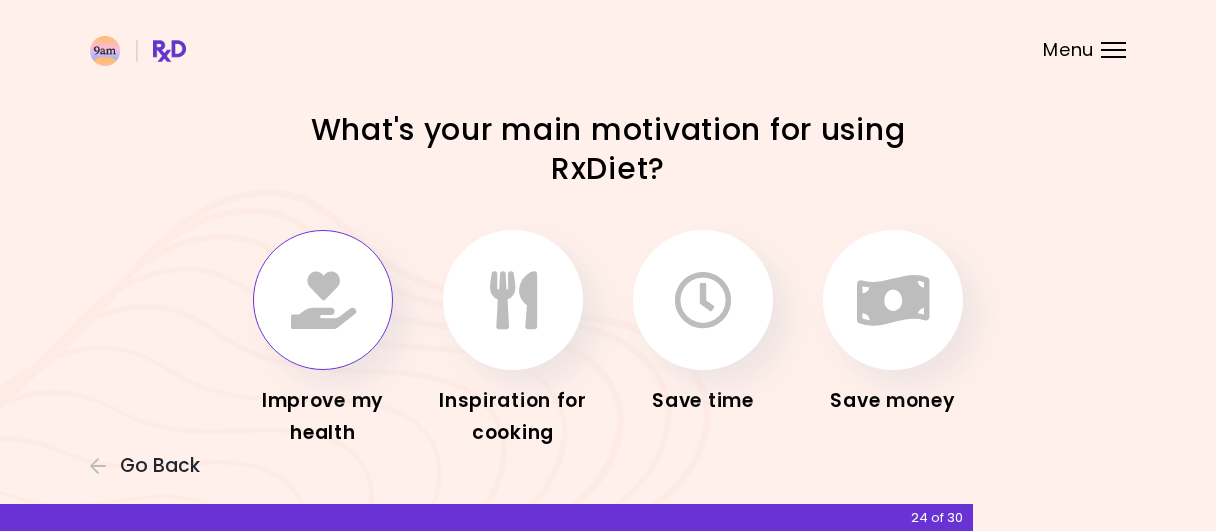 click at bounding box center [323, 300] 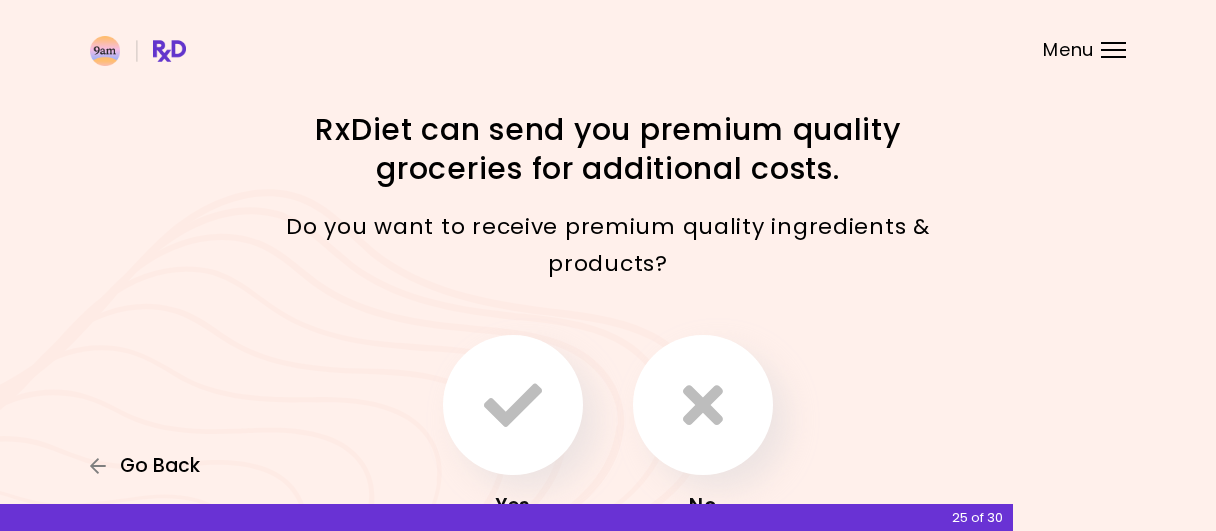 click on "Go Back" at bounding box center [160, 466] 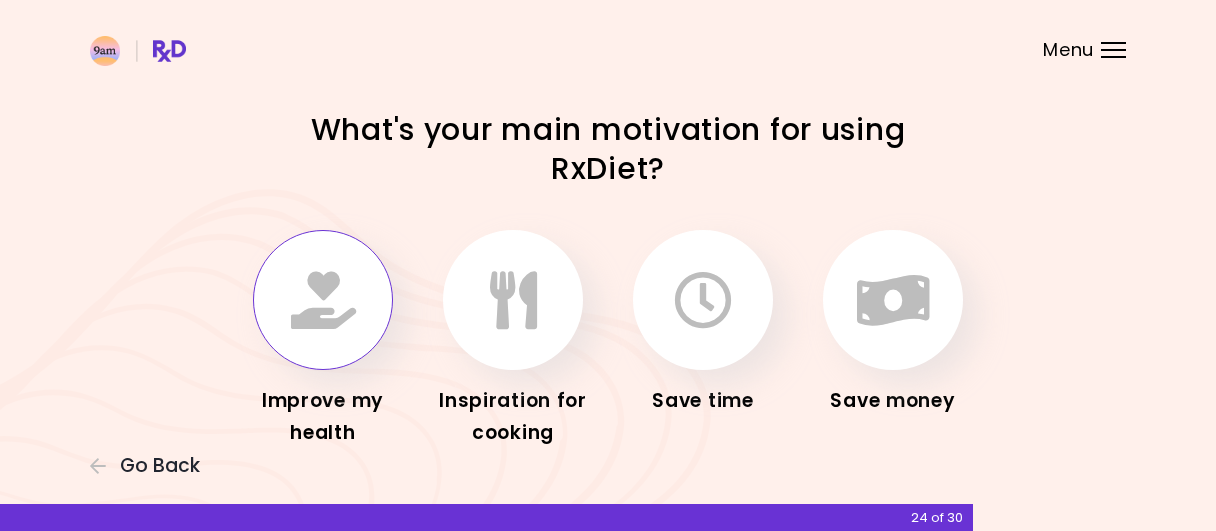 click at bounding box center [323, 300] 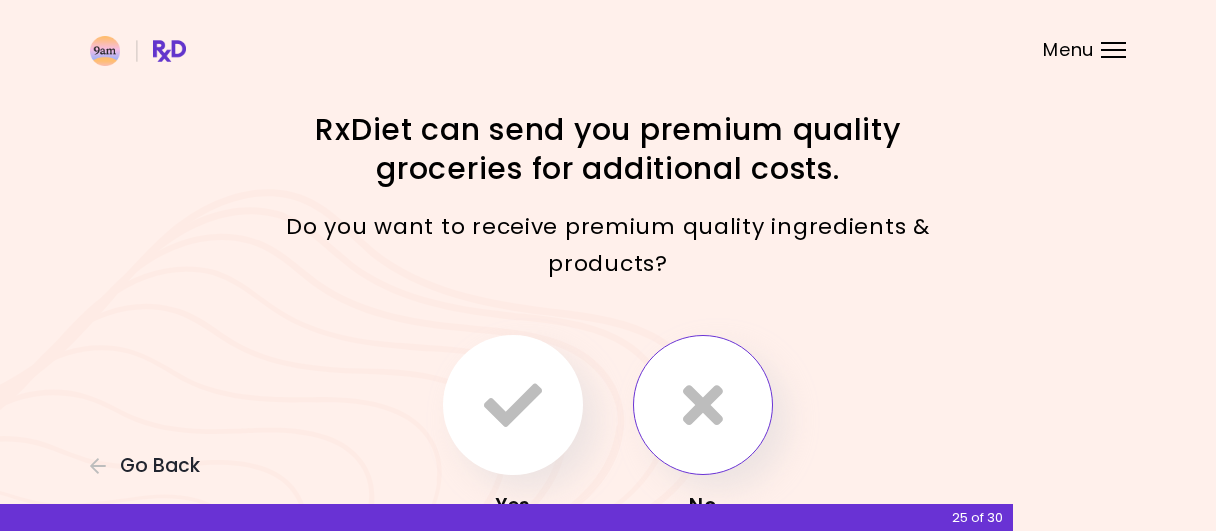 click at bounding box center (703, 405) 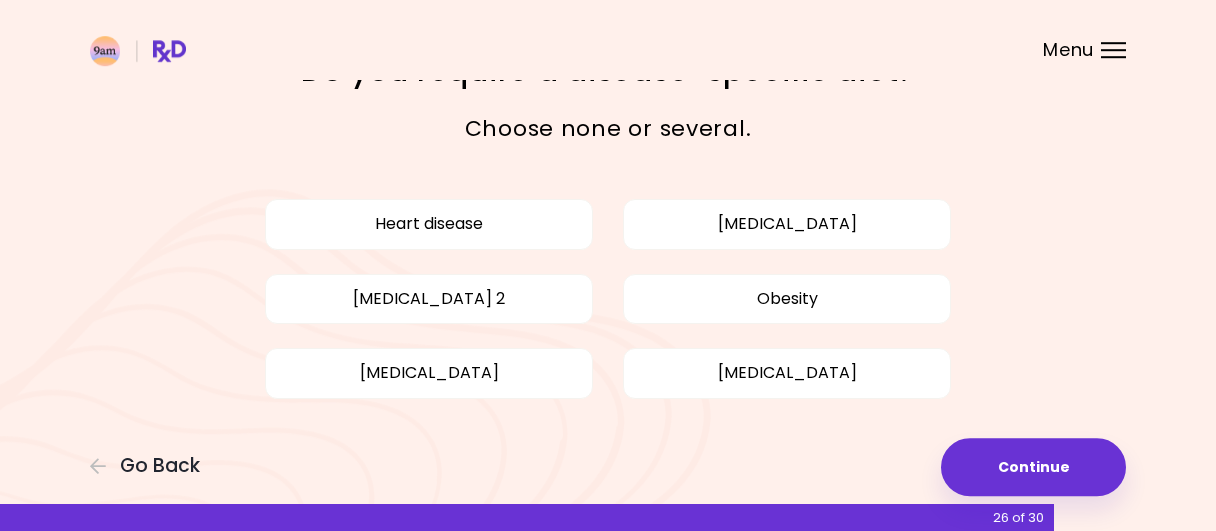 scroll, scrollTop: 71, scrollLeft: 0, axis: vertical 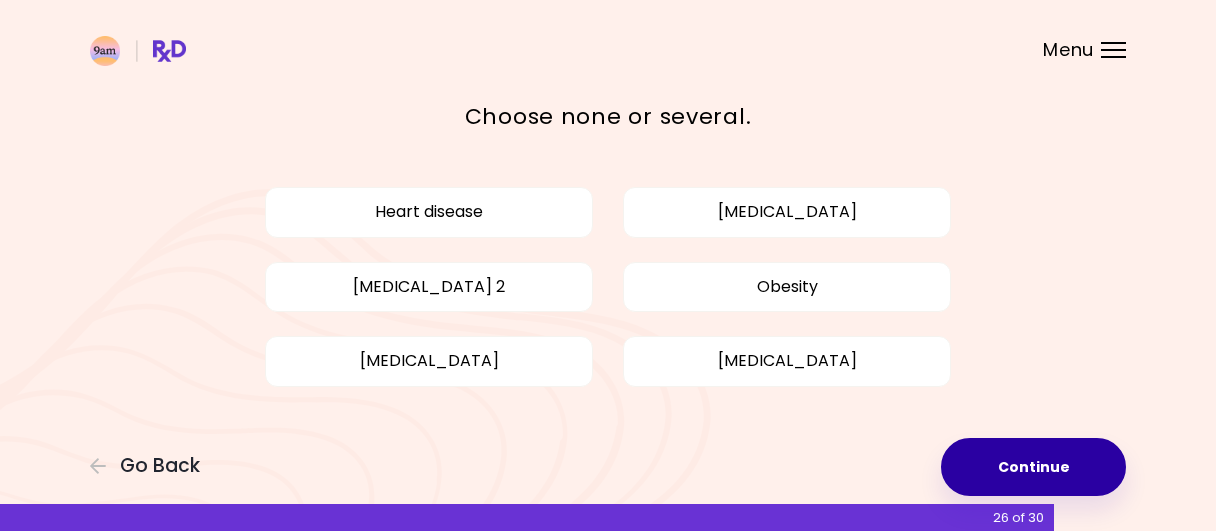 click on "Continue" at bounding box center (1033, 467) 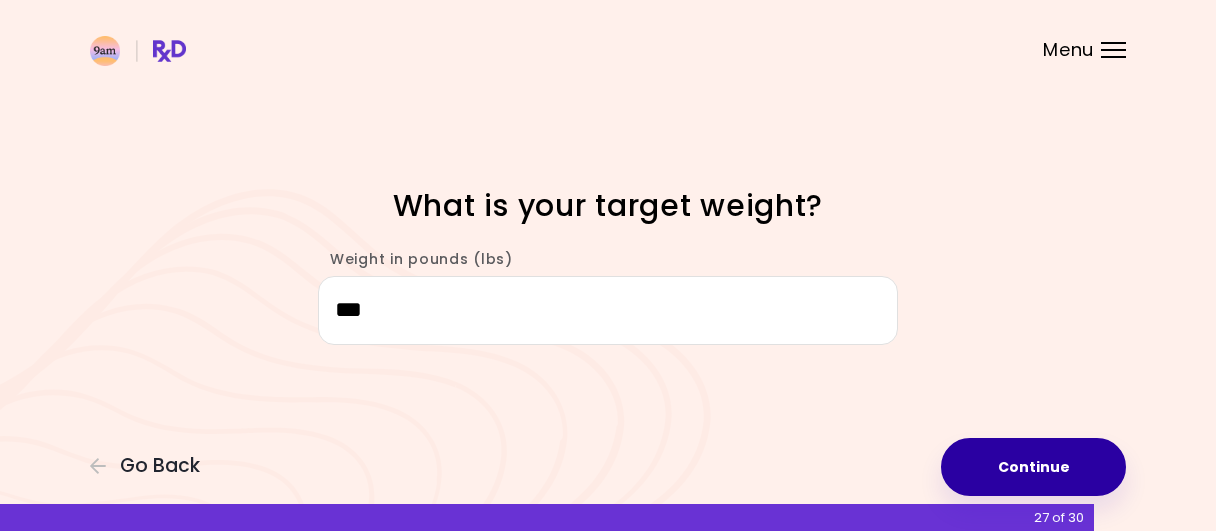 type on "***" 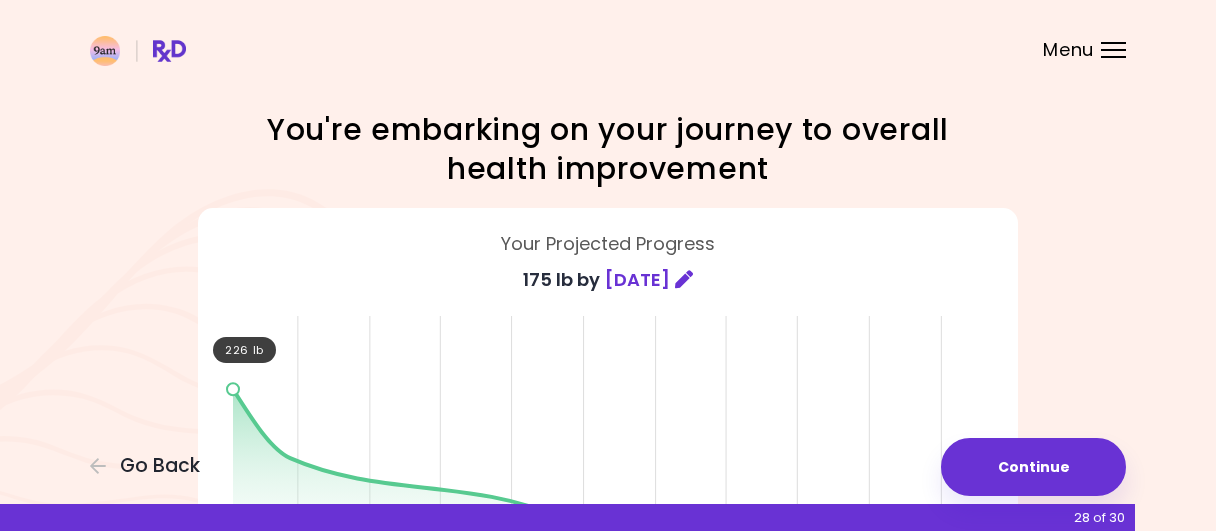 click on "Focusable invisible element You're embarking on your journey to overall health improvement Your Projected Progress 175   lb   by [DATE] 226   lb 175   lb [DATE] [DATE] 0.74   lb  /  week To achieve your goal, we recommend 1563   kcal  /  day 1   workouts  /  week Continue Go Back 28   of   30" at bounding box center [608, 517] 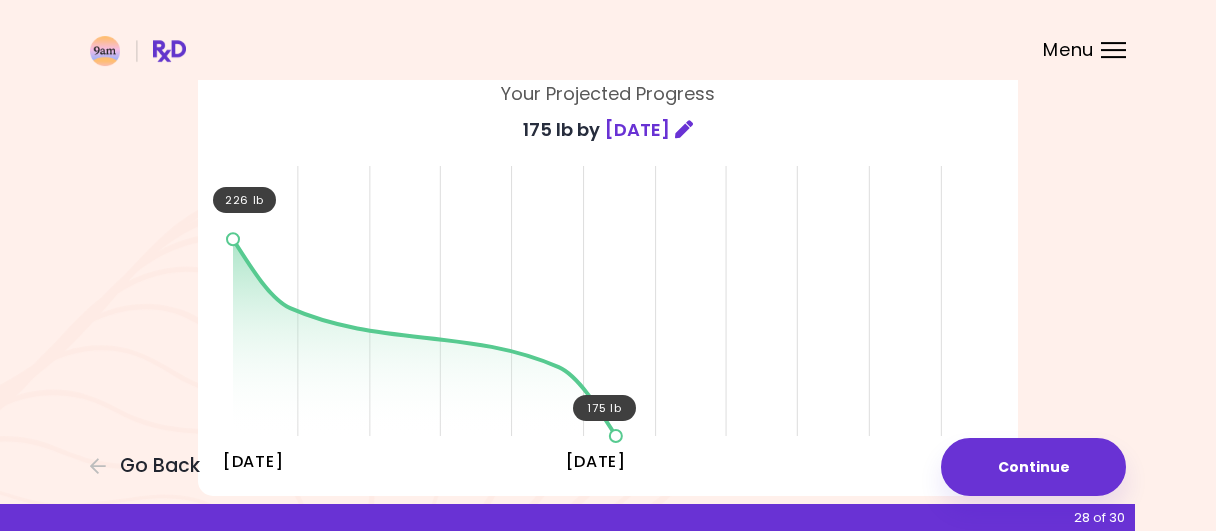 scroll, scrollTop: 156, scrollLeft: 0, axis: vertical 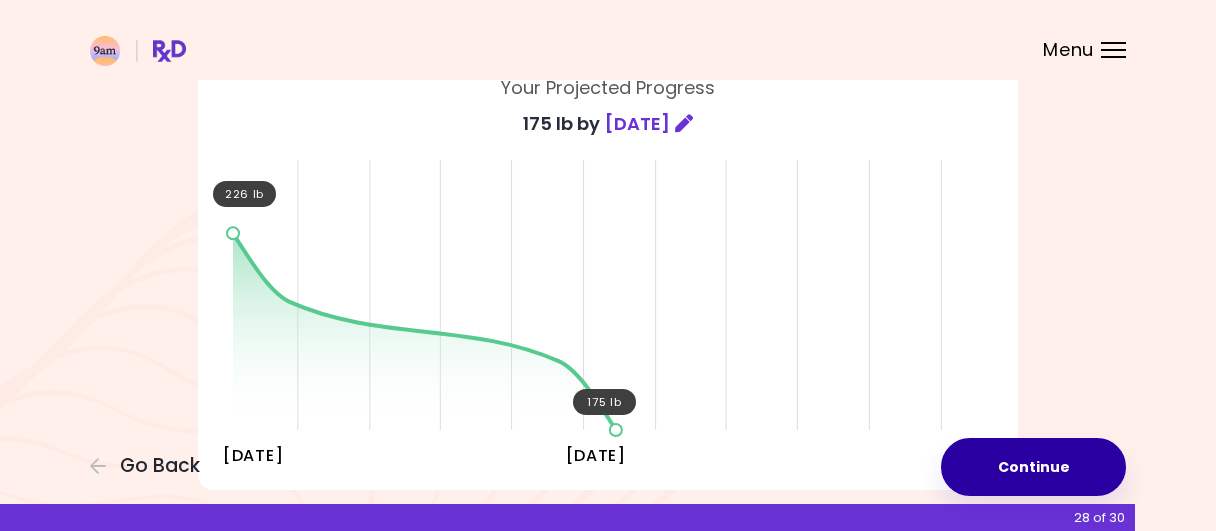 click on "Continue" at bounding box center (1033, 467) 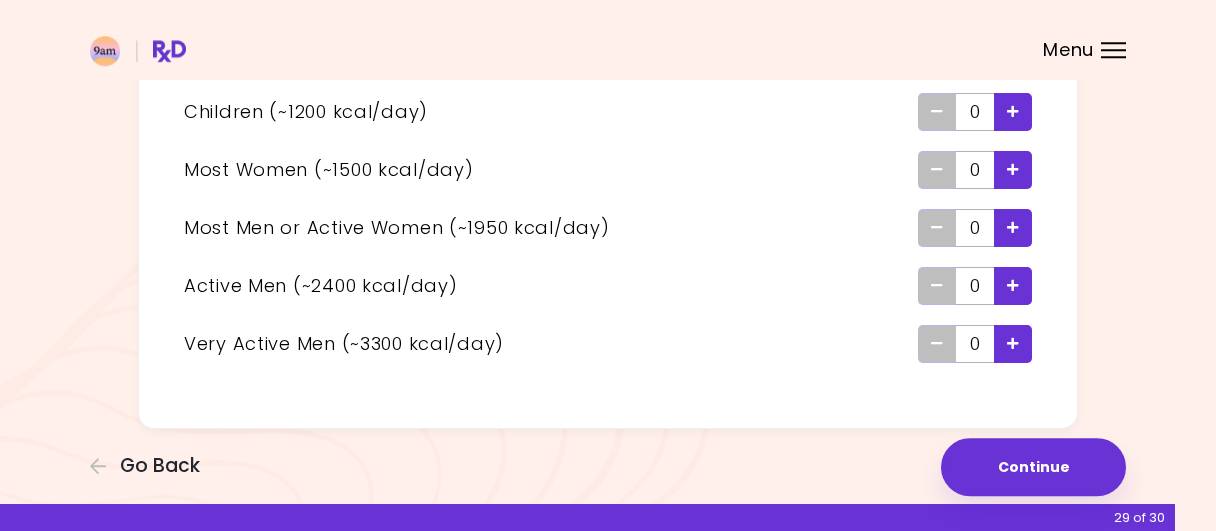 scroll, scrollTop: 207, scrollLeft: 0, axis: vertical 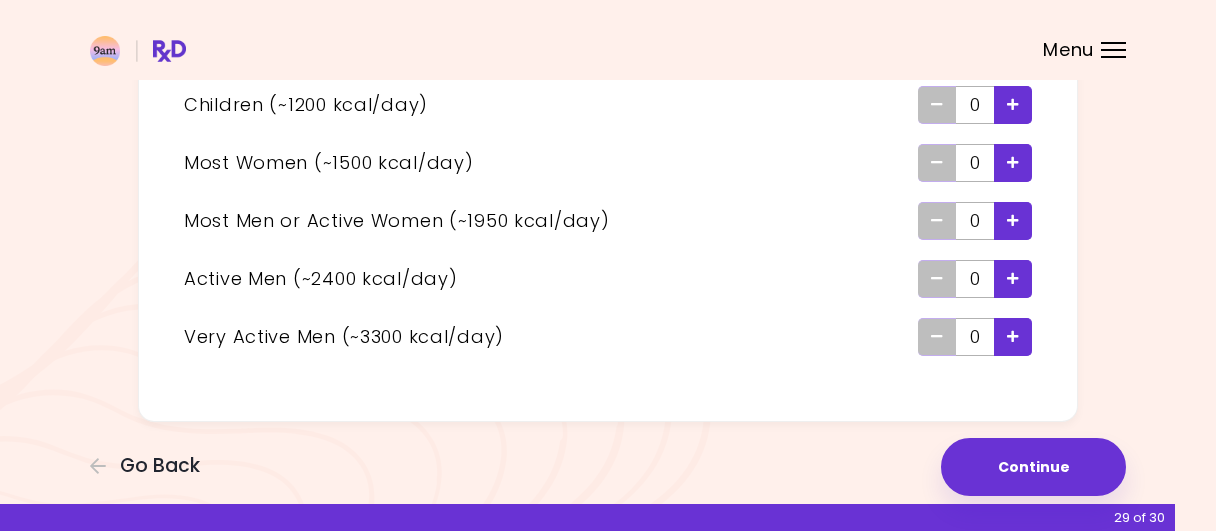 click at bounding box center [937, 221] 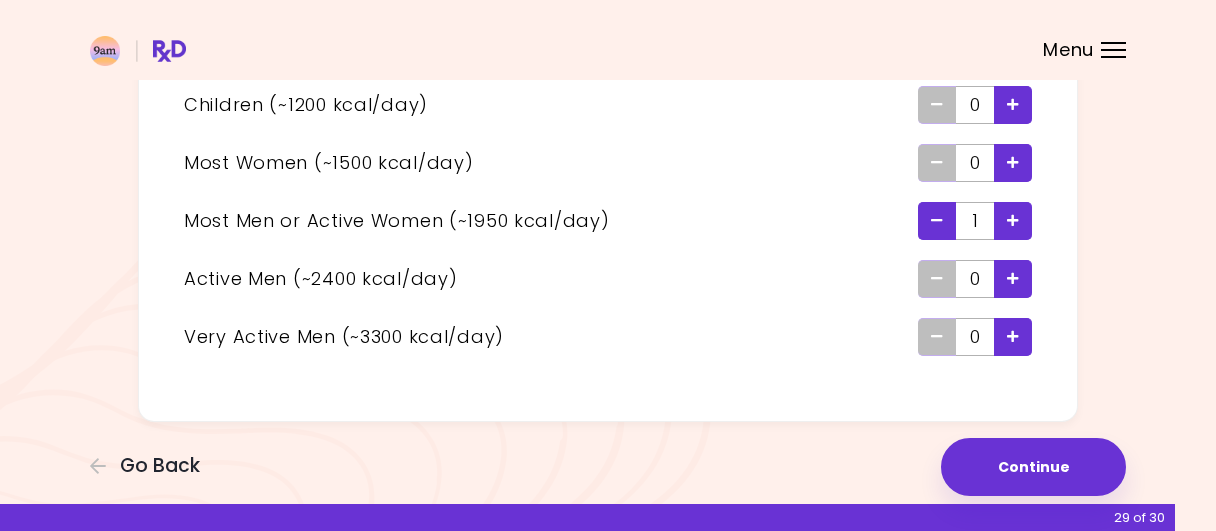 scroll, scrollTop: 22, scrollLeft: 0, axis: vertical 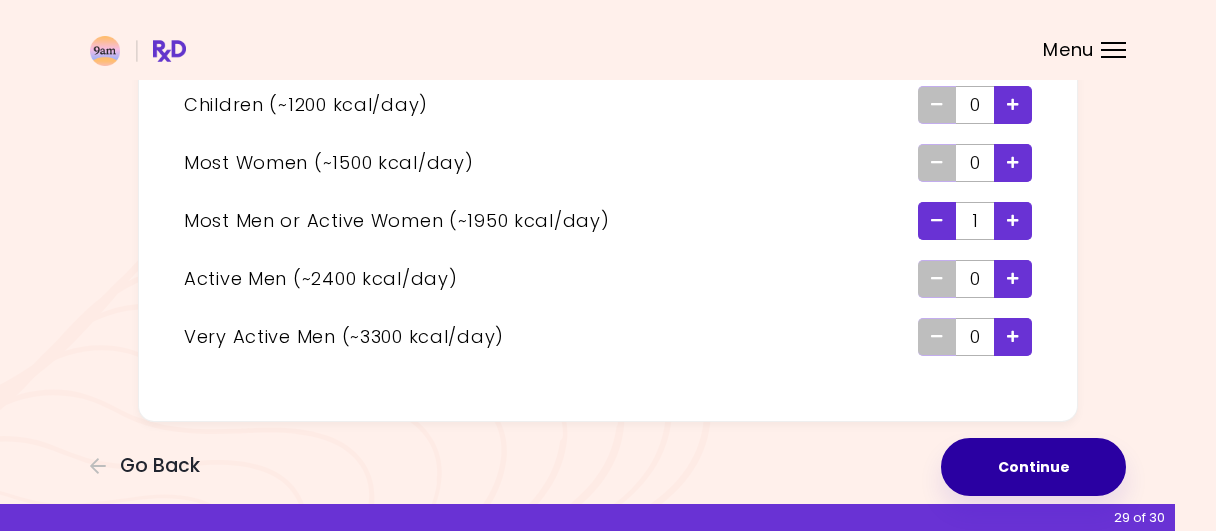 click on "Continue" at bounding box center [1033, 467] 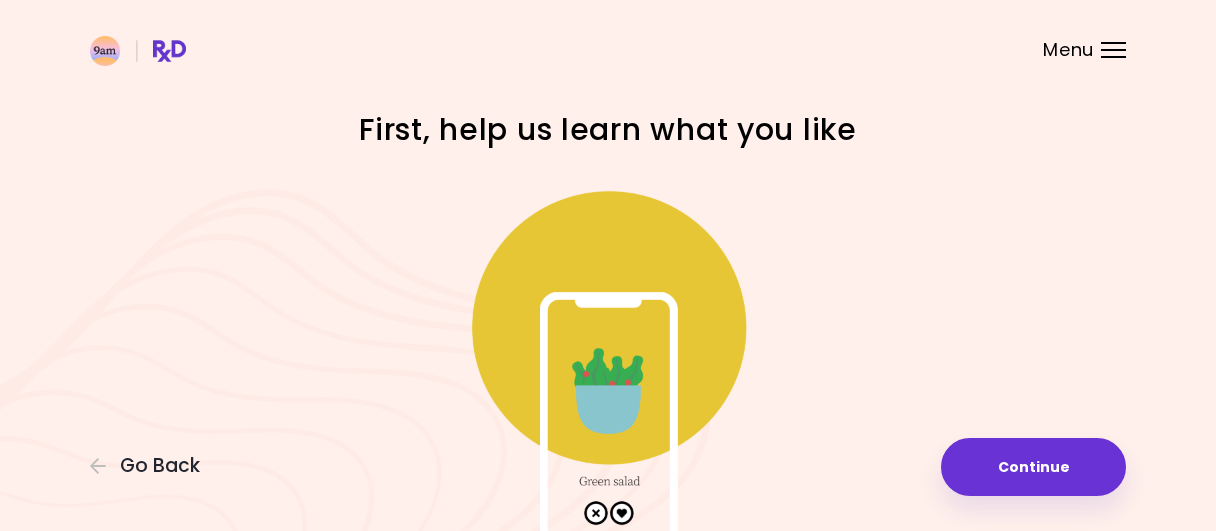 click at bounding box center (608, 369) 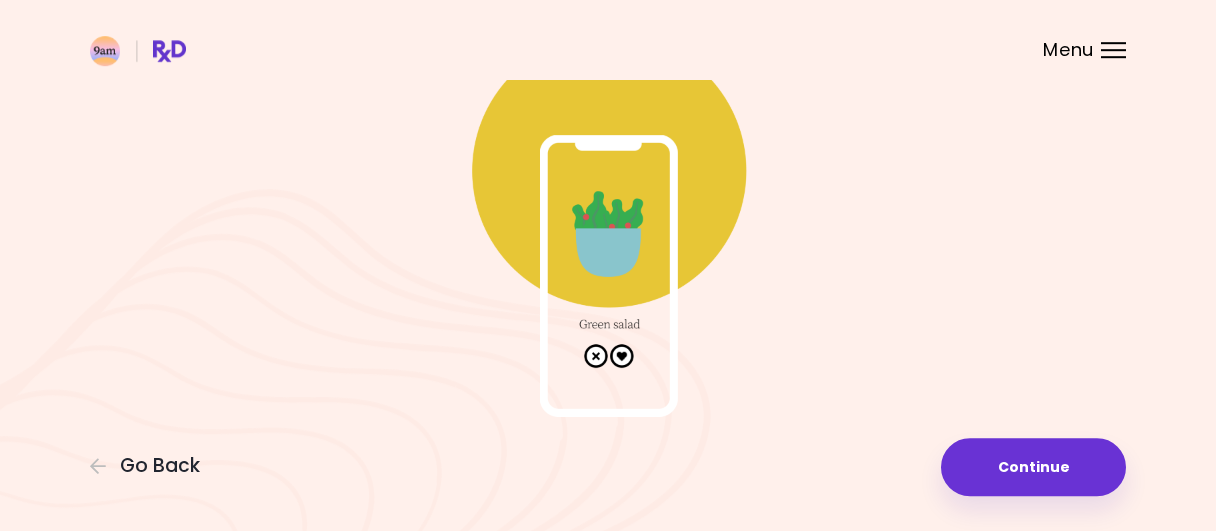 scroll, scrollTop: 162, scrollLeft: 0, axis: vertical 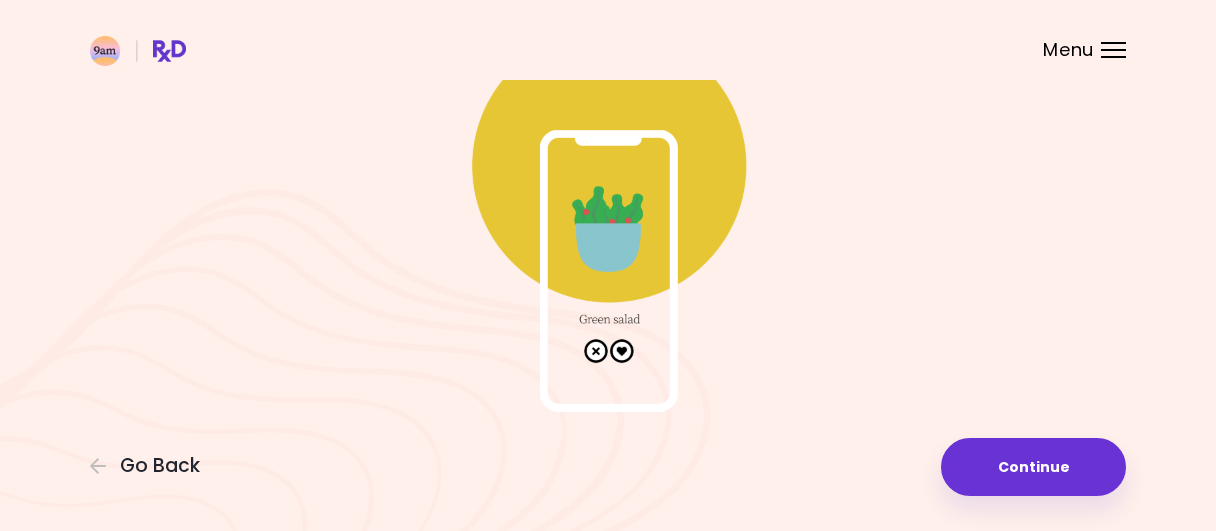 click at bounding box center (608, 212) 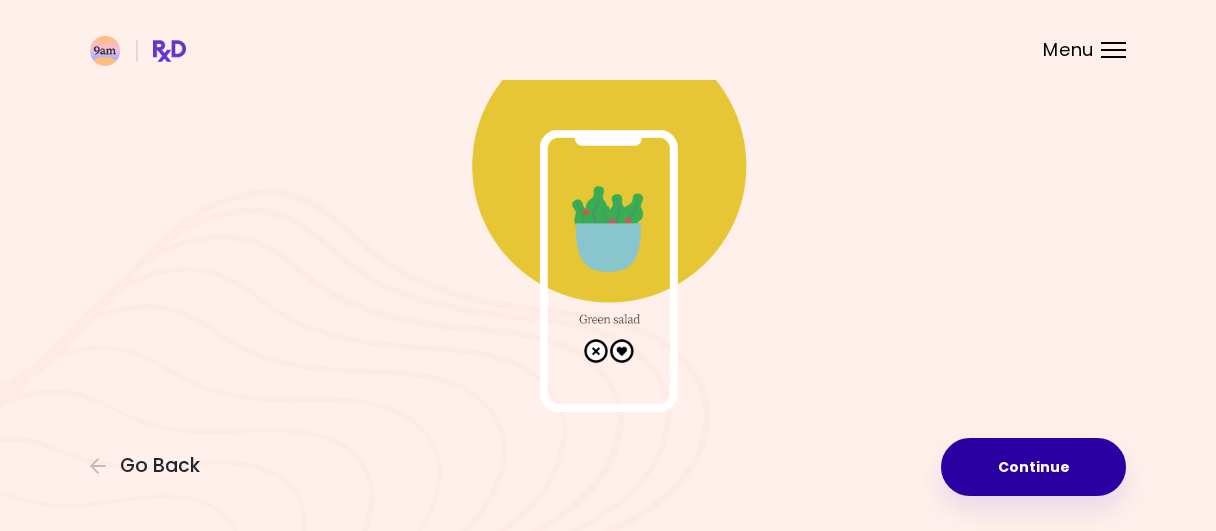 click on "Continue" at bounding box center (1033, 467) 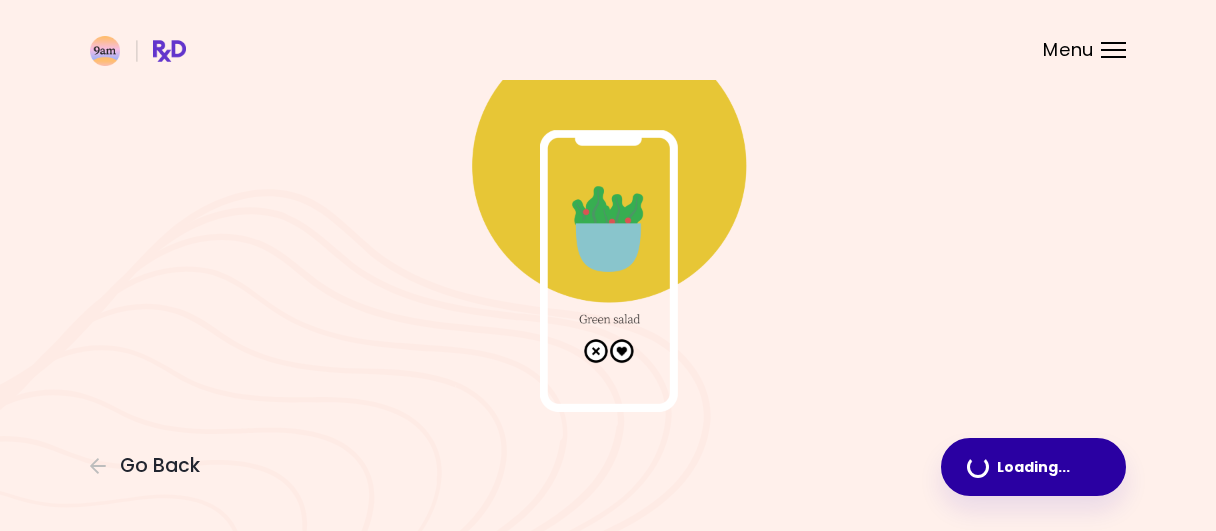 scroll, scrollTop: 0, scrollLeft: 0, axis: both 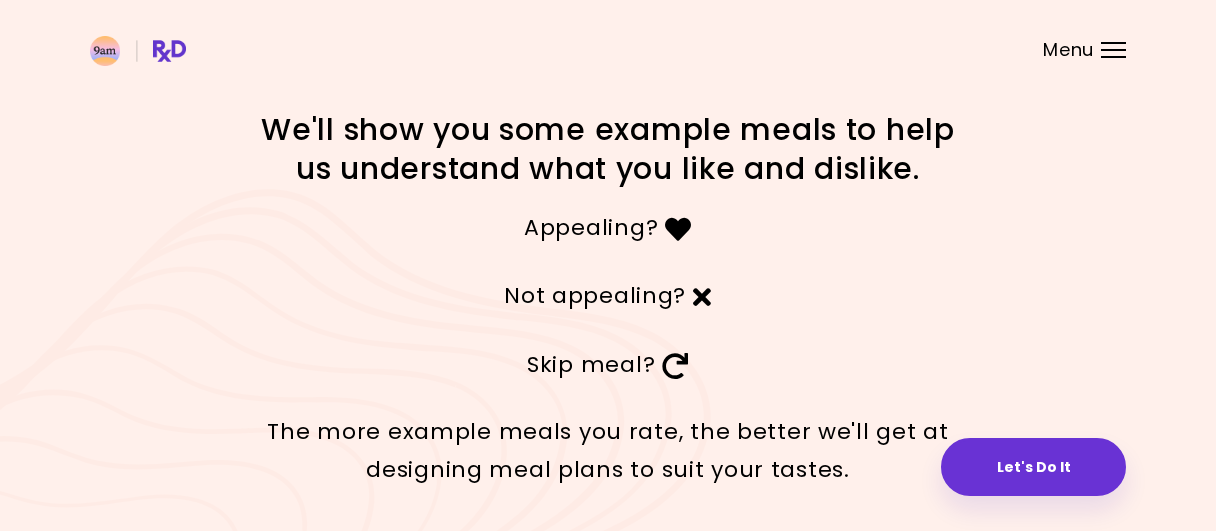 click on "Let's Do It" at bounding box center [1033, 467] 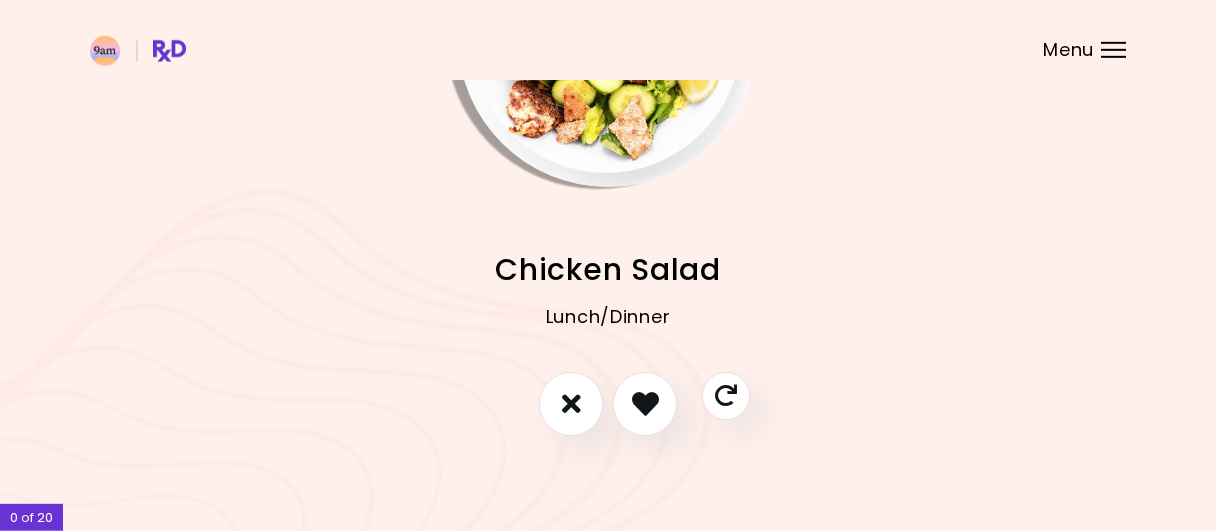 scroll, scrollTop: 207, scrollLeft: 0, axis: vertical 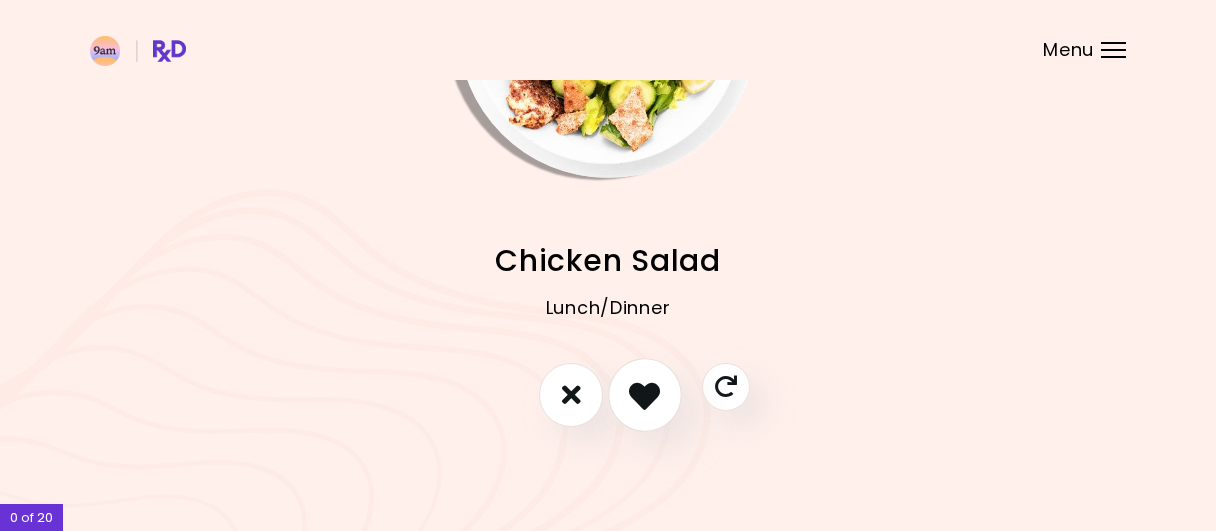 click at bounding box center (644, 394) 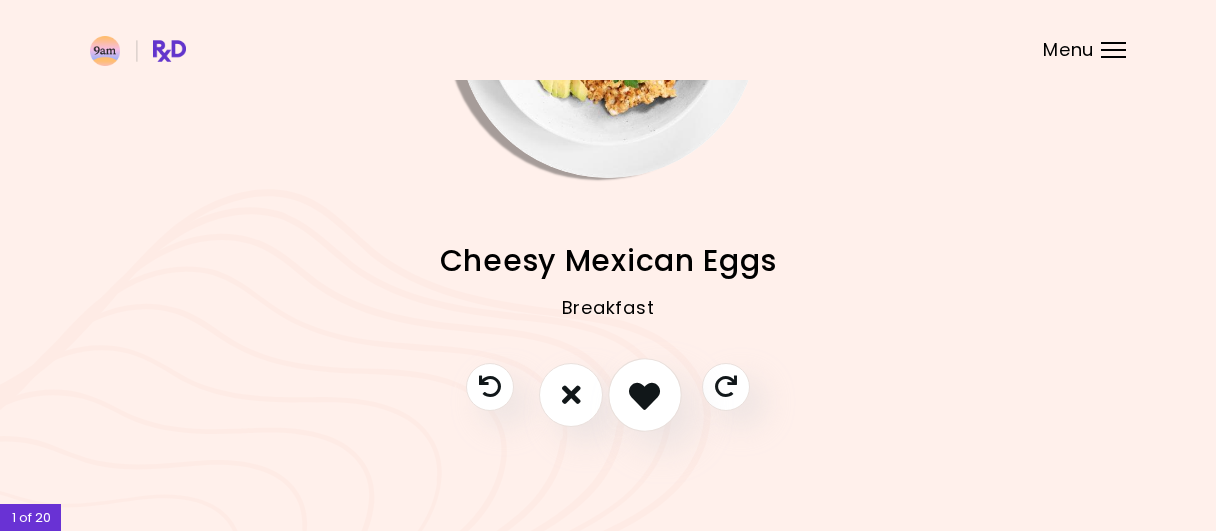 type 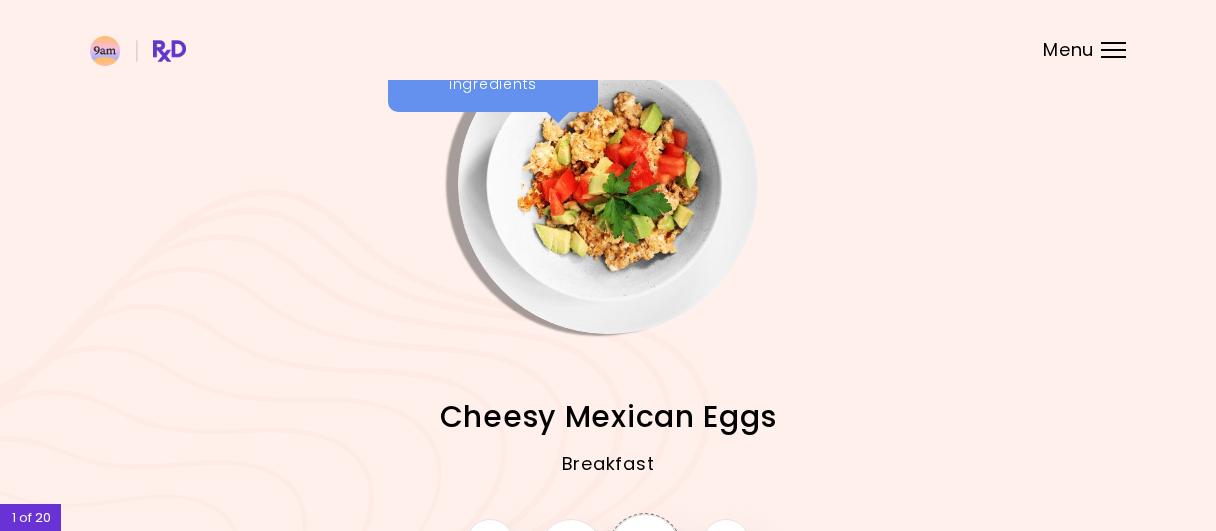 scroll, scrollTop: 103, scrollLeft: 0, axis: vertical 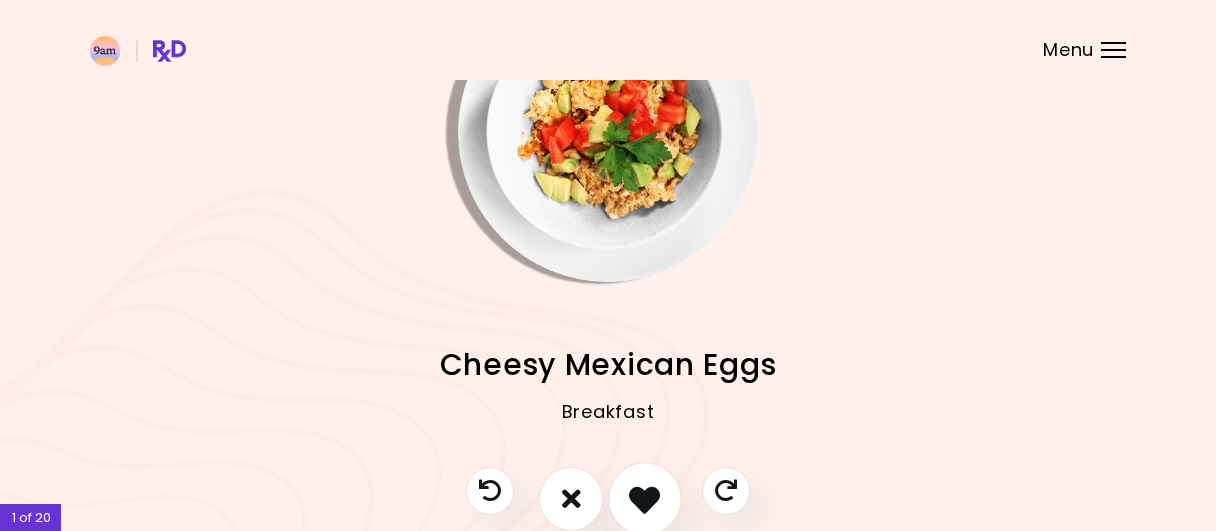 click at bounding box center [644, 498] 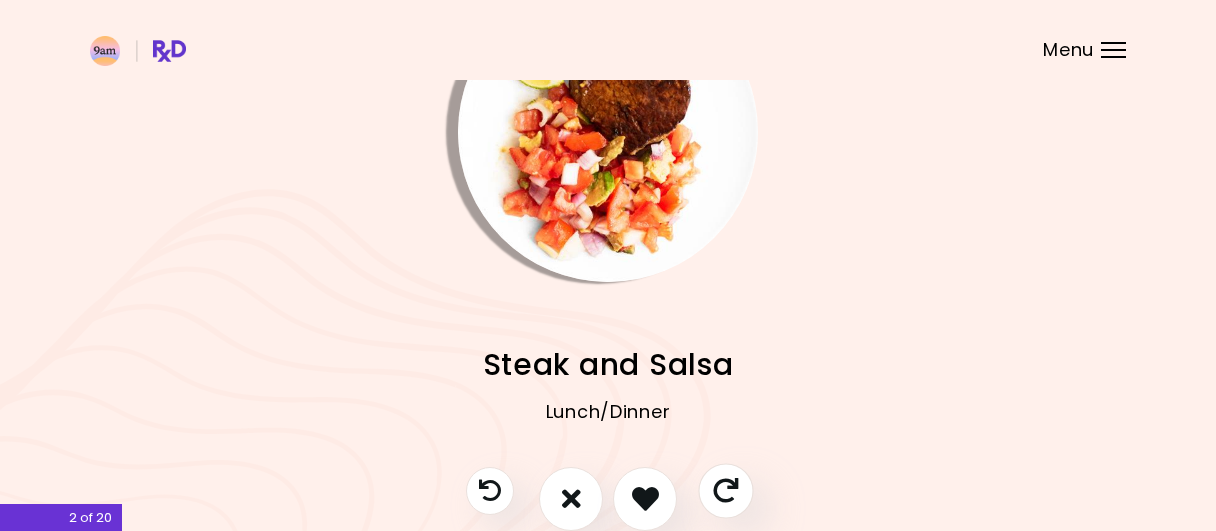click at bounding box center (725, 490) 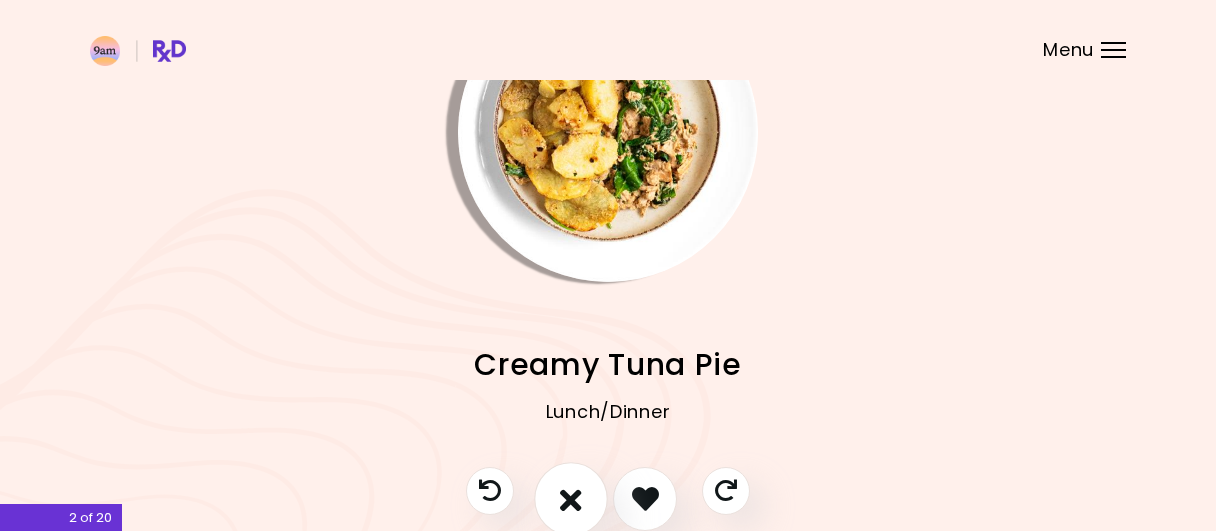 click at bounding box center [571, 498] 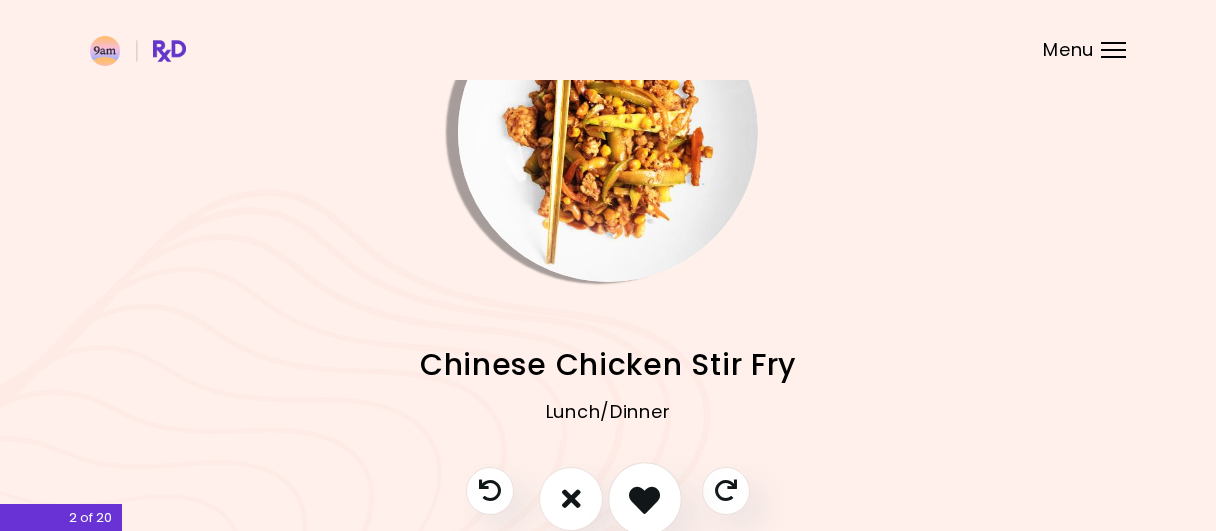 click at bounding box center [644, 498] 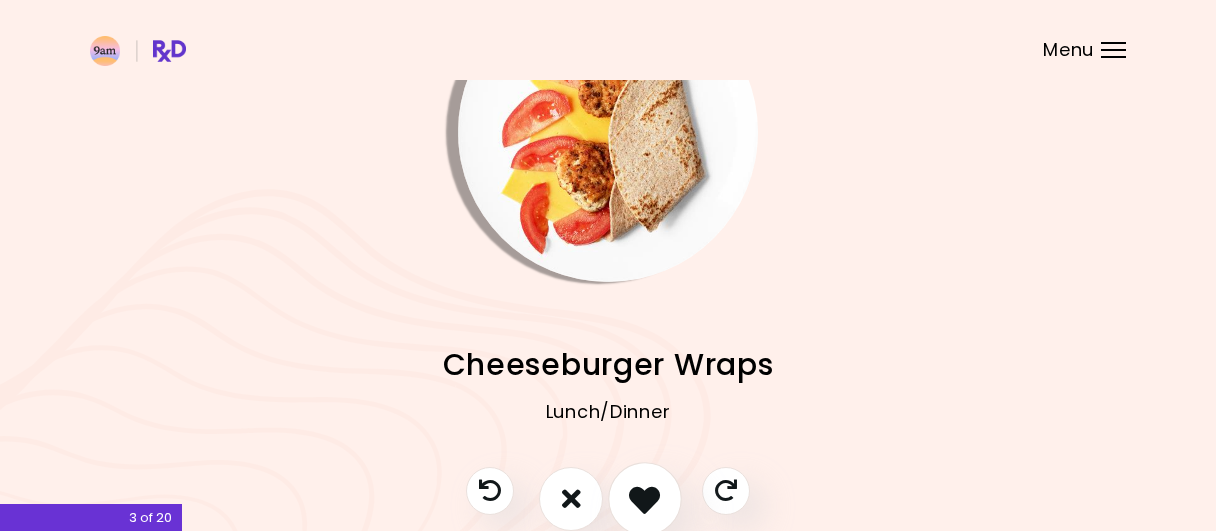 click at bounding box center [644, 498] 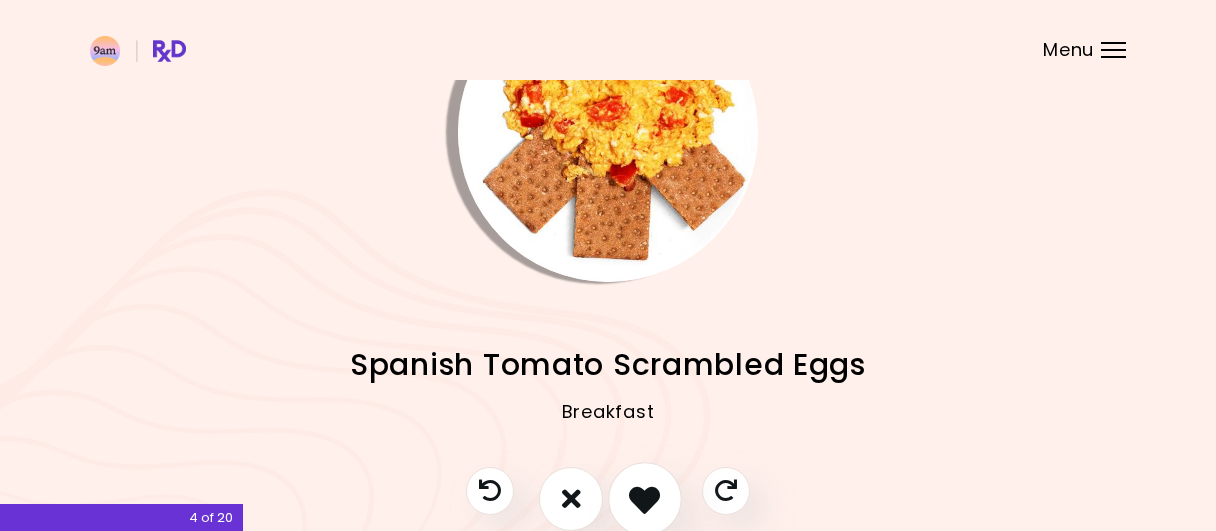 click at bounding box center [644, 498] 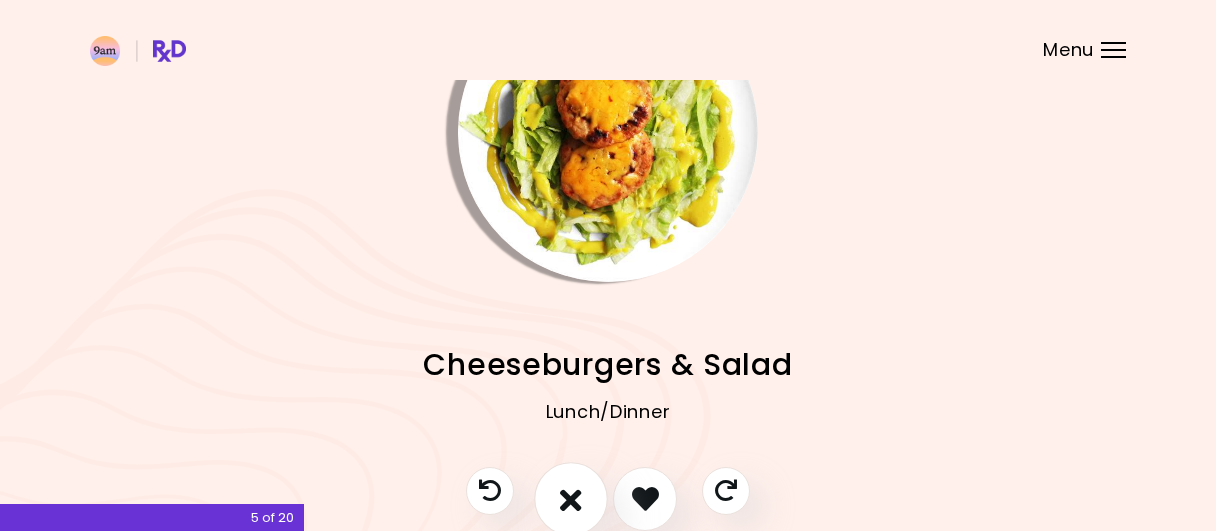 click at bounding box center (571, 498) 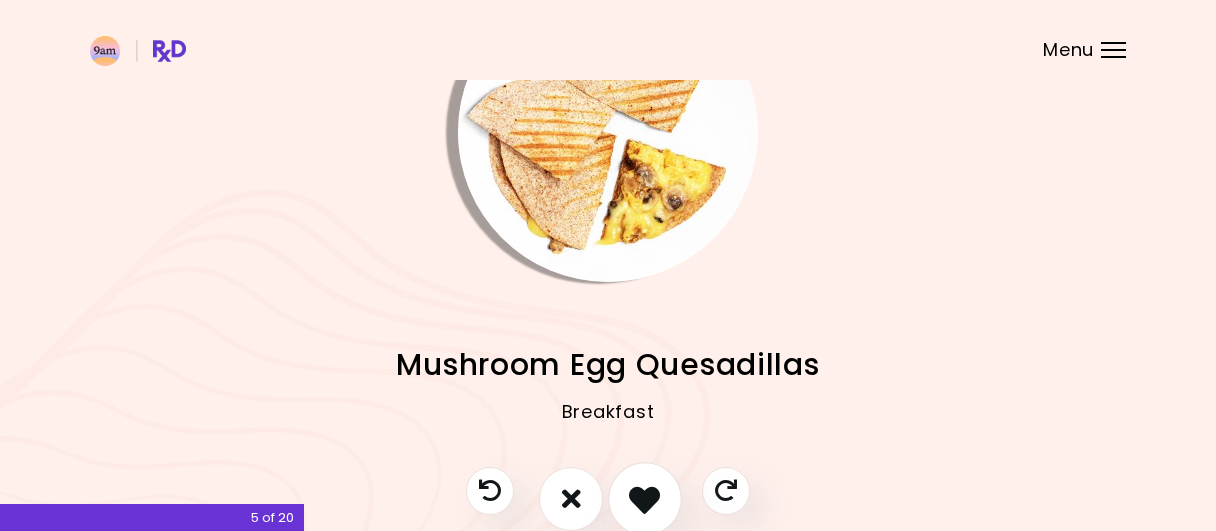 click at bounding box center [644, 498] 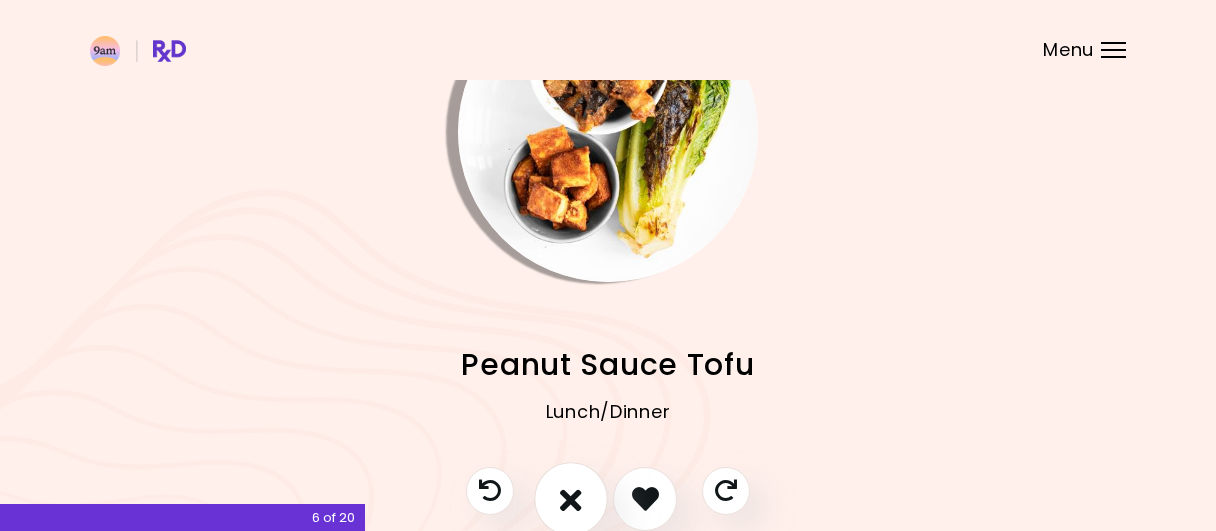 click at bounding box center [571, 498] 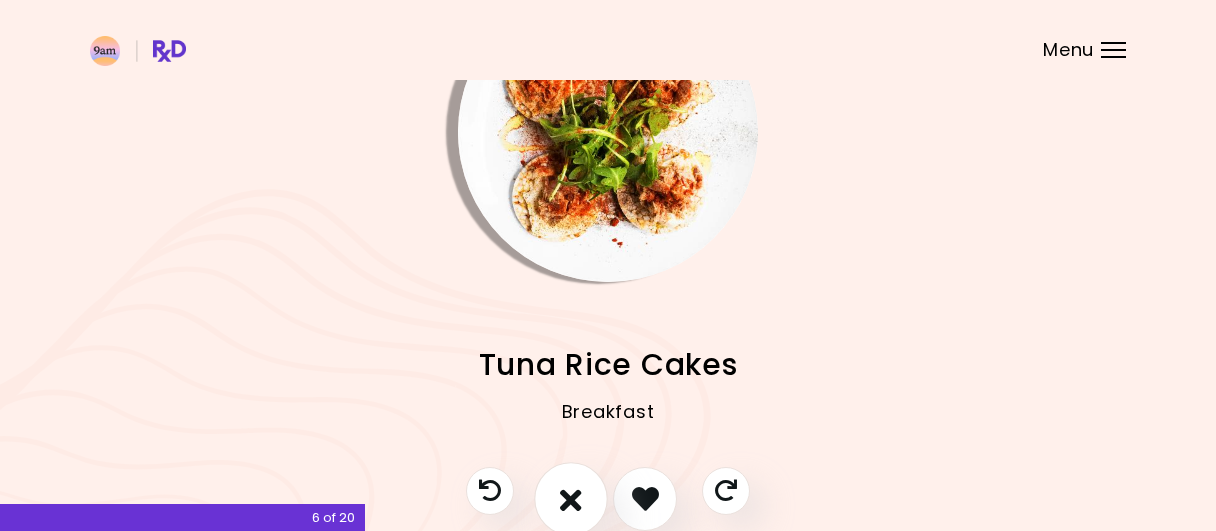 click at bounding box center (571, 498) 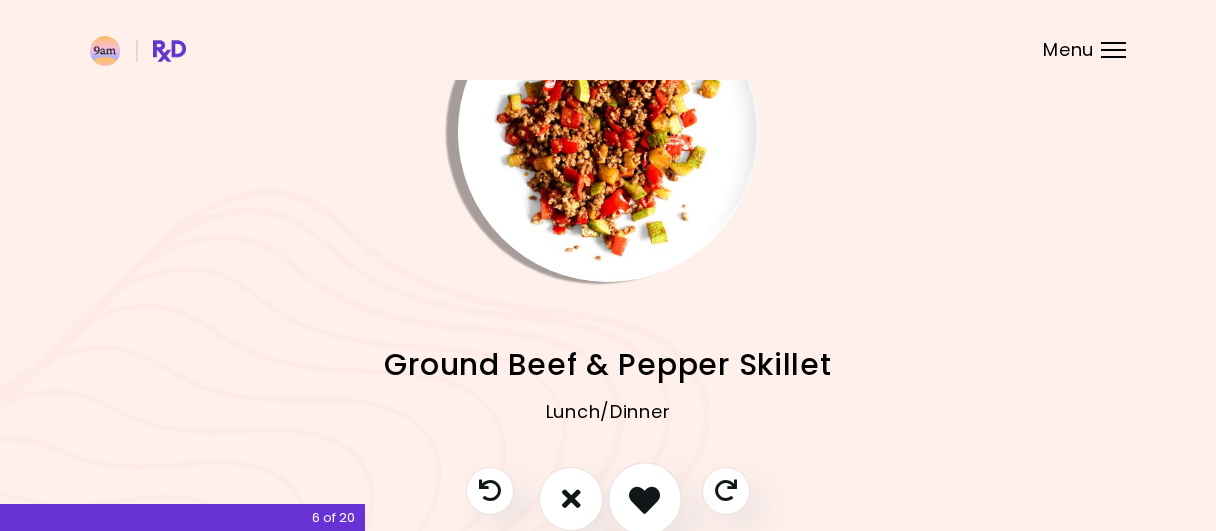 click at bounding box center (644, 498) 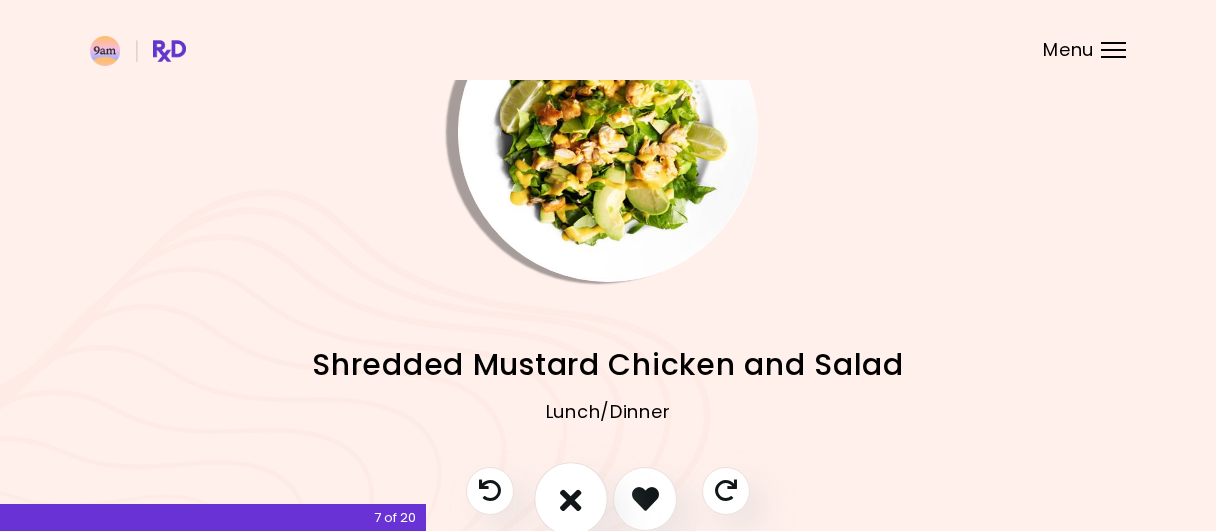 click at bounding box center [571, 498] 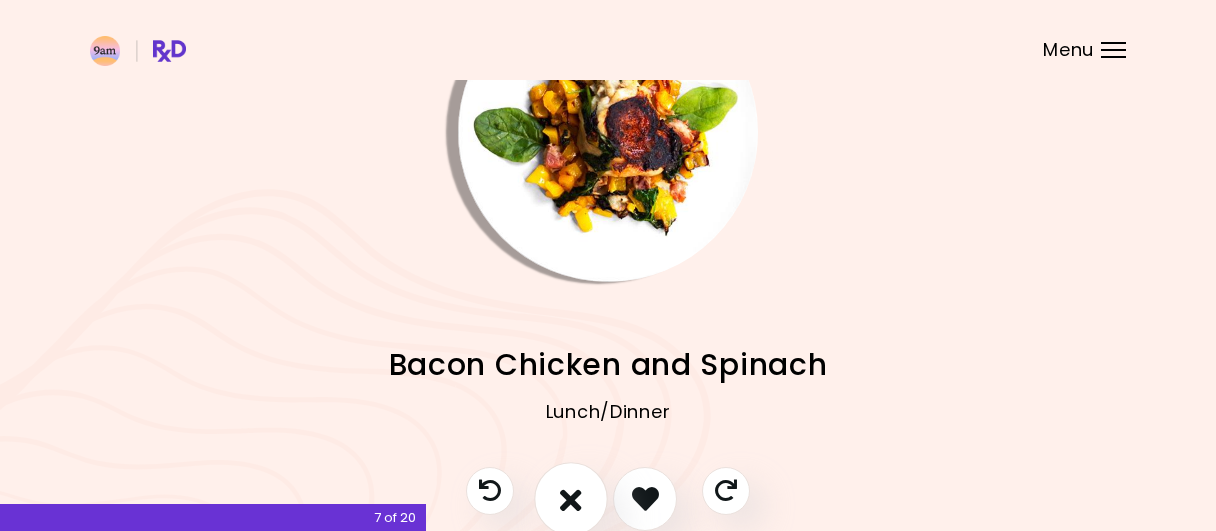 click at bounding box center (571, 498) 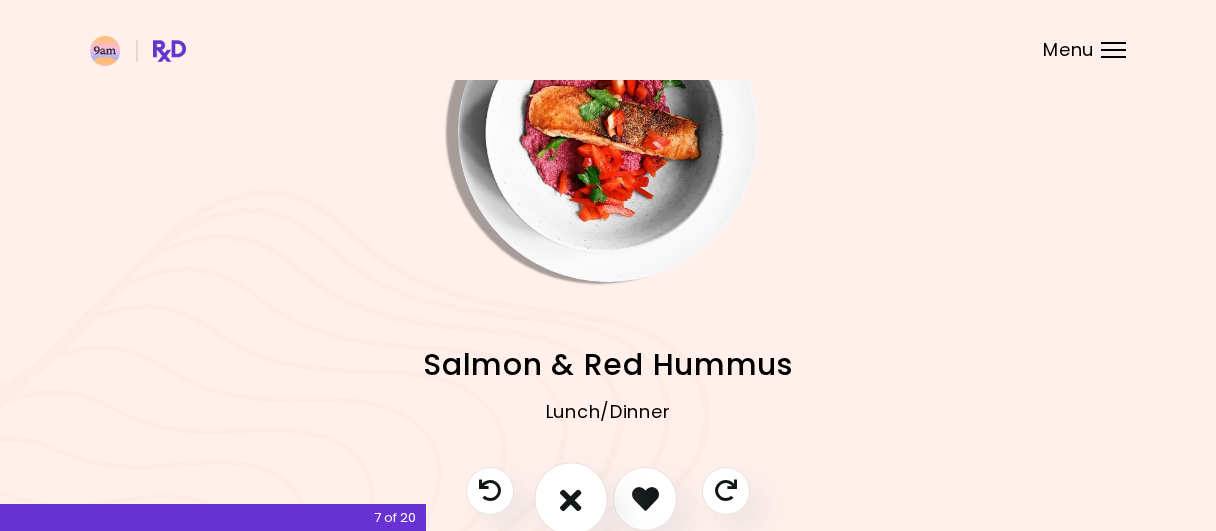 click at bounding box center (571, 498) 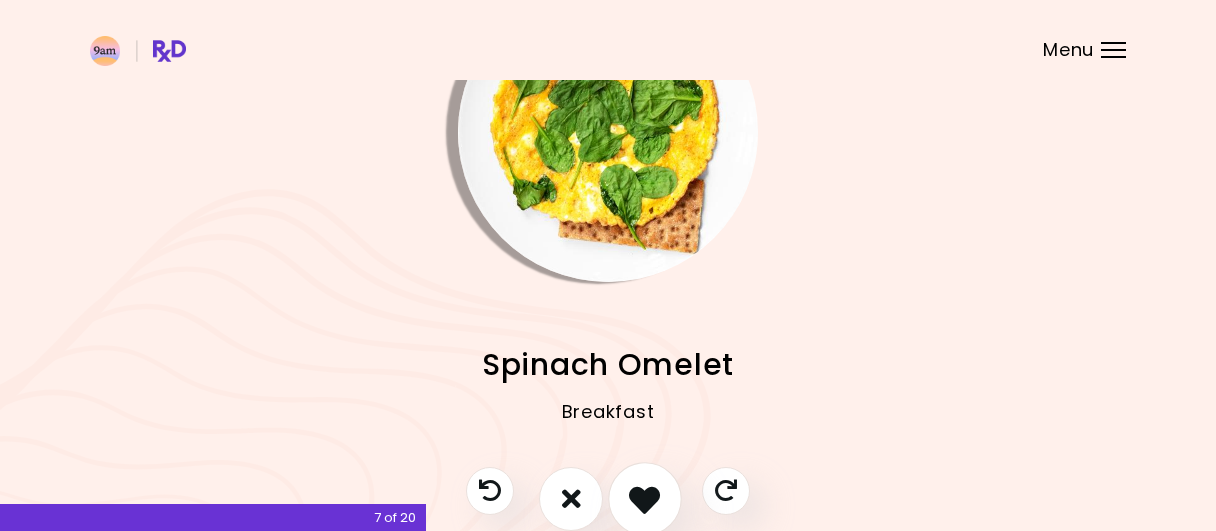 click at bounding box center [644, 498] 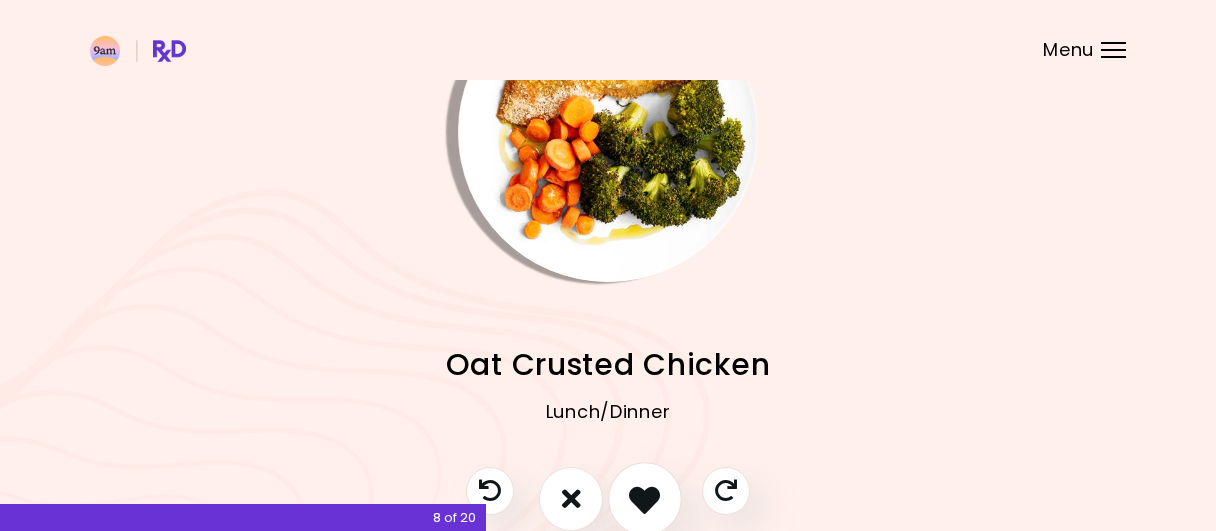 click at bounding box center [644, 498] 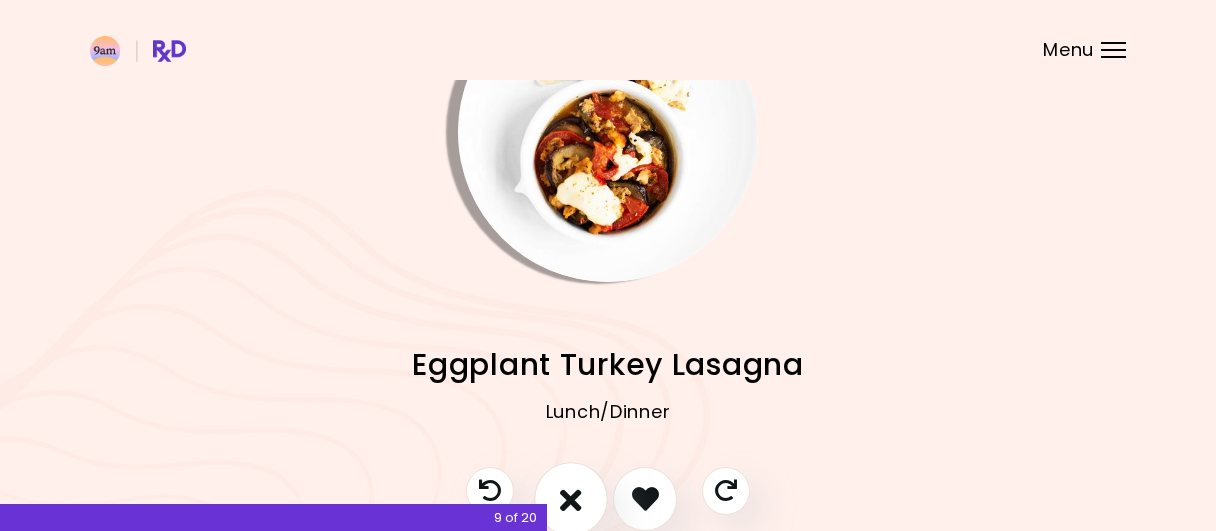 click at bounding box center [571, 499] 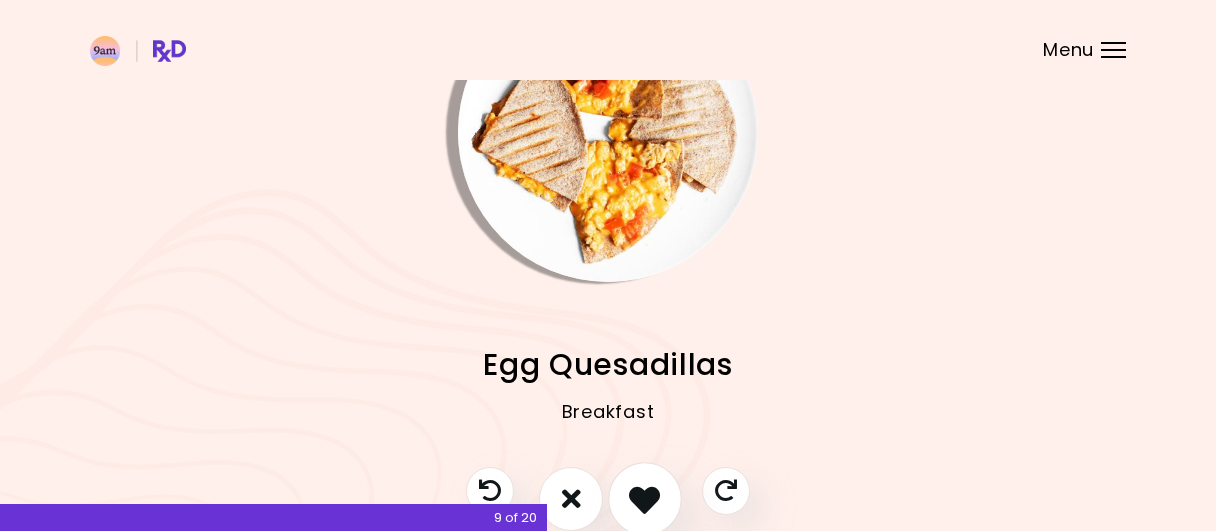 click at bounding box center [644, 498] 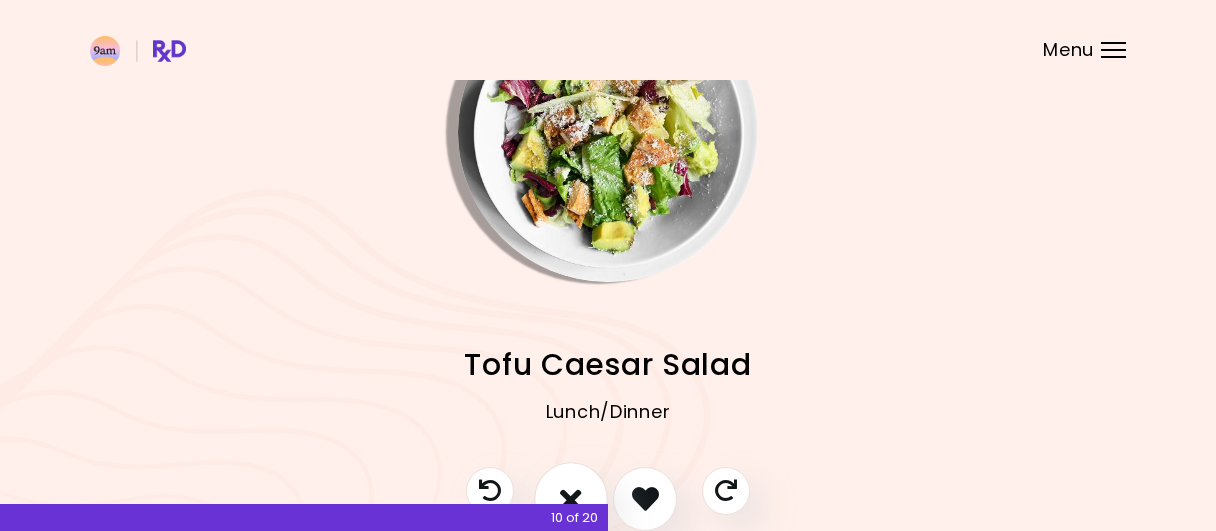 click at bounding box center [571, 498] 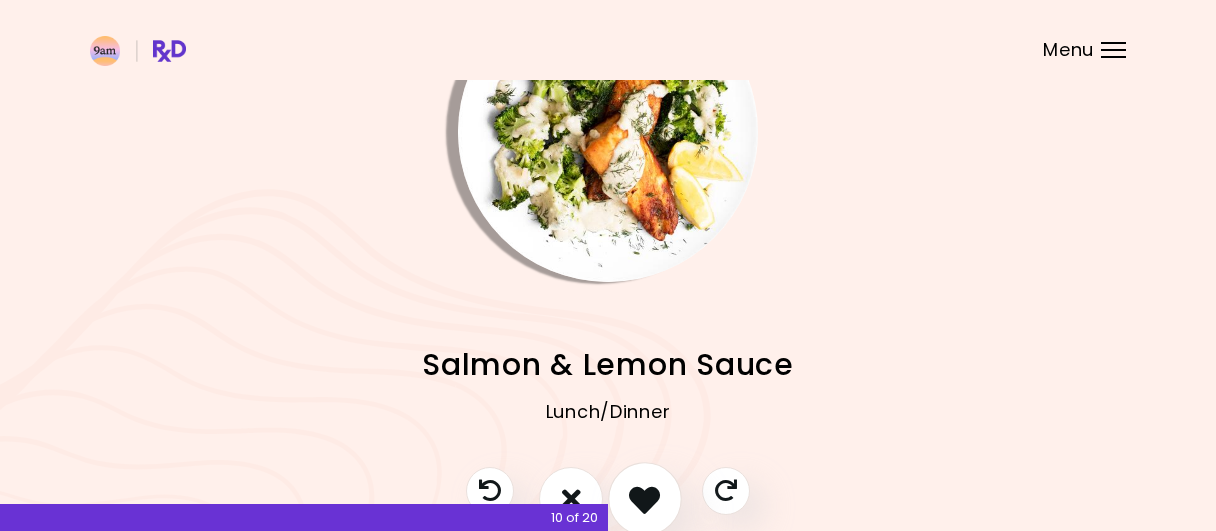 click at bounding box center (644, 498) 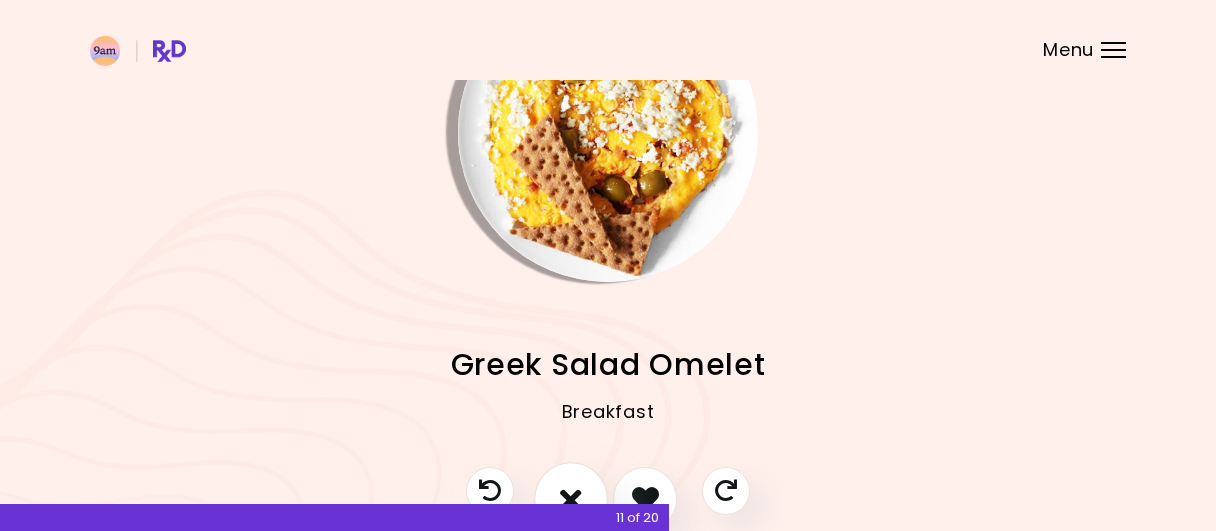 click at bounding box center (571, 498) 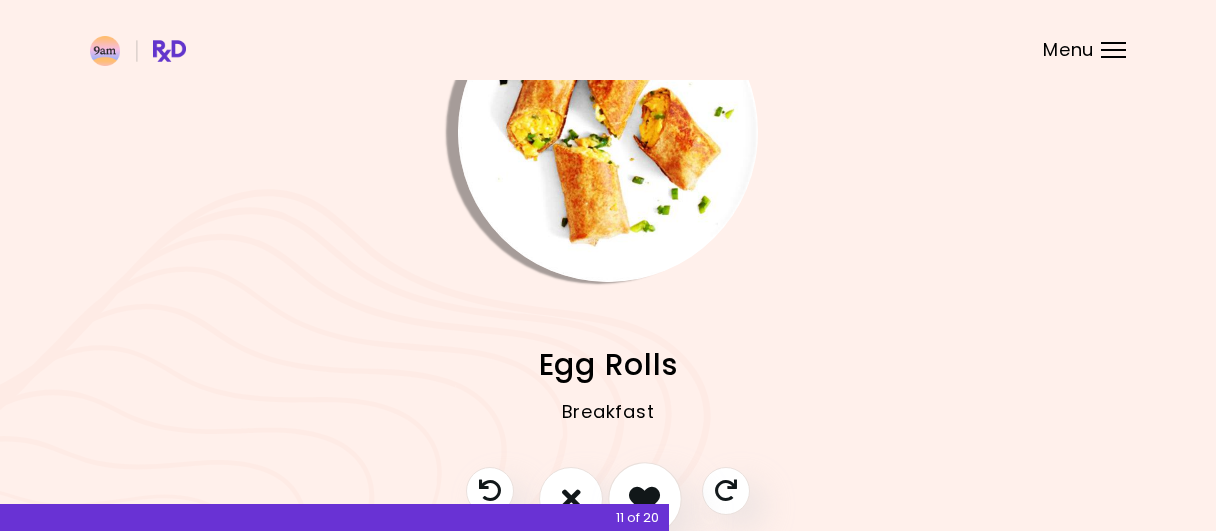 click at bounding box center (644, 498) 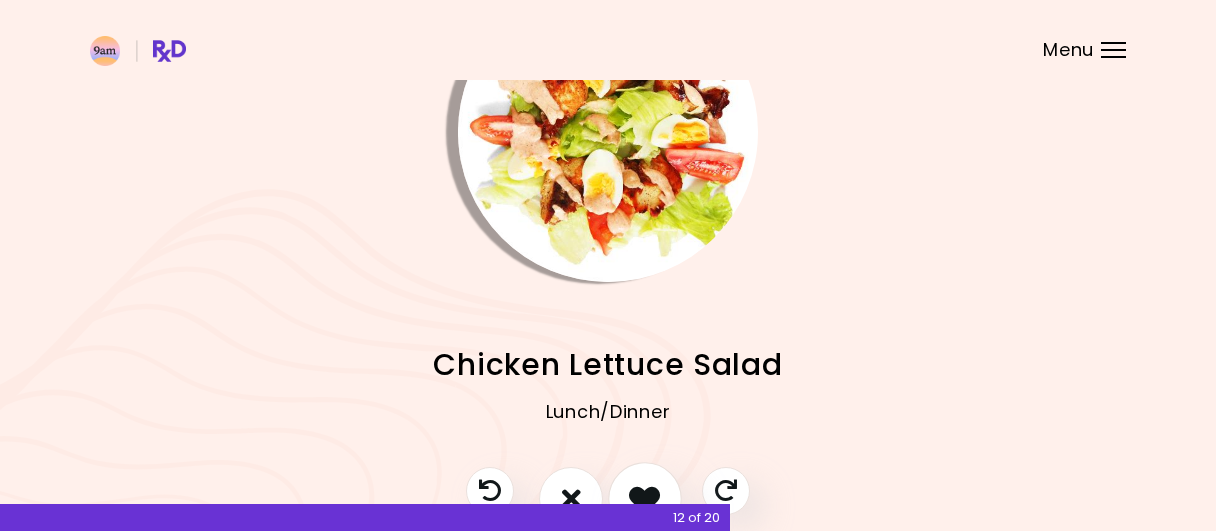 click at bounding box center (644, 498) 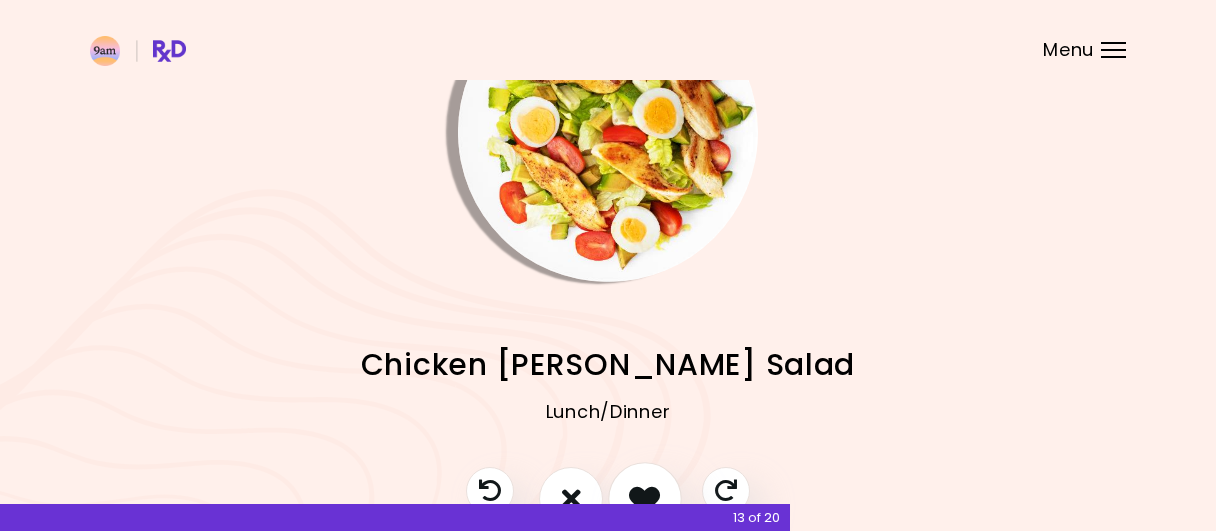 click at bounding box center [644, 498] 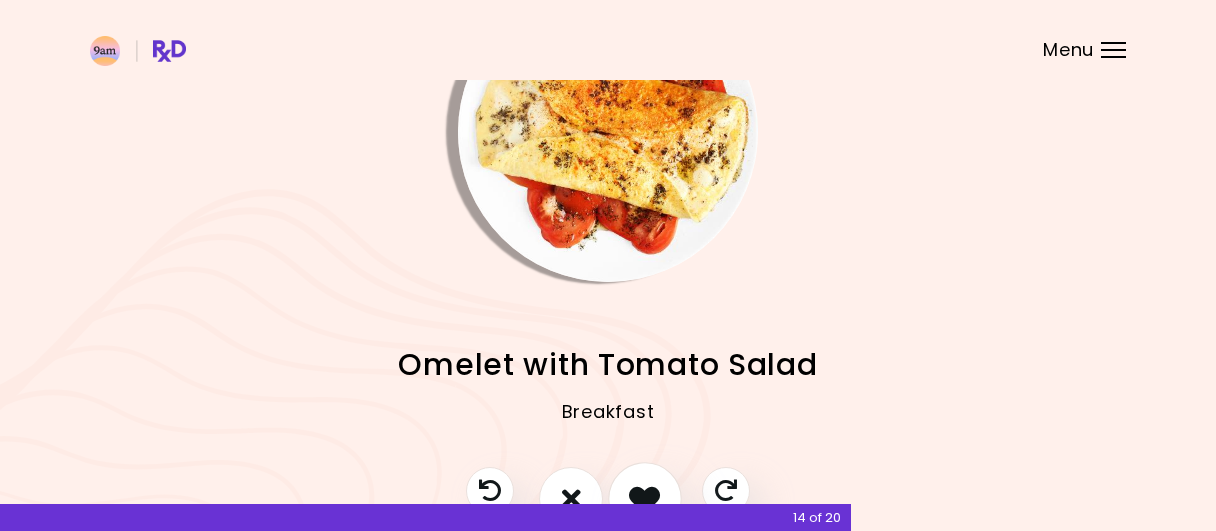 click at bounding box center (644, 498) 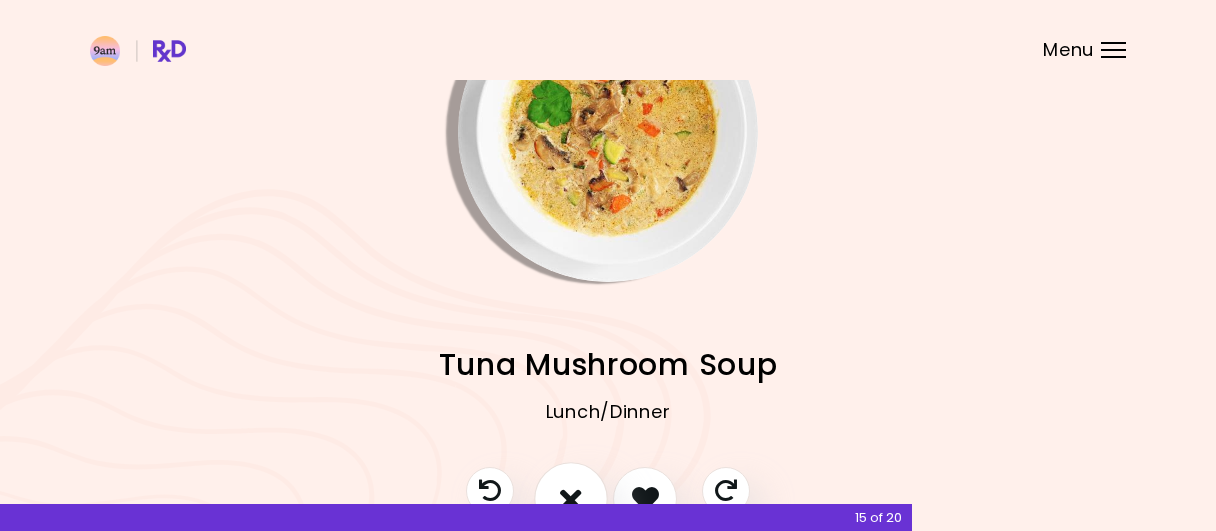 click at bounding box center (571, 498) 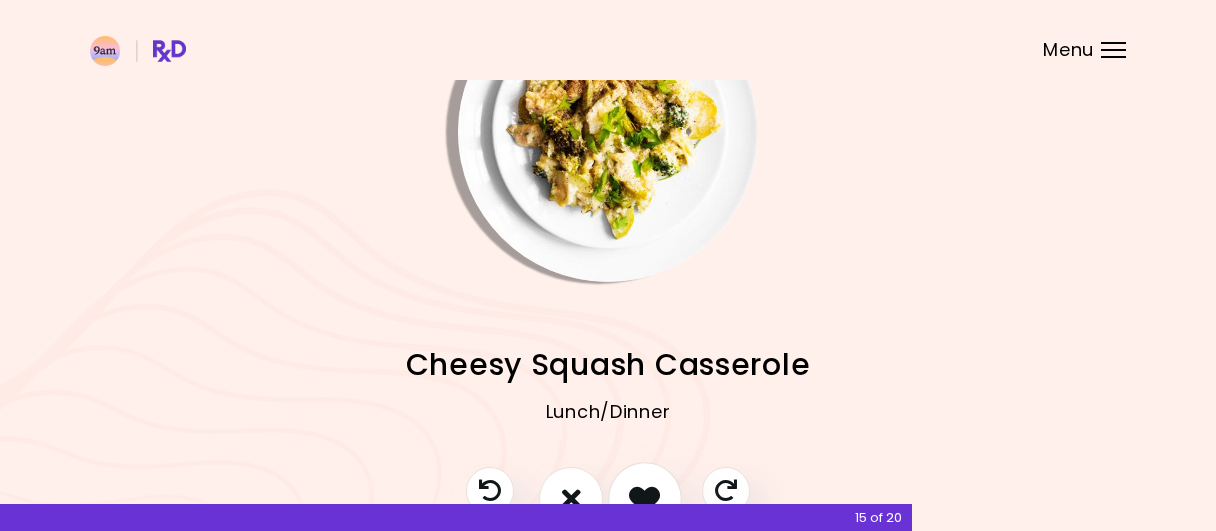 click at bounding box center [644, 498] 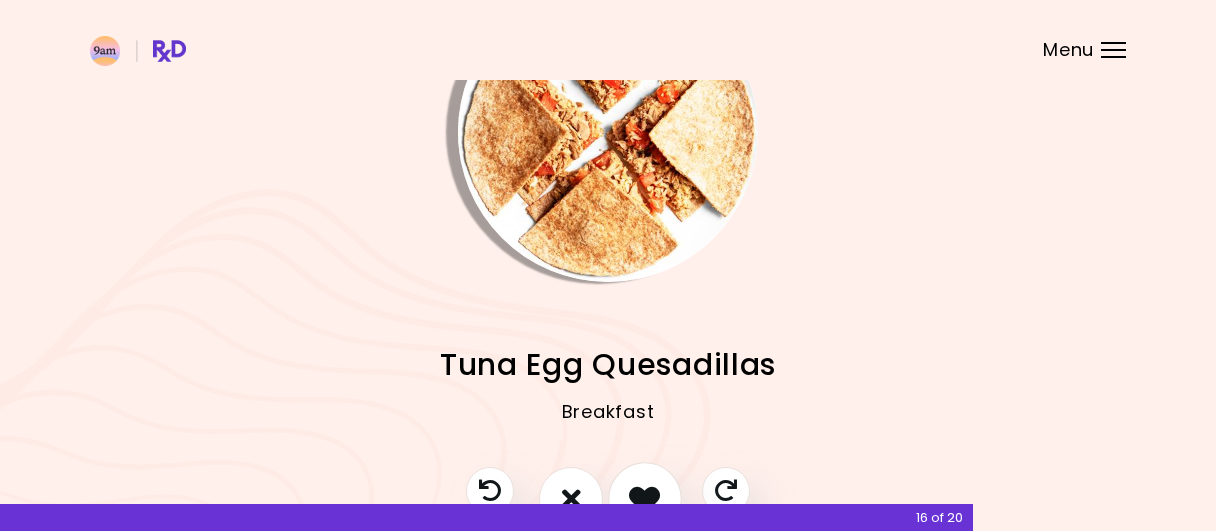 click at bounding box center (644, 498) 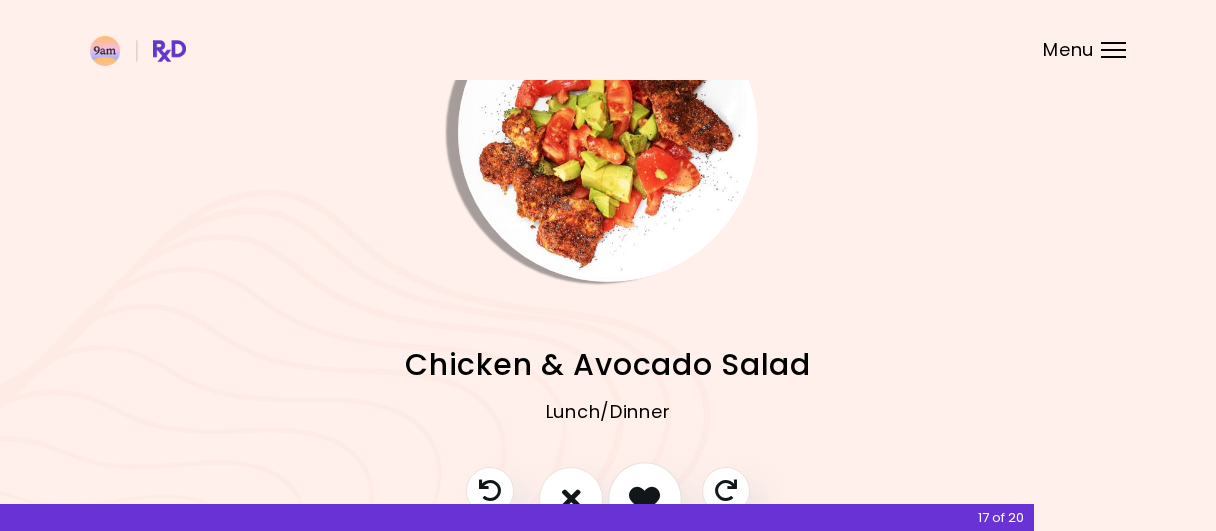click at bounding box center (644, 498) 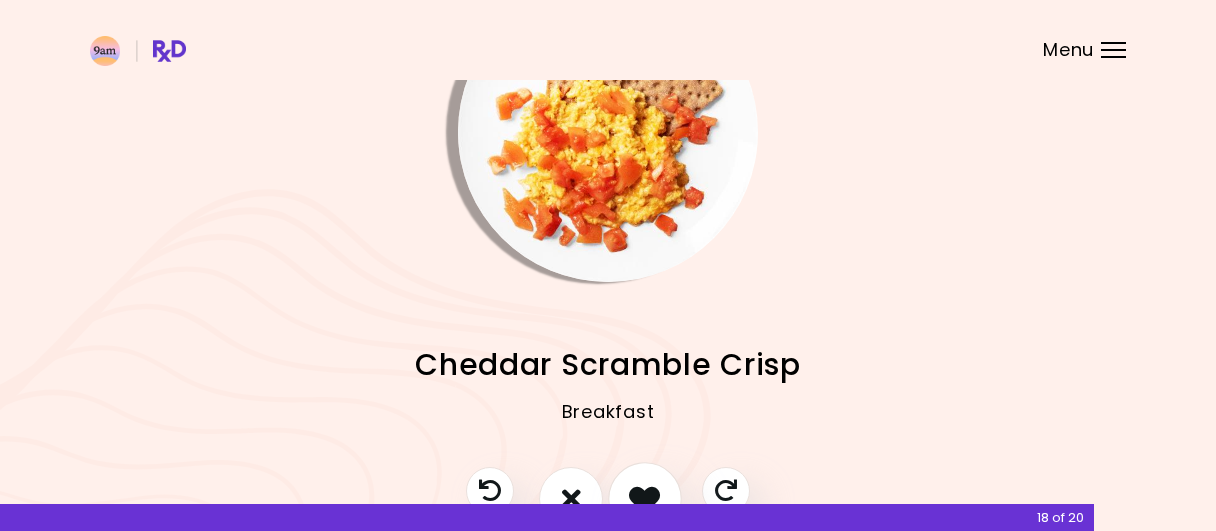 click at bounding box center (644, 498) 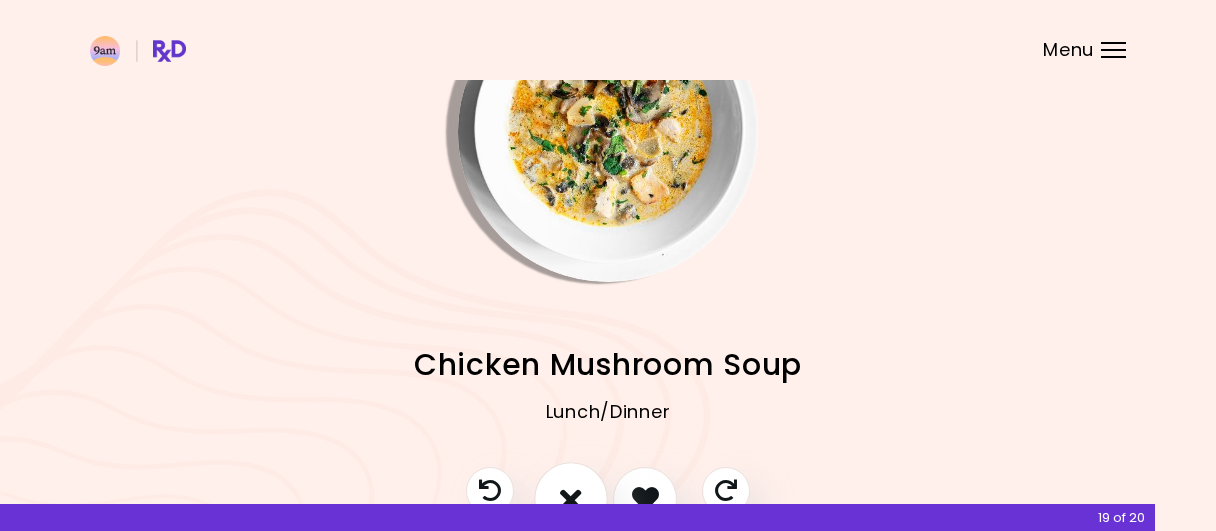 click at bounding box center [571, 498] 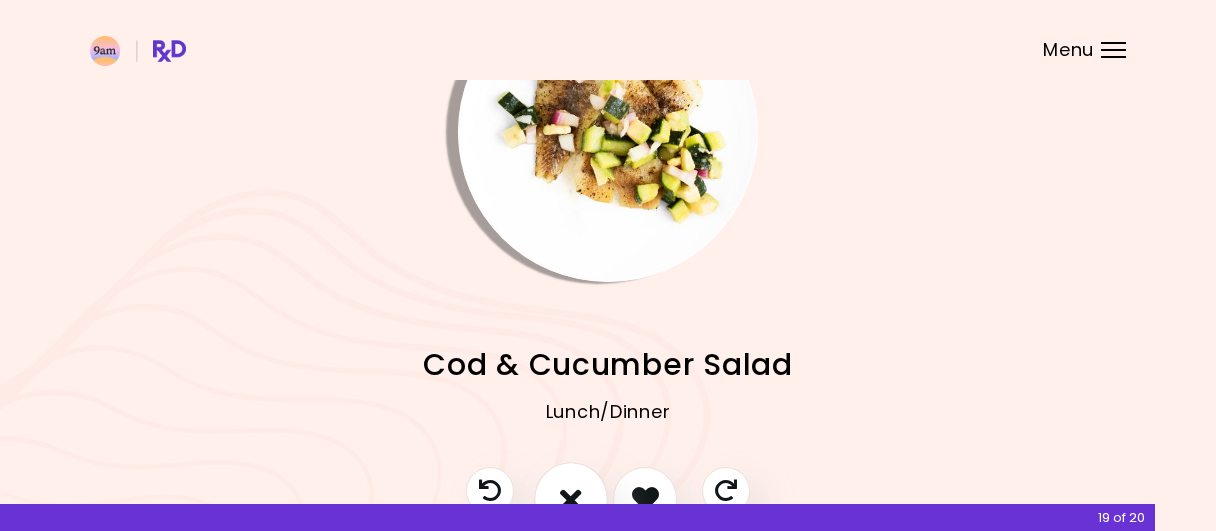 click at bounding box center (571, 498) 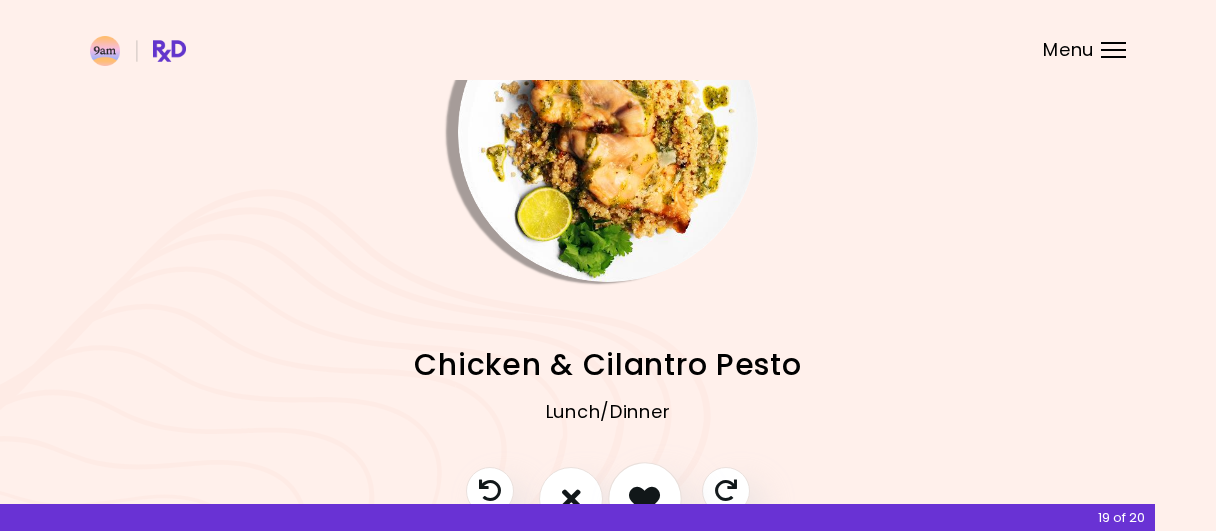 click at bounding box center [644, 498] 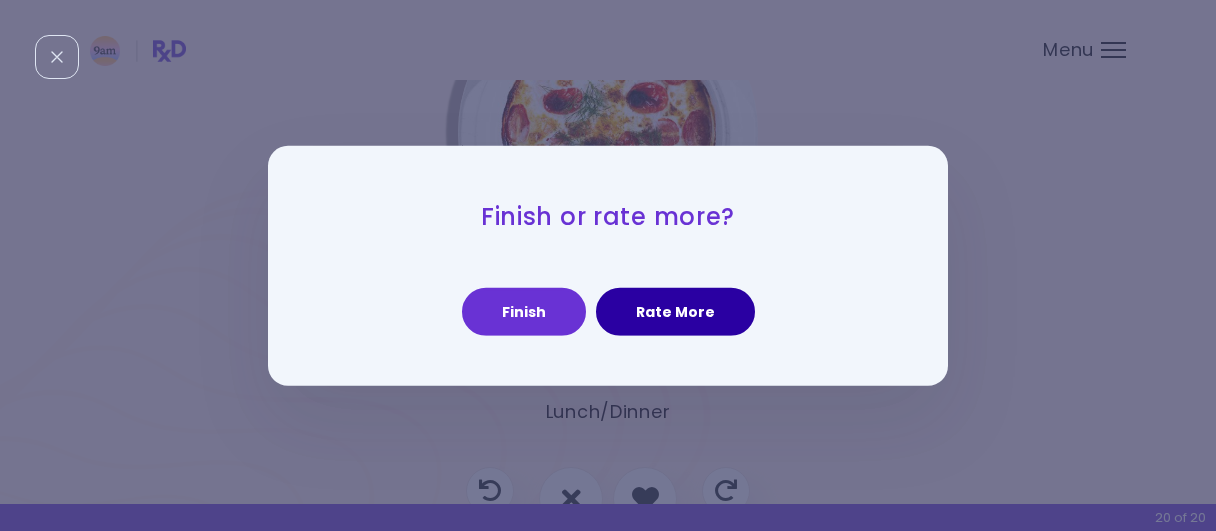 click on "Rate More" at bounding box center (675, 312) 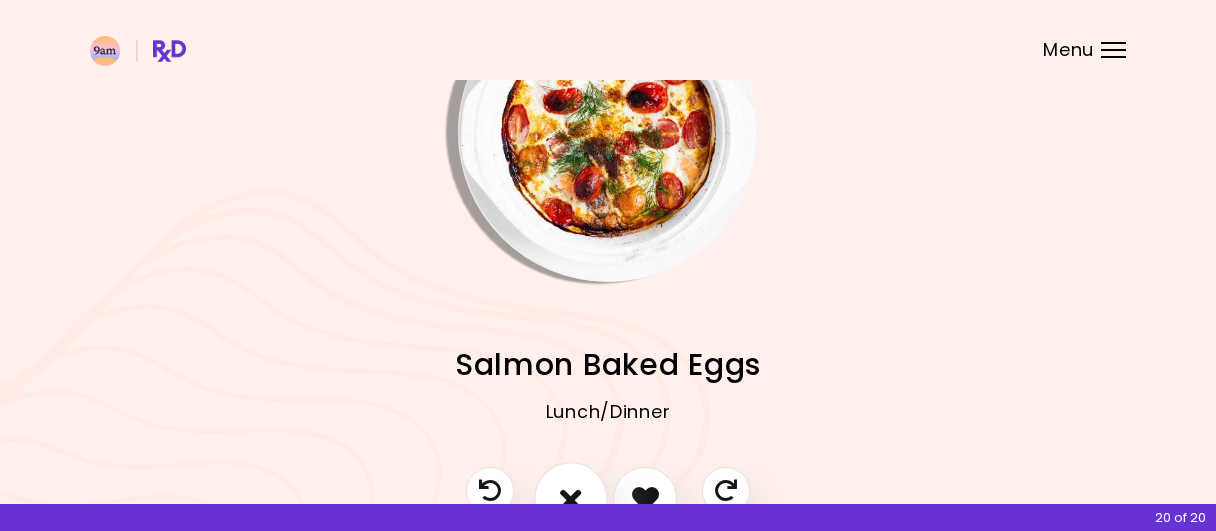 click at bounding box center (571, 498) 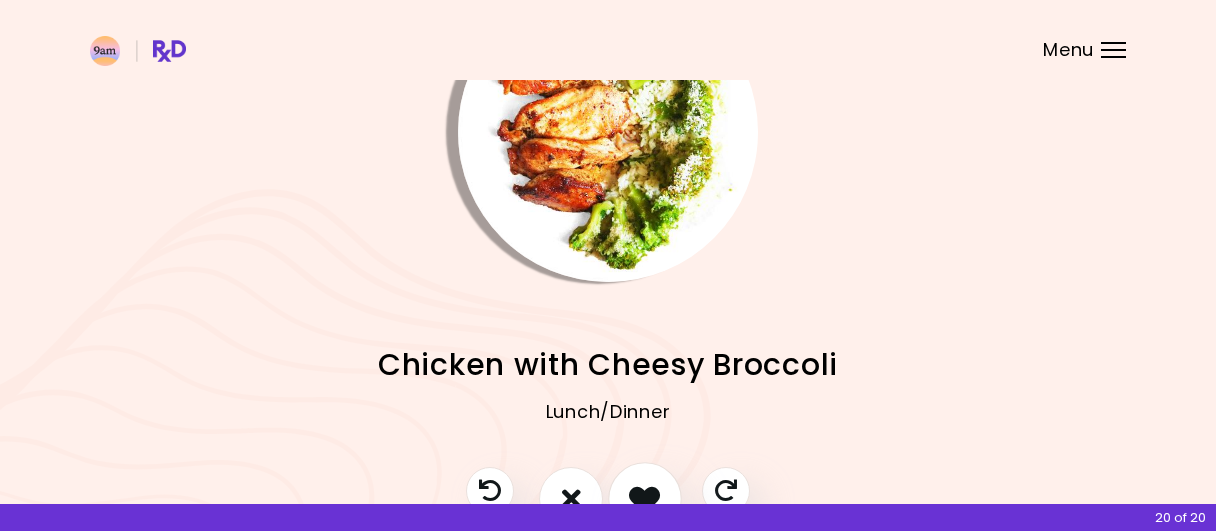 click at bounding box center (644, 498) 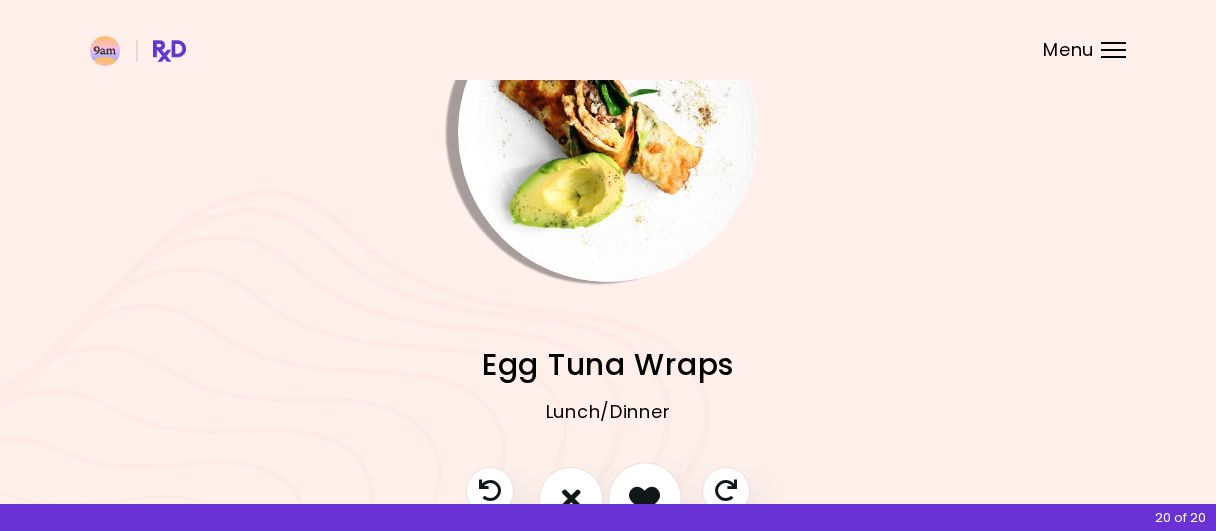 click at bounding box center (644, 498) 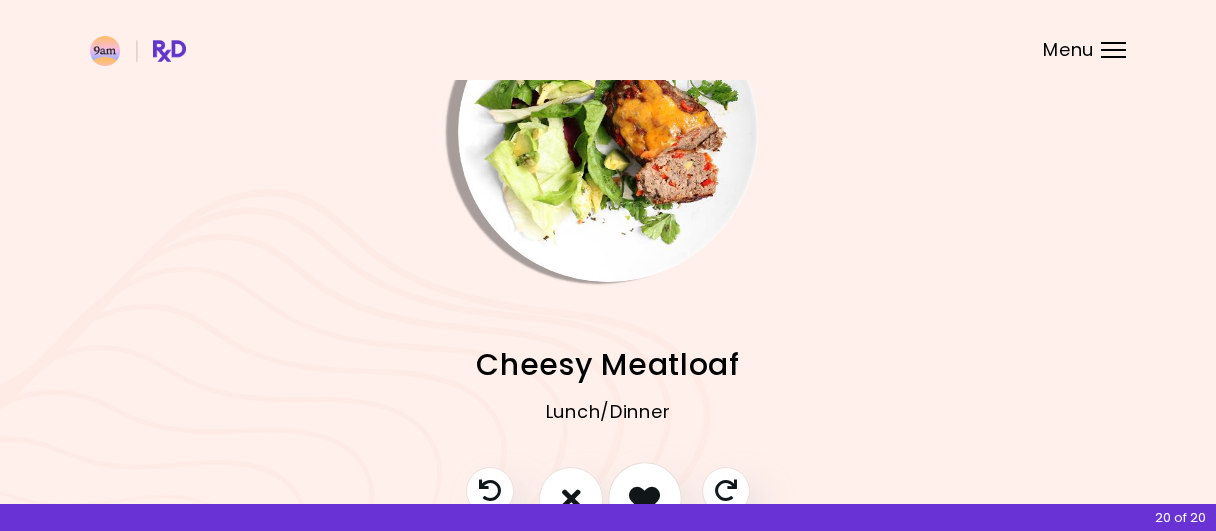 click at bounding box center [644, 498] 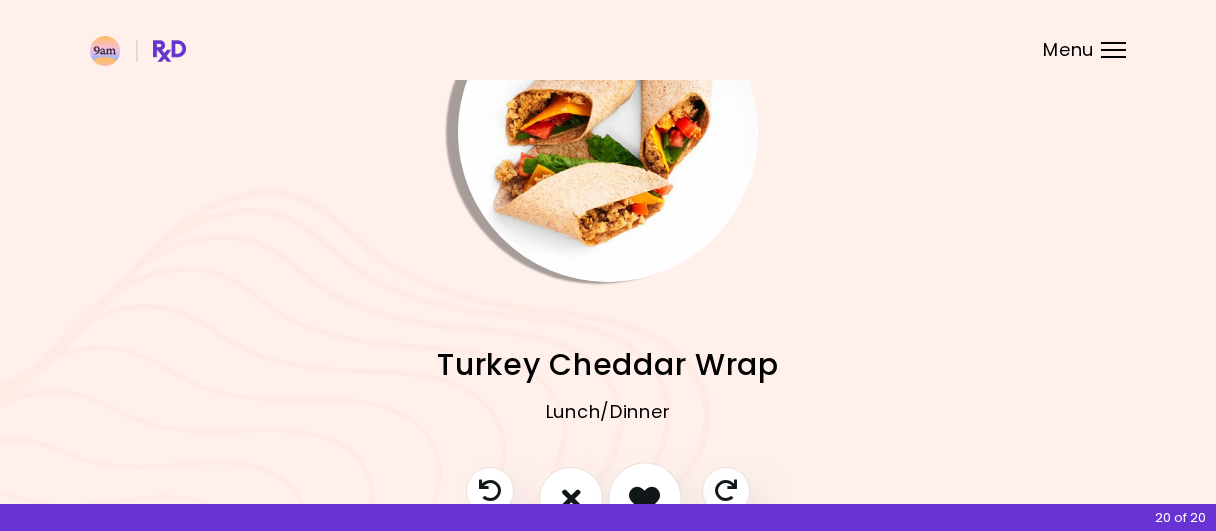 click at bounding box center [644, 498] 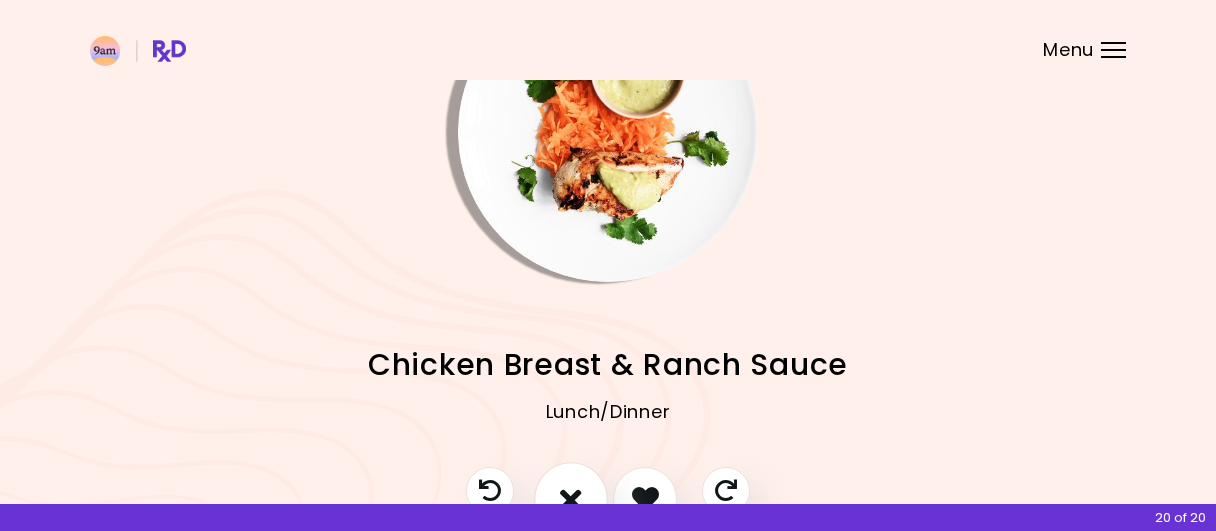click at bounding box center (571, 498) 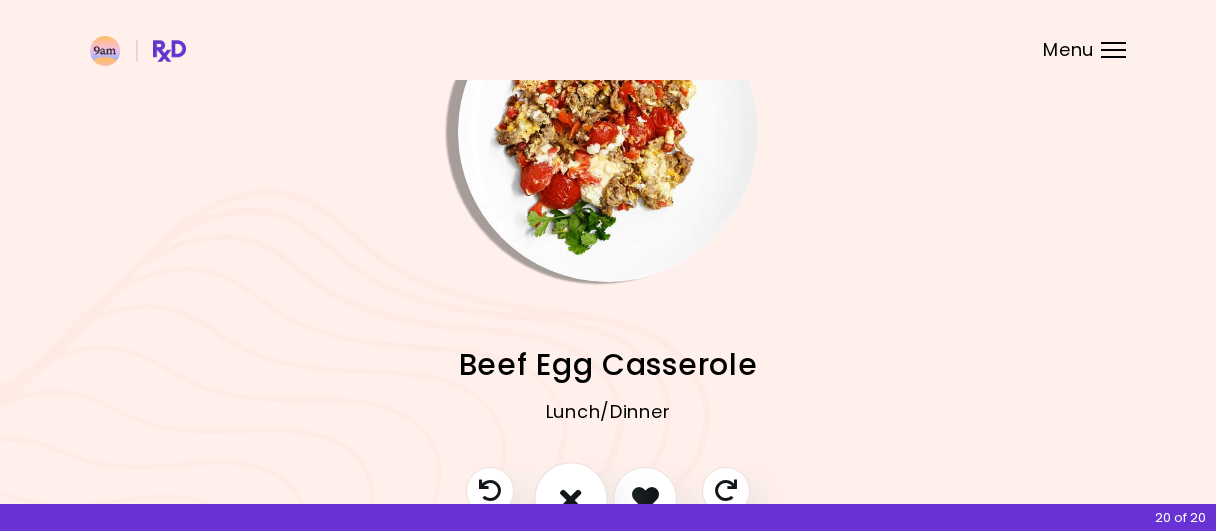 click at bounding box center (571, 498) 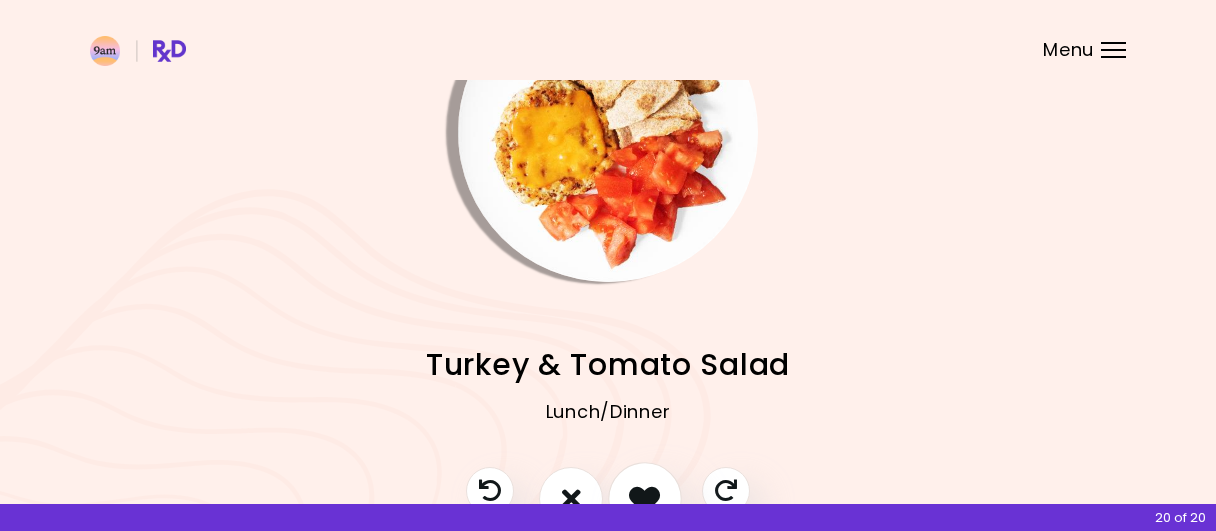 click at bounding box center [644, 498] 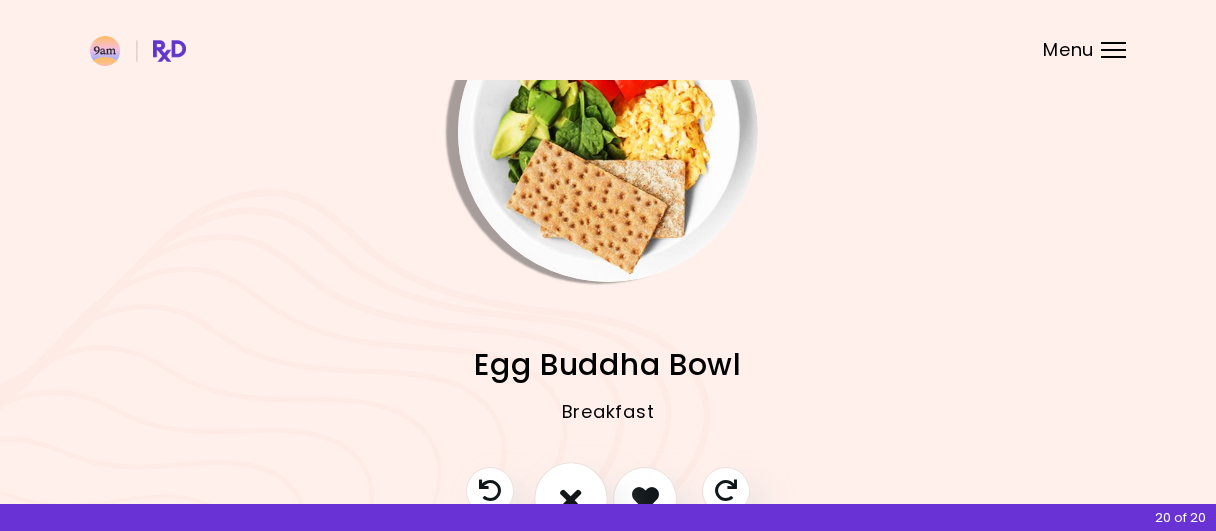 click at bounding box center [571, 498] 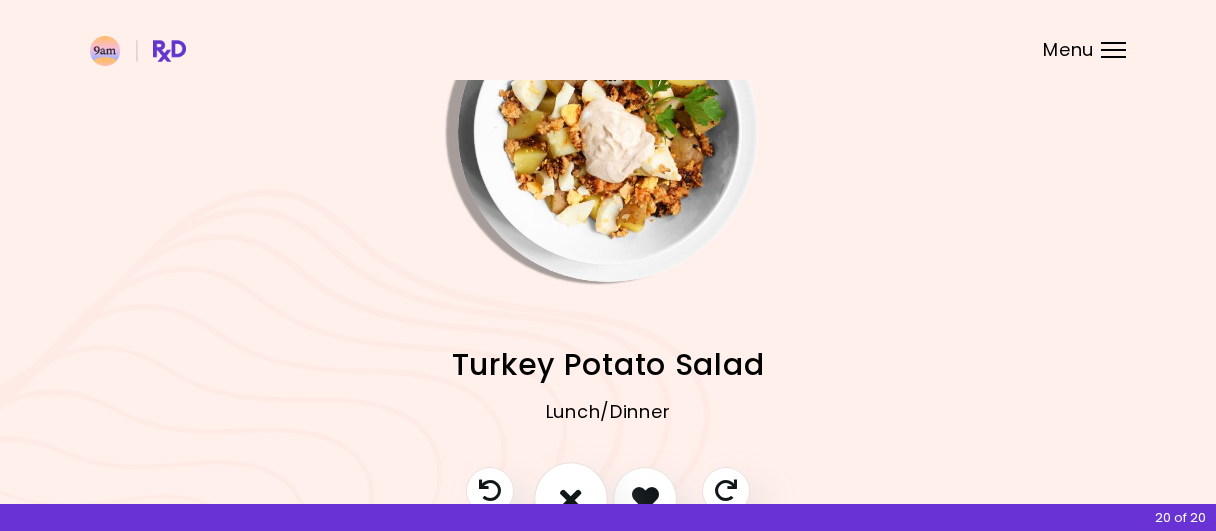 click at bounding box center (571, 498) 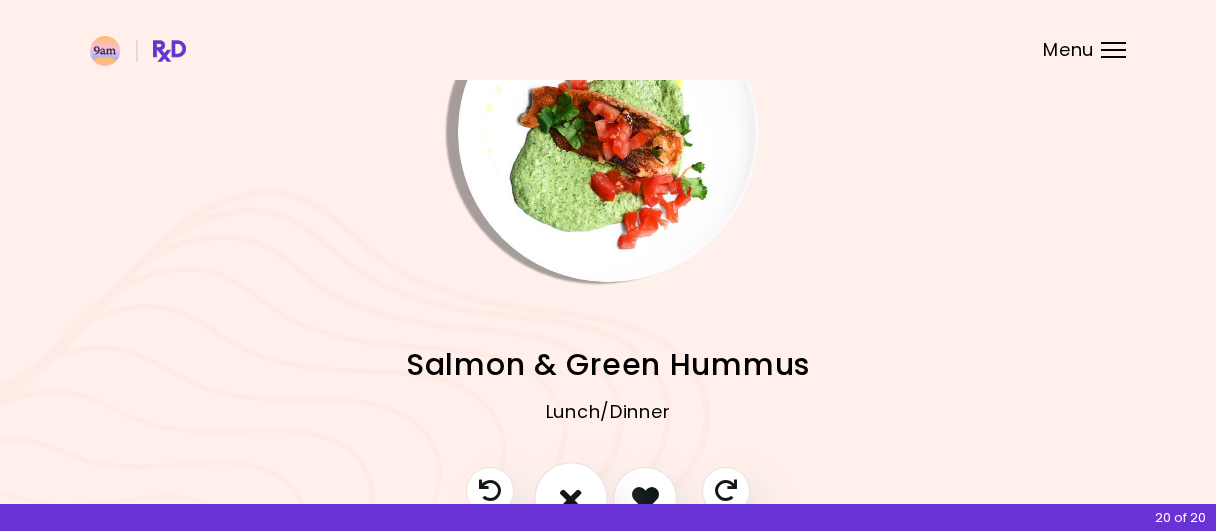 click at bounding box center [571, 498] 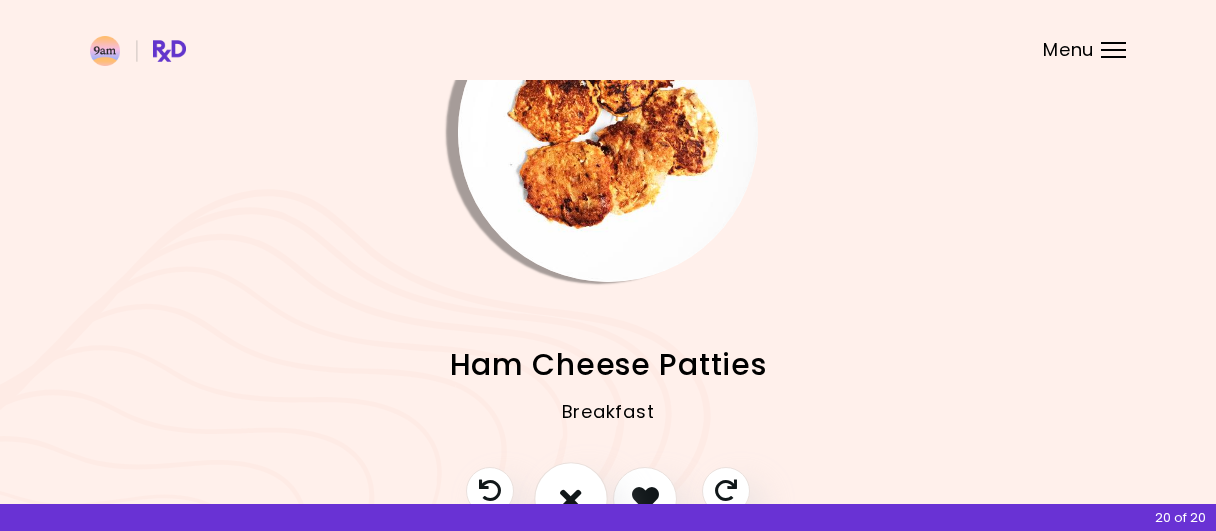 click at bounding box center (571, 498) 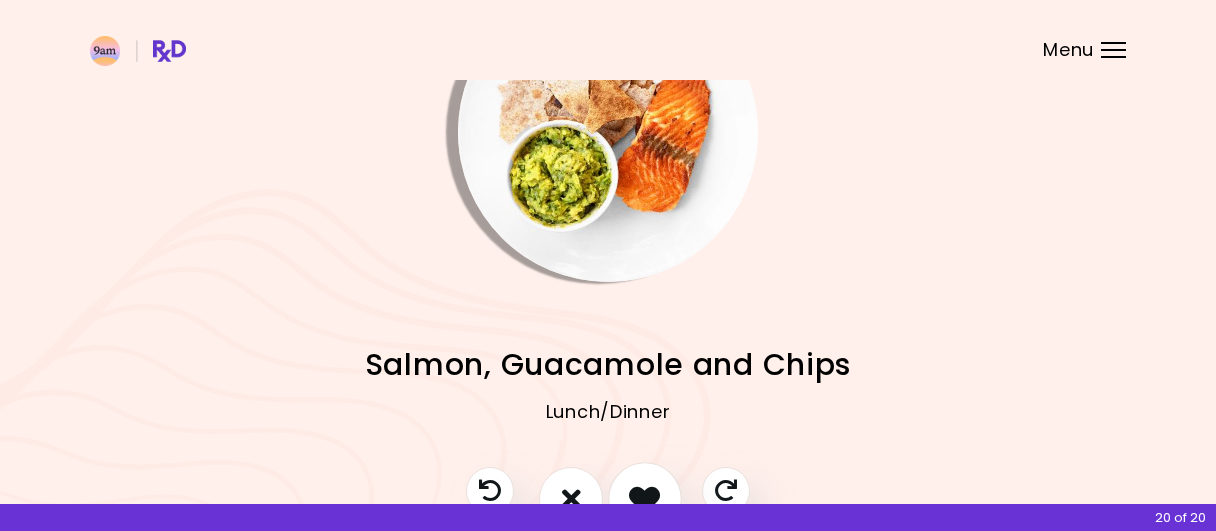 click at bounding box center [644, 498] 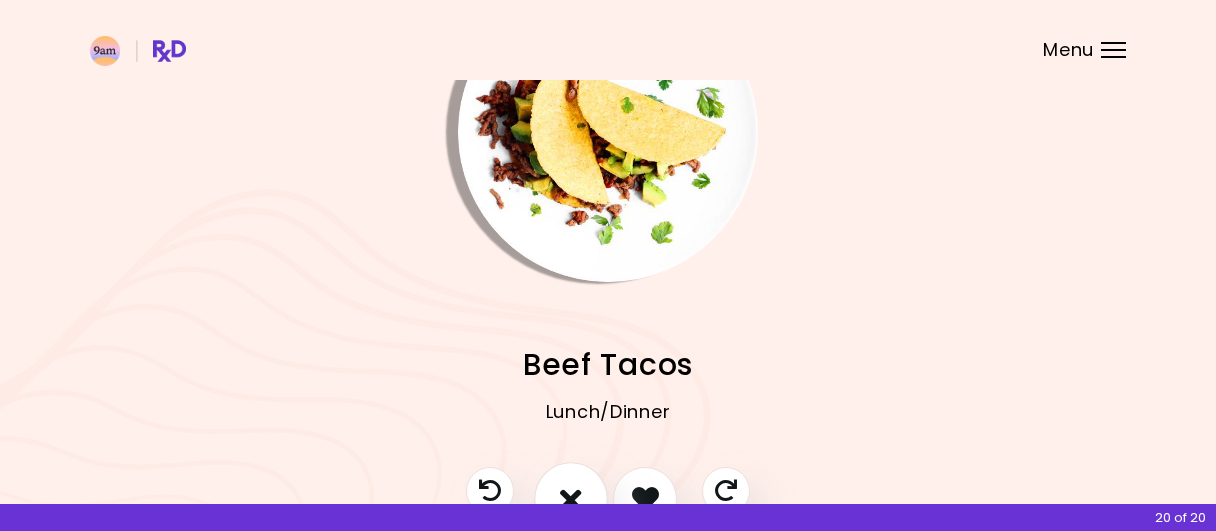 click at bounding box center (571, 498) 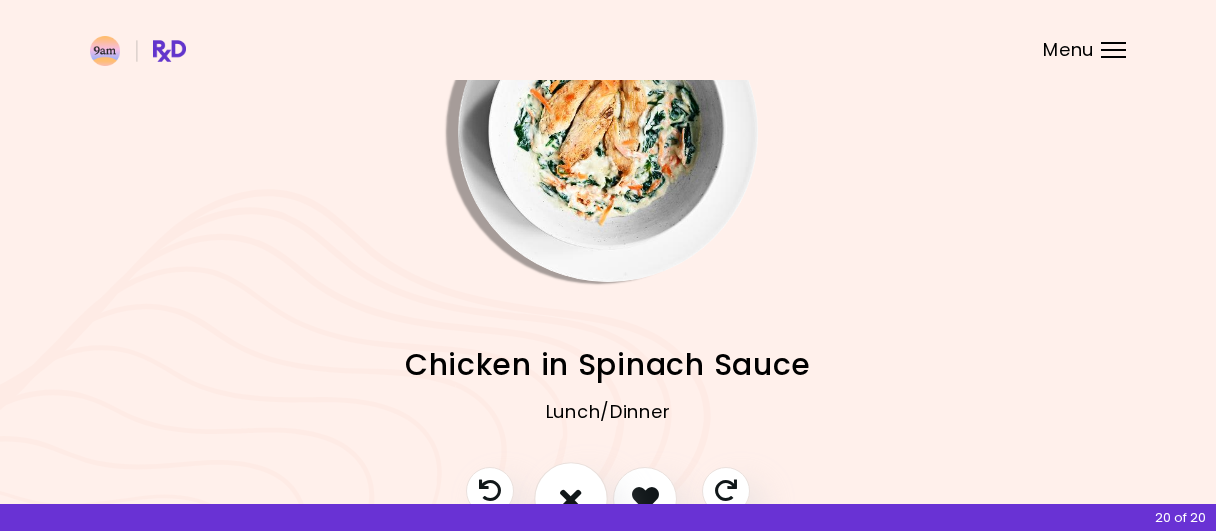 click at bounding box center [571, 498] 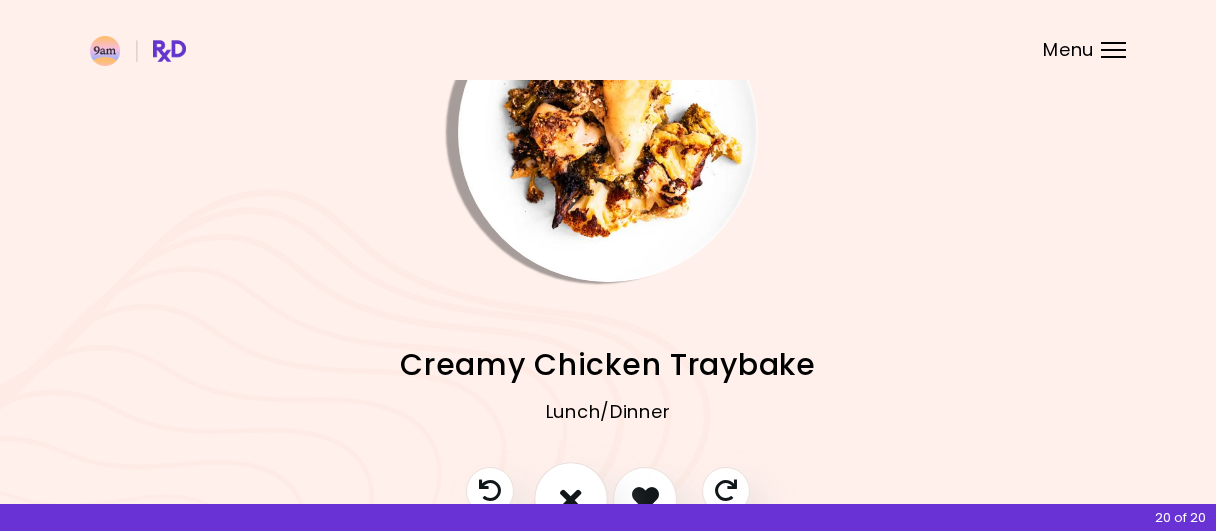 click at bounding box center (571, 498) 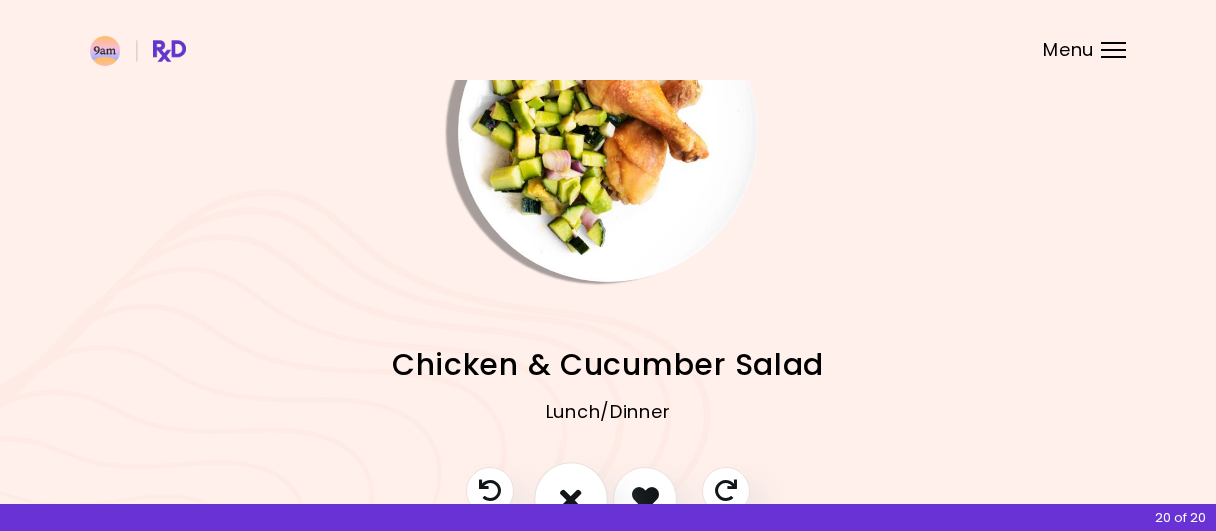 click at bounding box center (571, 498) 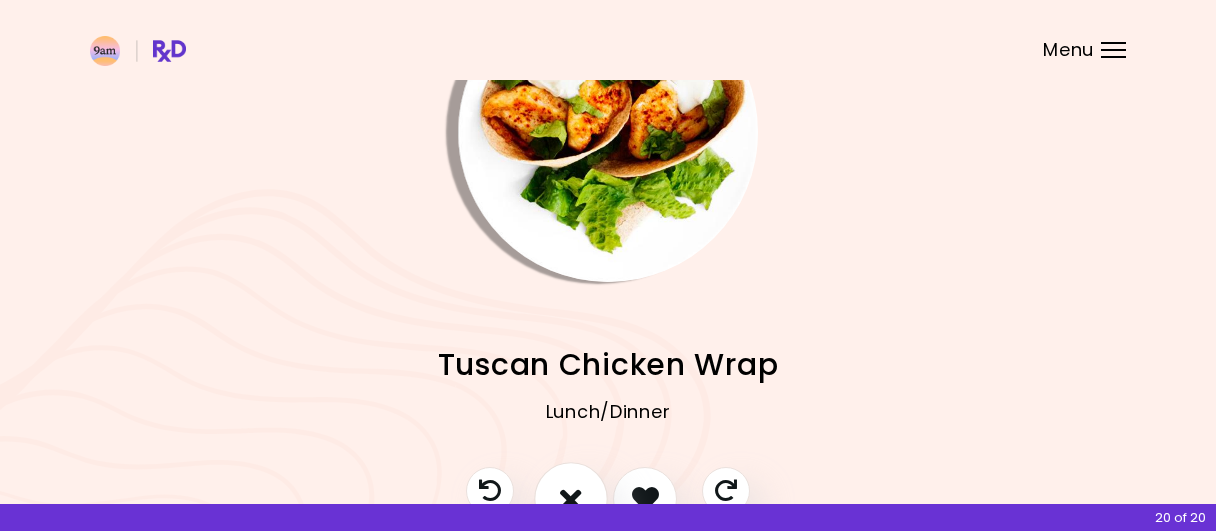 click at bounding box center [571, 498] 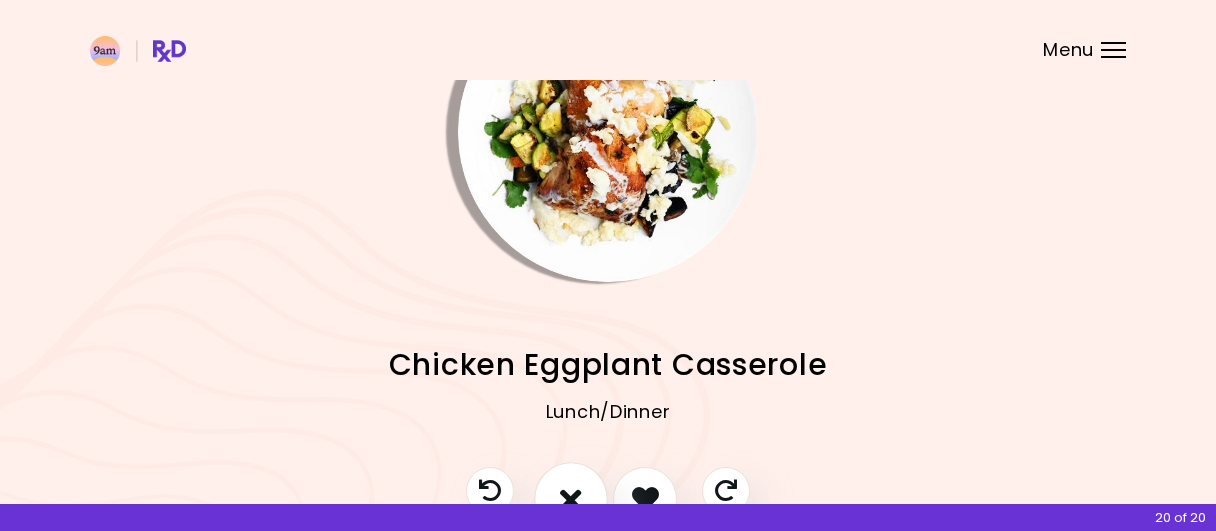 click at bounding box center [571, 498] 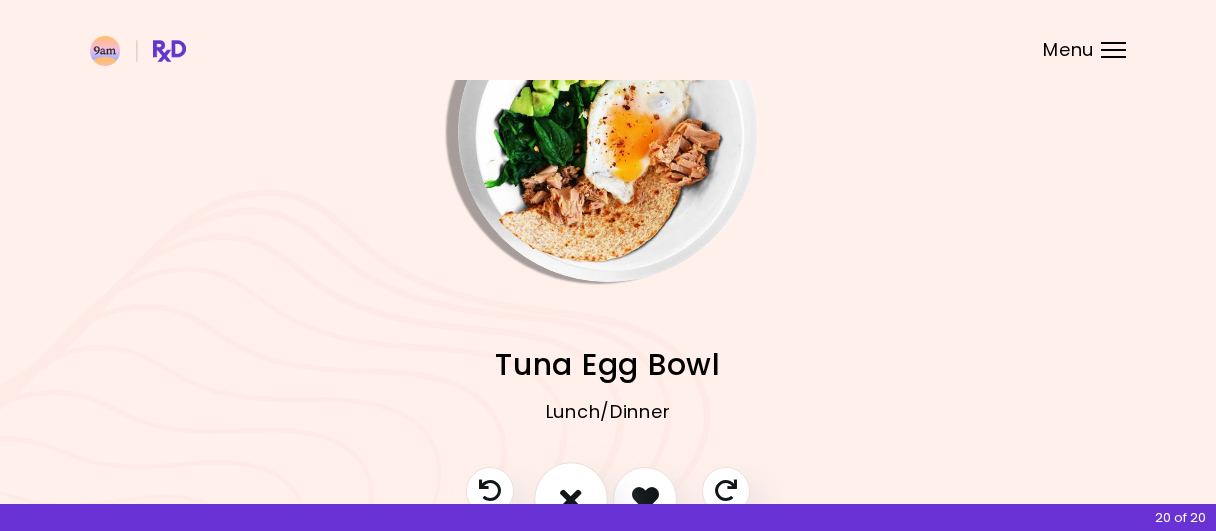 click at bounding box center (571, 498) 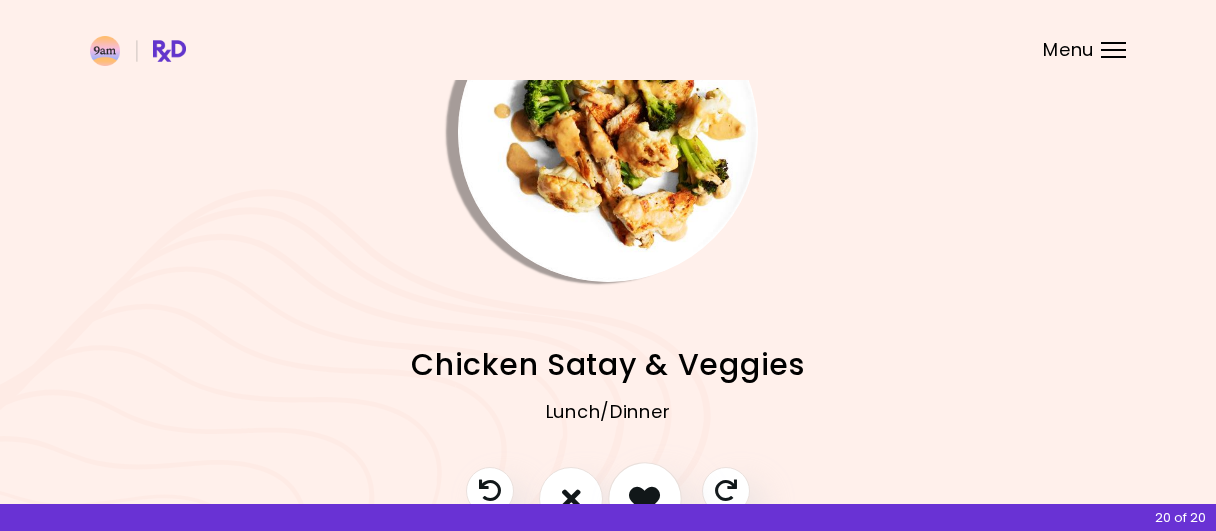 click at bounding box center (644, 498) 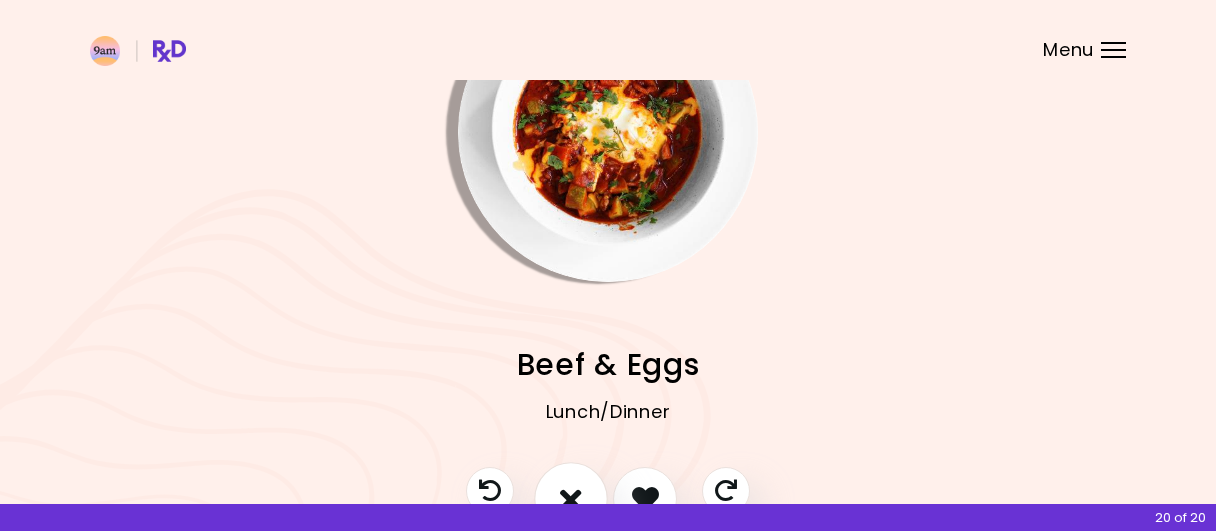 click at bounding box center (571, 498) 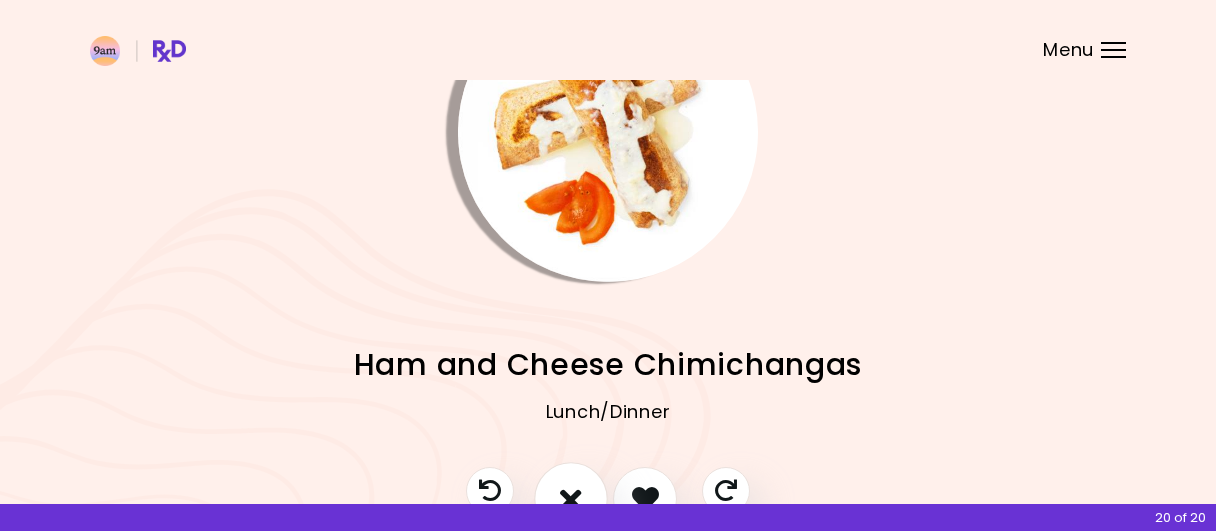 click at bounding box center (571, 498) 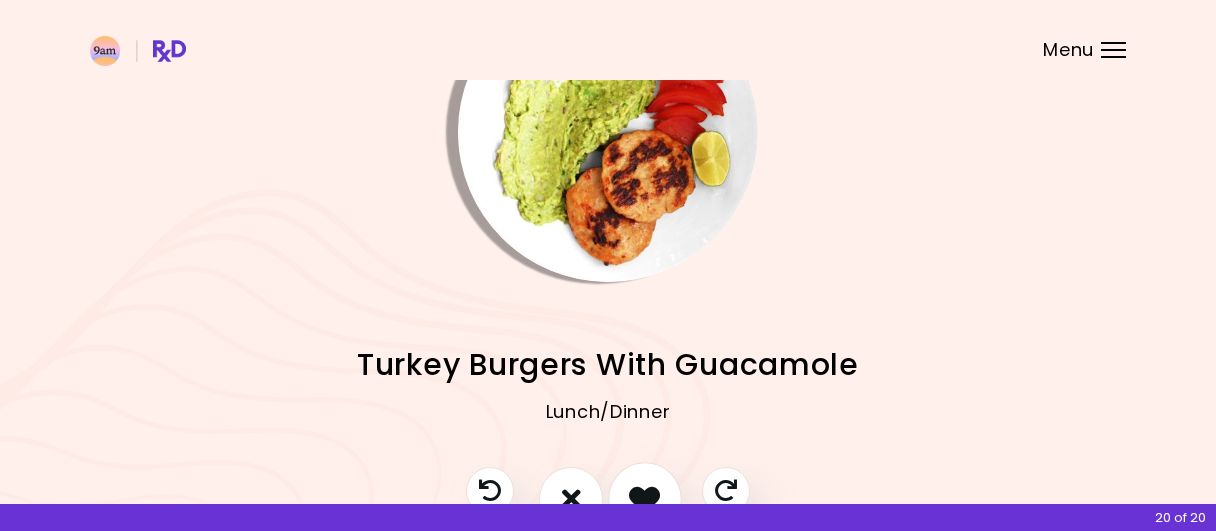 click at bounding box center [644, 498] 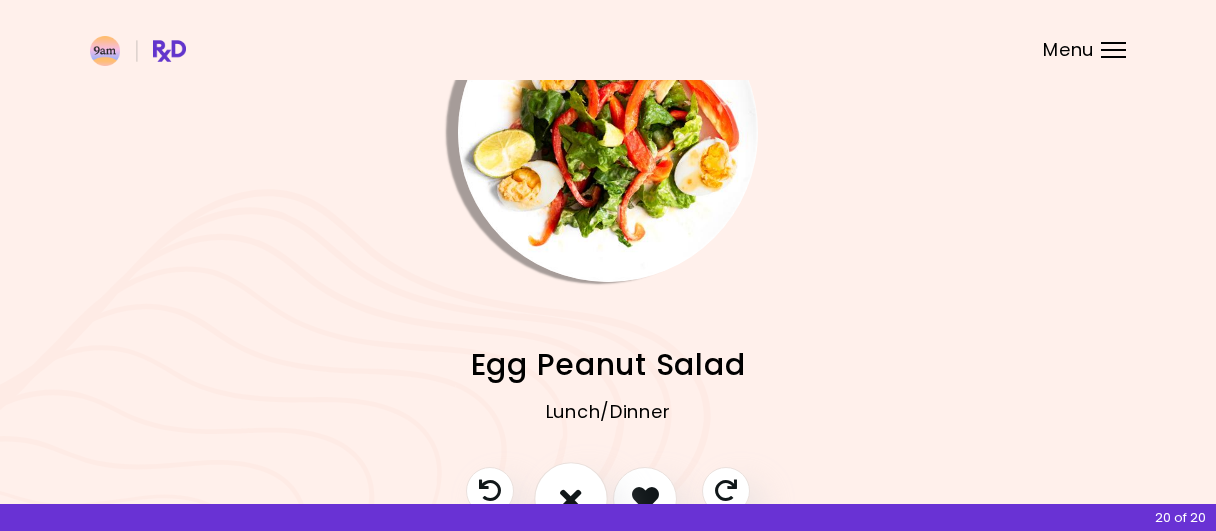 click at bounding box center [571, 499] 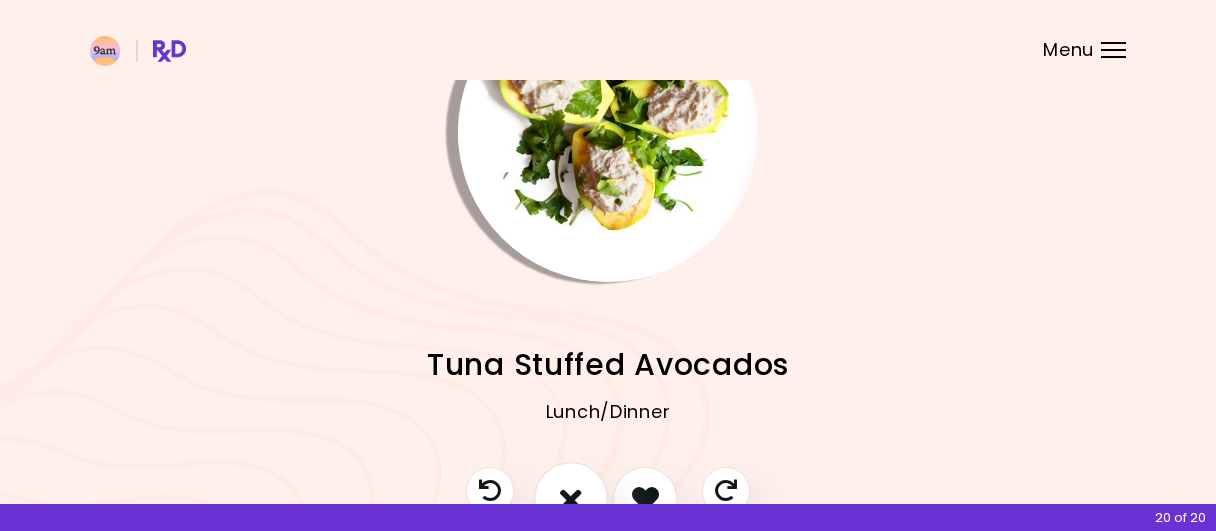 click at bounding box center (571, 499) 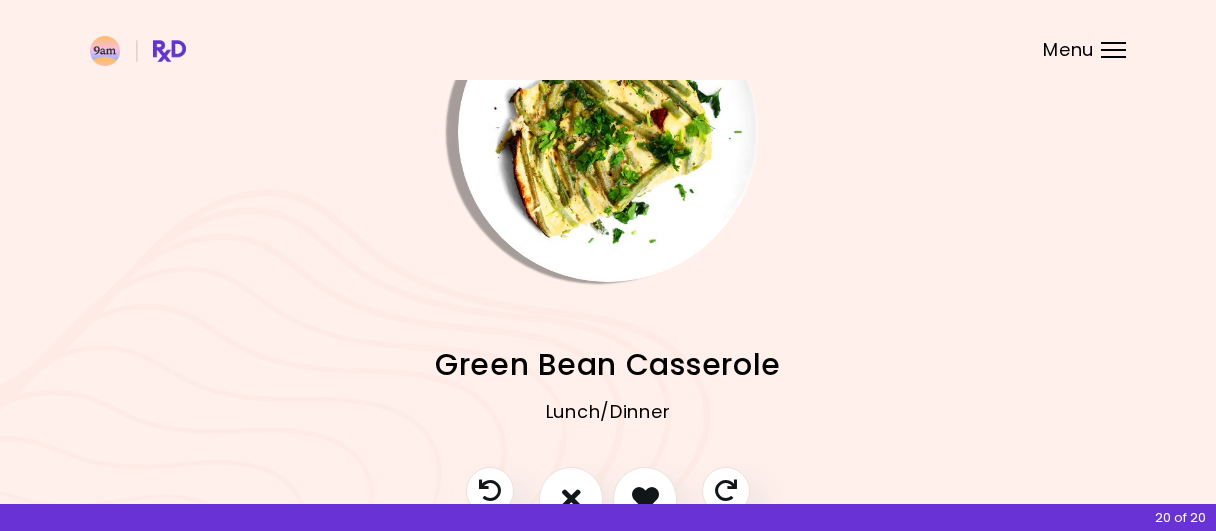 click on "Chicken Salad Lunch/Dinner Cheesy Mexican Eggs Breakfast Steak and Salsa Lunch/Dinner Creamy Tuna Pie Lunch/Dinner Chinese Chicken Stir Fry Lunch/Dinner Cheeseburger Wraps Lunch/Dinner Spanish Tomato Scrambled Eggs Breakfast Cheeseburgers & Salad Lunch/Dinner Mushroom Egg Quesadillas Breakfast Peanut Sauce Tofu Lunch/Dinner Tuna Rice Cakes Breakfast Ground Beef & Pepper Skillet Lunch/Dinner Shredded Mustard Chicken and Salad Lunch/Dinner Bacon Chicken and Spinach Lunch/Dinner Salmon & Red Hummus Lunch/Dinner Spinach Omelet Breakfast Oat Crusted Chicken Lunch/Dinner Eggplant Turkey Lasagna Lunch/Dinner Egg Quesadillas Breakfast Tofu Caesar Salad Lunch/Dinner Salmon & Lemon Sauce Lunch/Dinner Greek Salad Omelet Breakfast Egg Rolls Breakfast Chicken Lettuce Salad Lunch/Dinner Chicken [PERSON_NAME] Salad Lunch/Dinner Omelet with Tomato Salad Breakfast Tuna Mushroom Soup Lunch/Dinner Cheesy Squash Casserole Lunch/Dinner Tuna Egg Quesadillas Breakfast Chicken & Avocado Salad Lunch/Dinner Cheddar Scramble Crisp Breakfast" at bounding box center [608, 374] 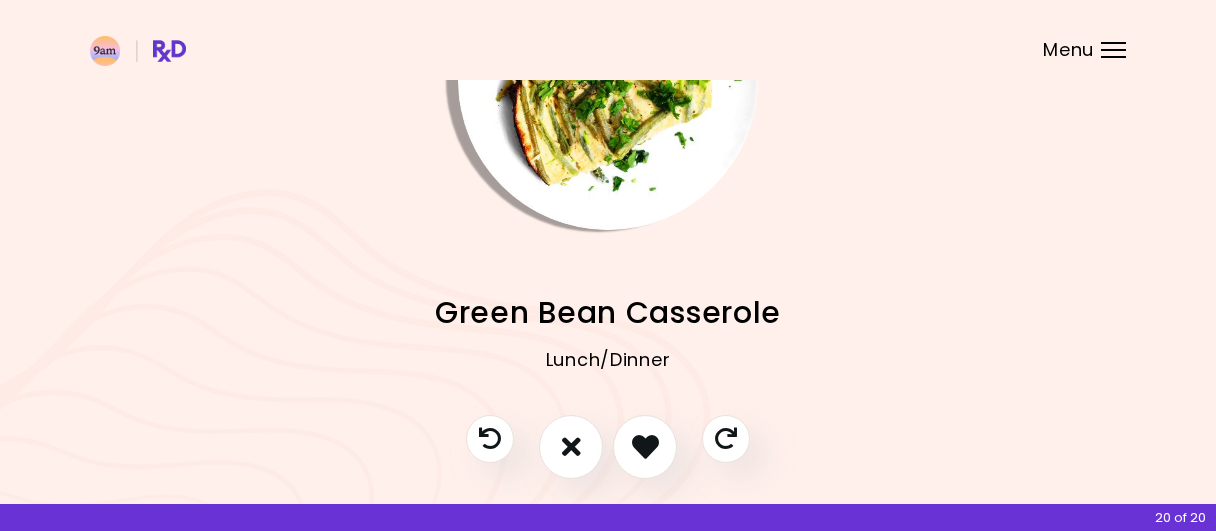scroll, scrollTop: 239, scrollLeft: 0, axis: vertical 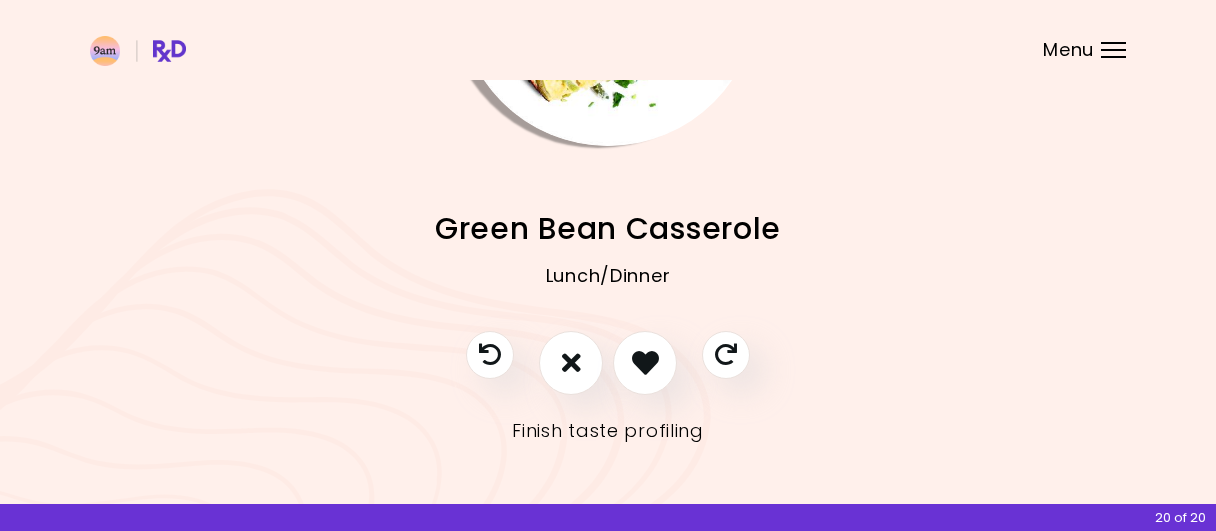 click on "Finish taste profiling" at bounding box center [608, 431] 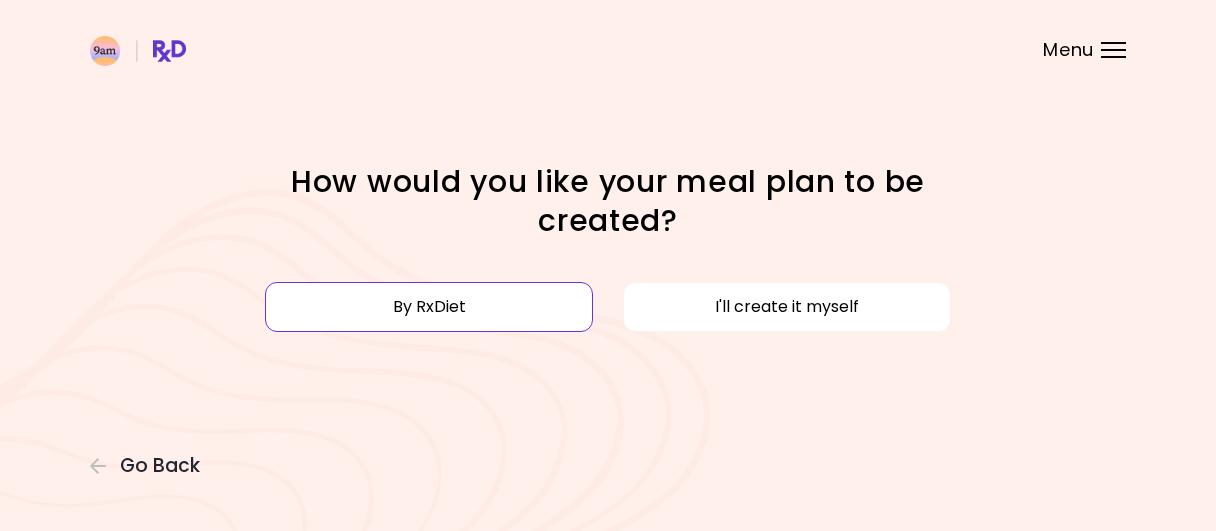 click on "By RxDiet" at bounding box center [429, 307] 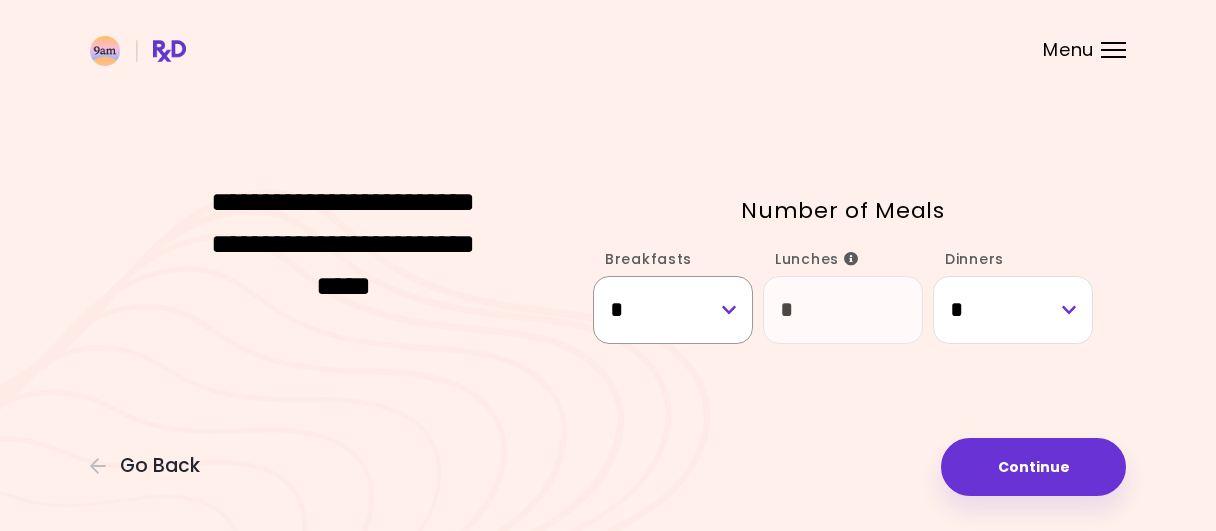 click on "* * * * * * * *" at bounding box center (673, 310) 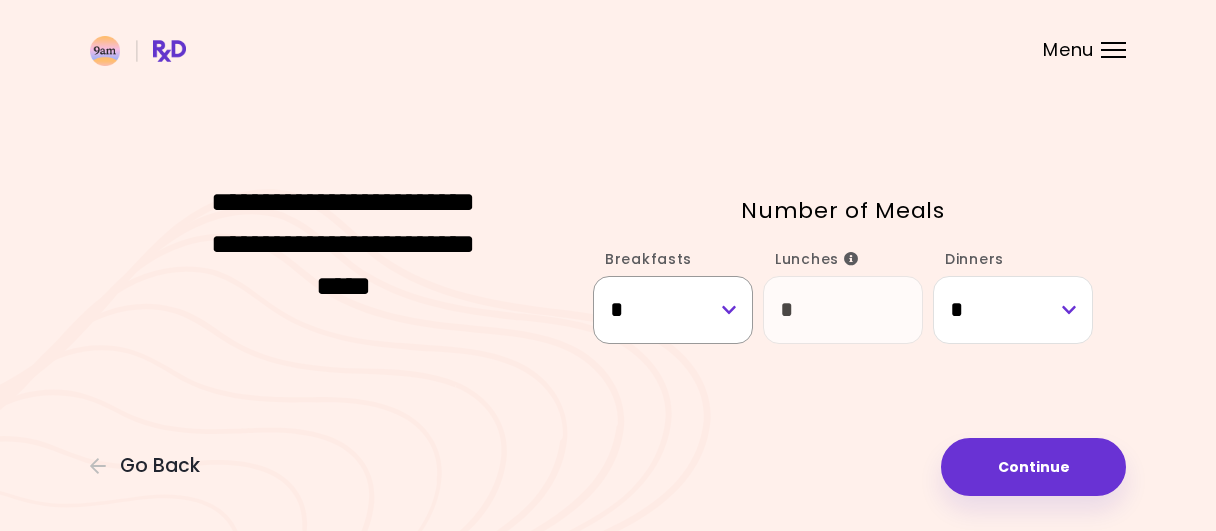 select on "*" 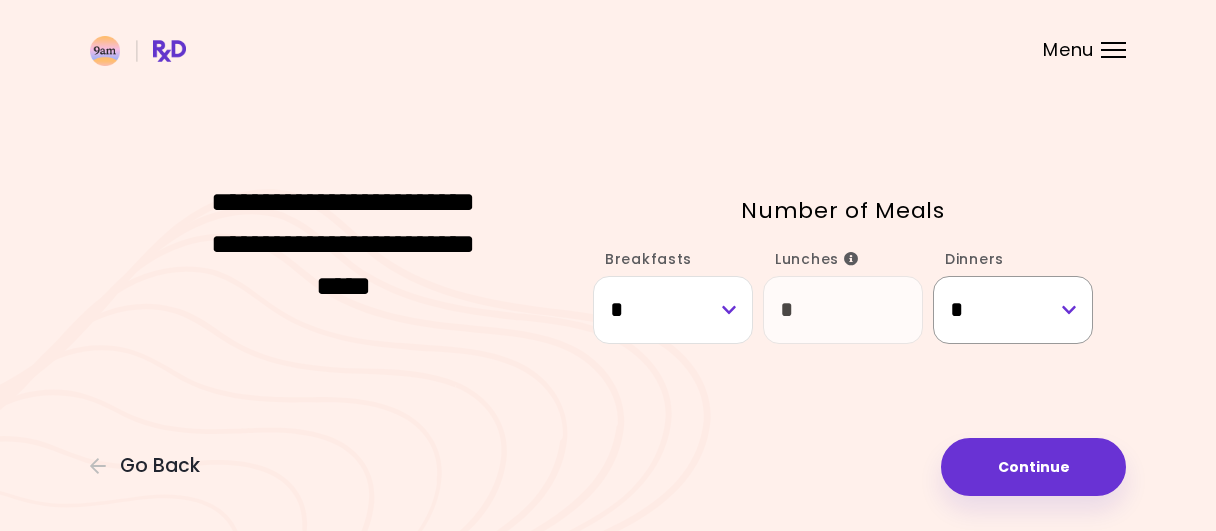 click on "* * * * * * * *" at bounding box center (1013, 310) 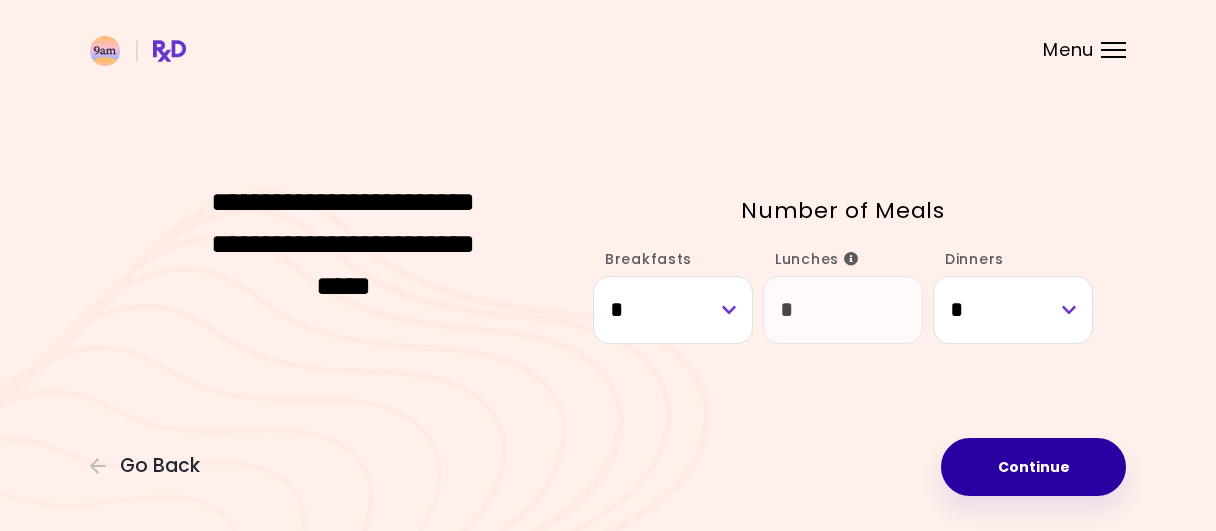 click on "Continue" at bounding box center [1033, 467] 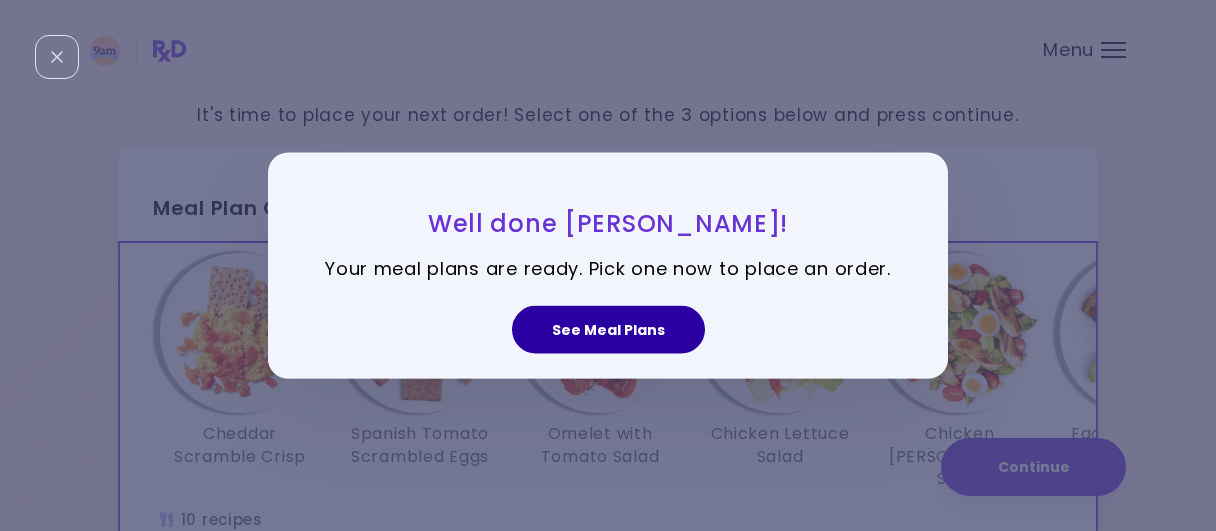 click on "See Meal Plans" at bounding box center [608, 330] 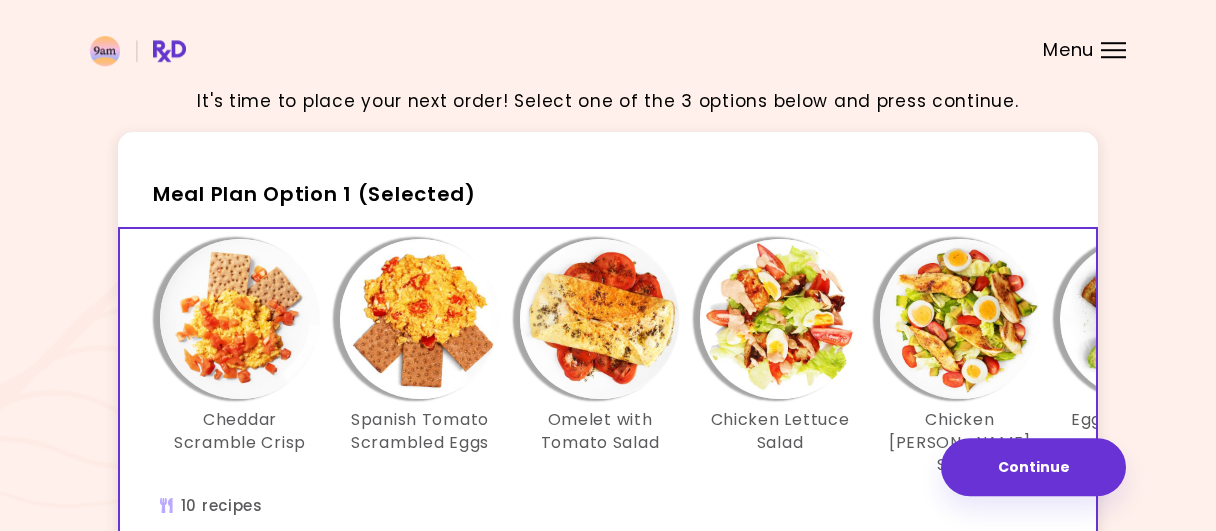 scroll, scrollTop: 0, scrollLeft: 0, axis: both 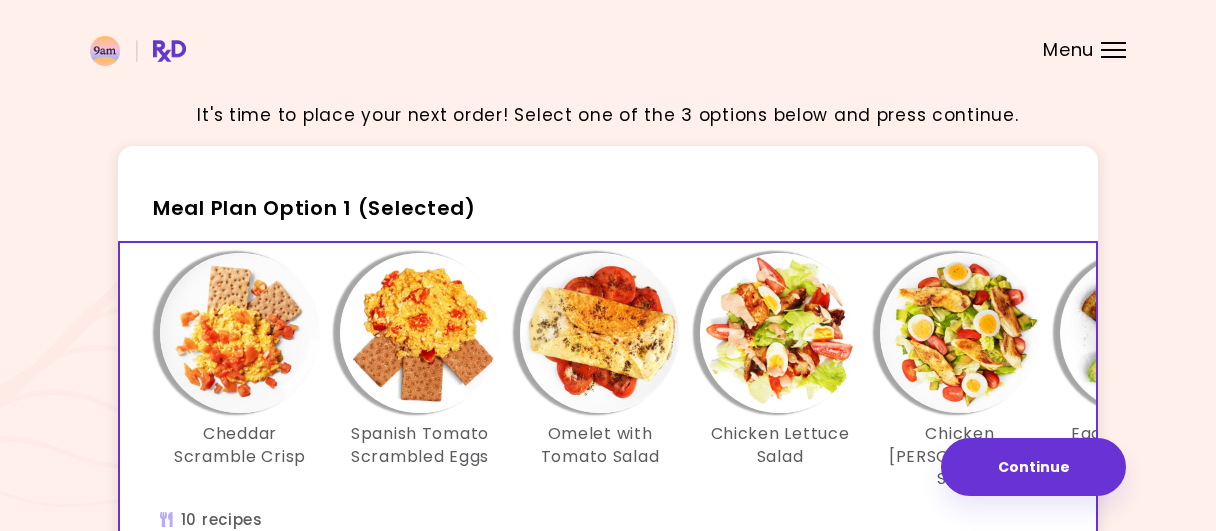 click at bounding box center (608, 40) 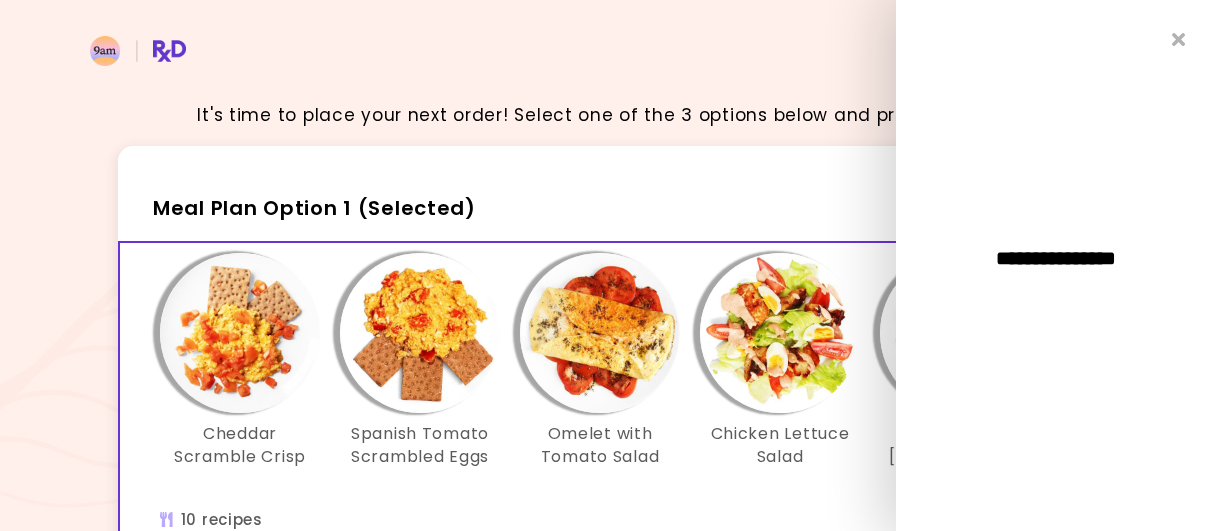 click on "**********" at bounding box center (1056, 265) 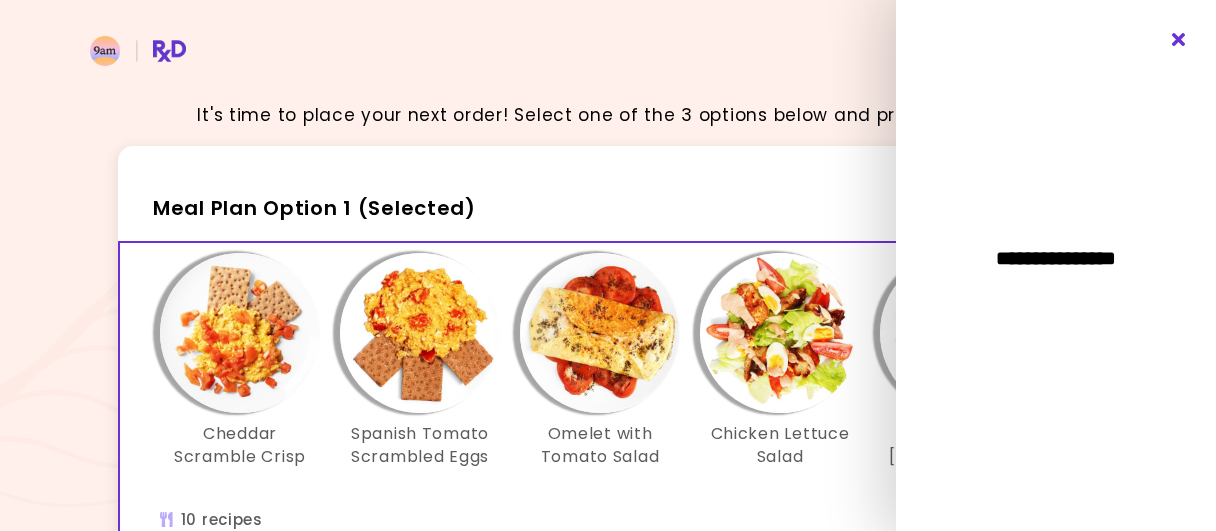 click at bounding box center (1179, 40) 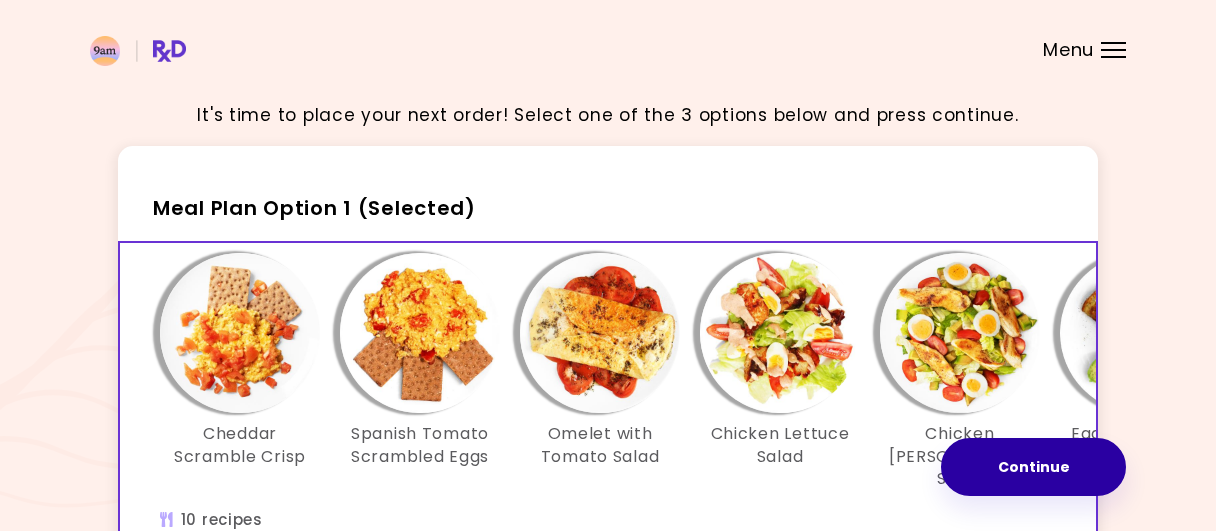 click on "Continue" at bounding box center [1033, 467] 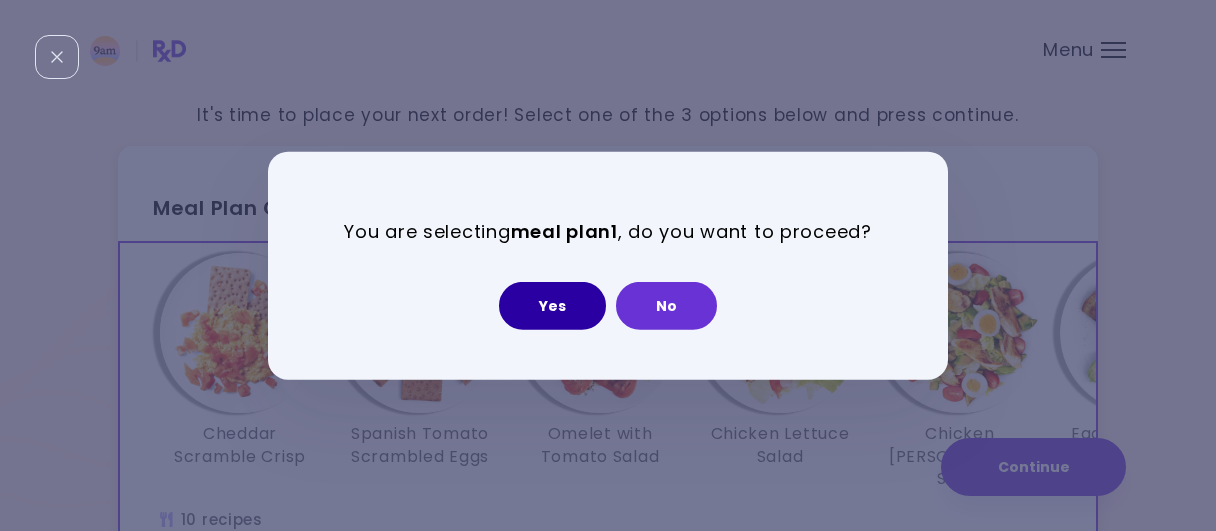 click on "Yes" at bounding box center (552, 306) 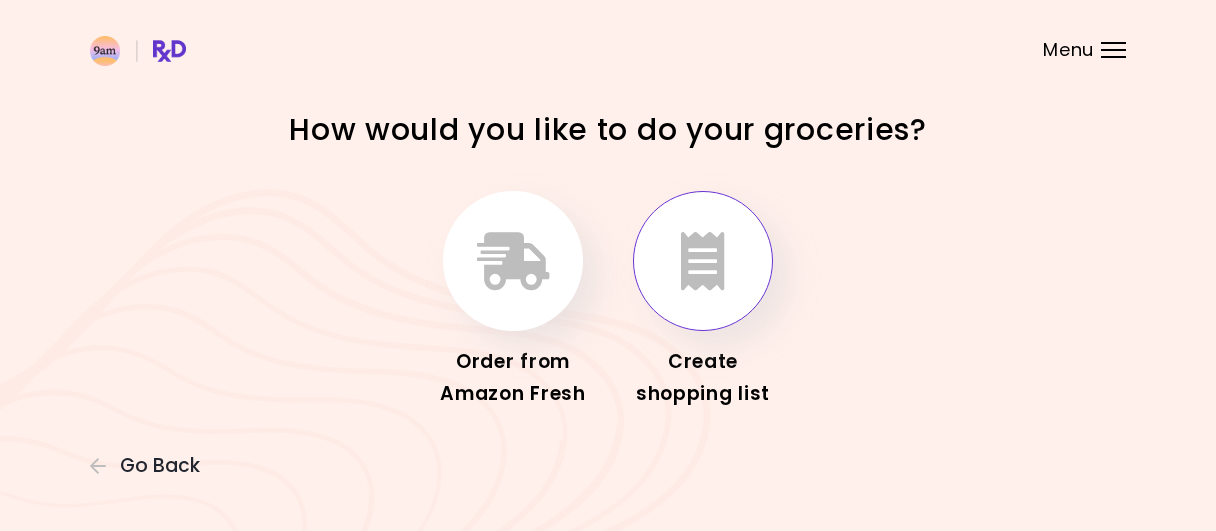 click at bounding box center [703, 261] 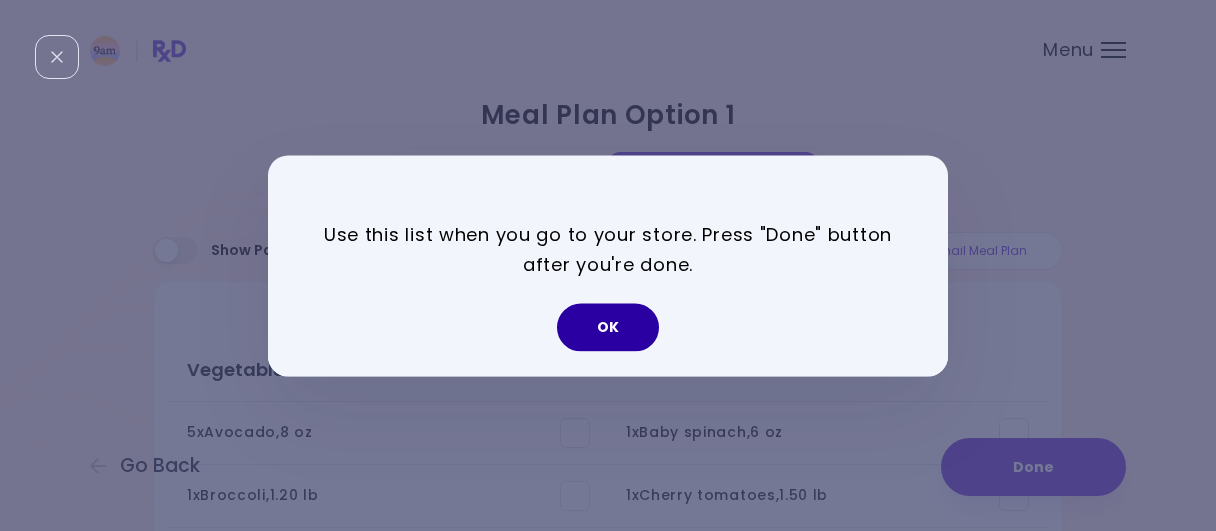 click on "OK" at bounding box center [608, 327] 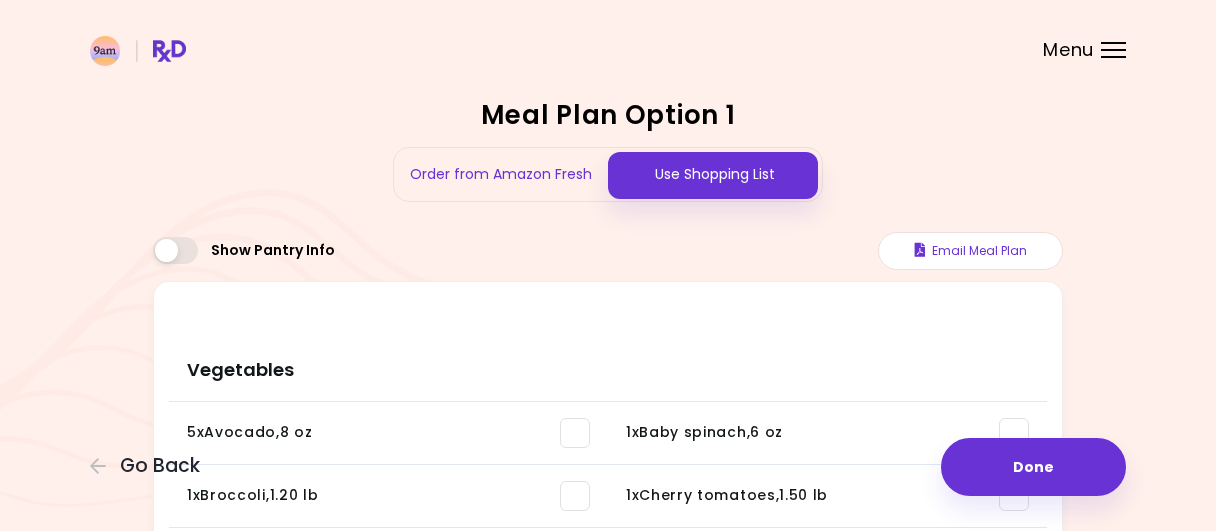 click at bounding box center (608, 40) 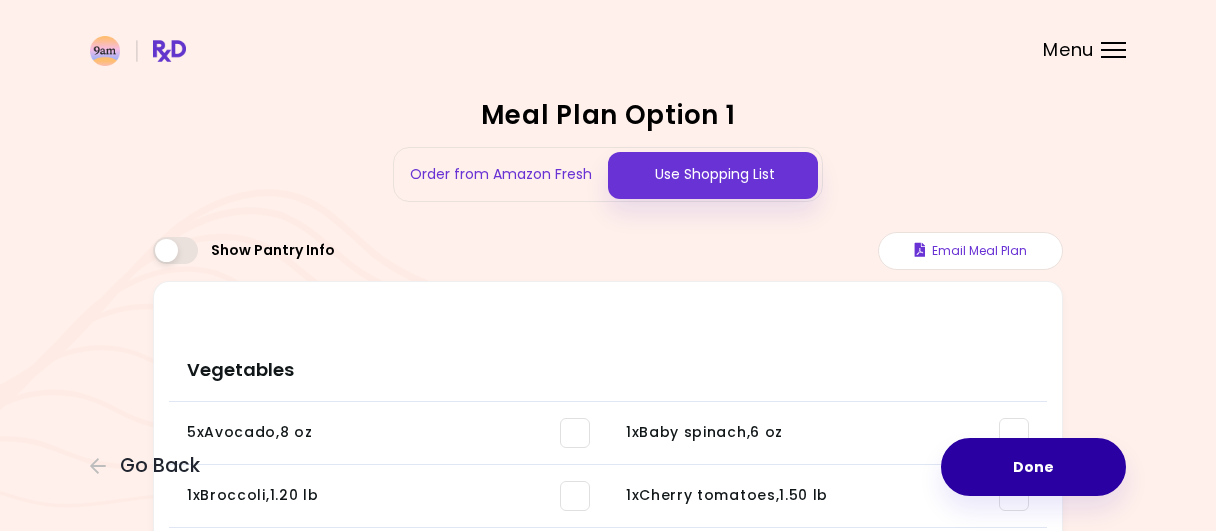 click on "Done" at bounding box center (1033, 467) 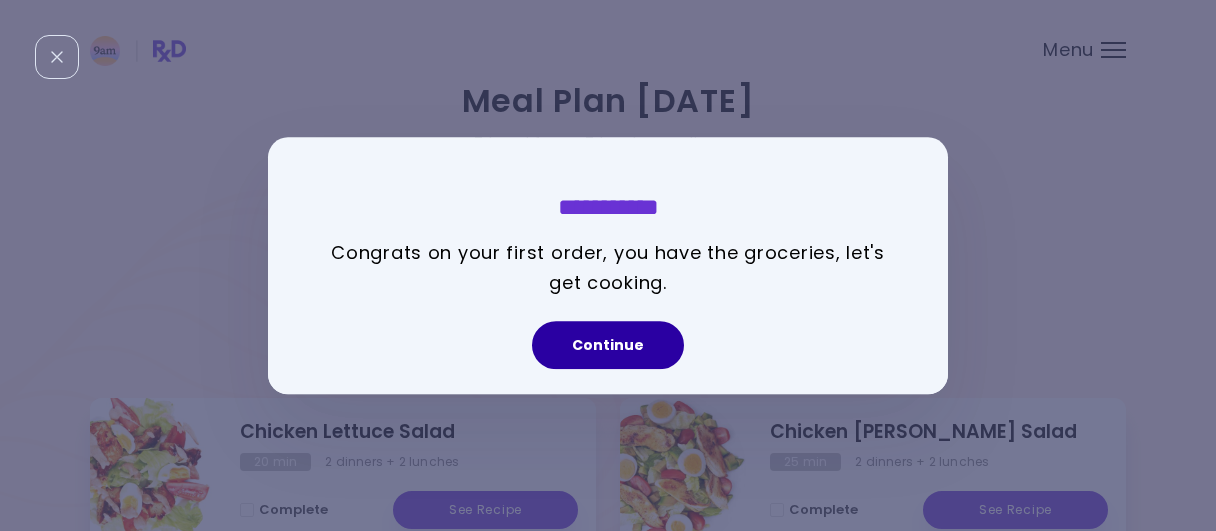 click on "Continue" at bounding box center (608, 345) 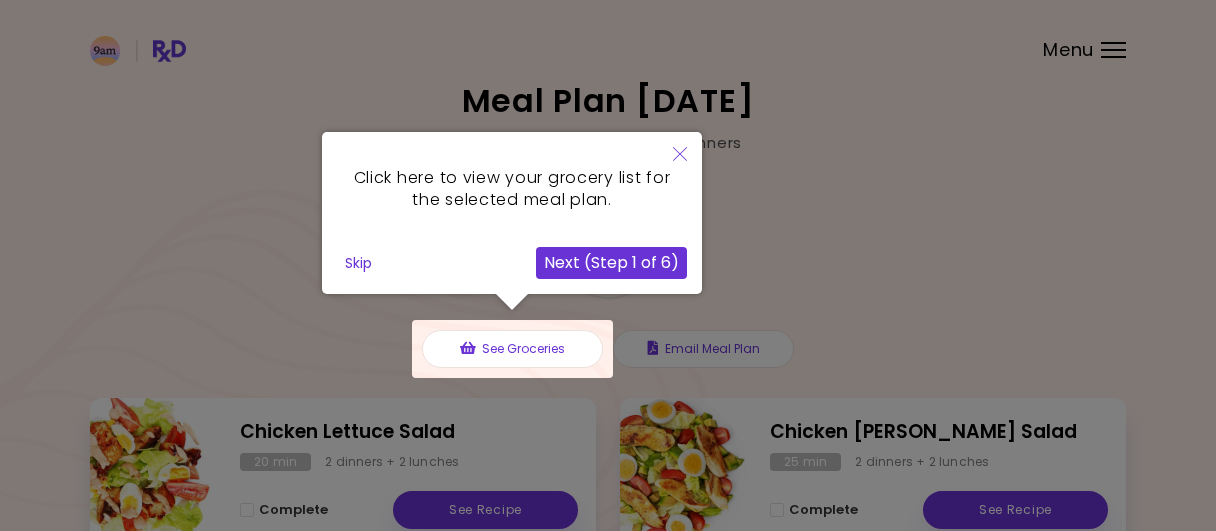 click at bounding box center (608, 679) 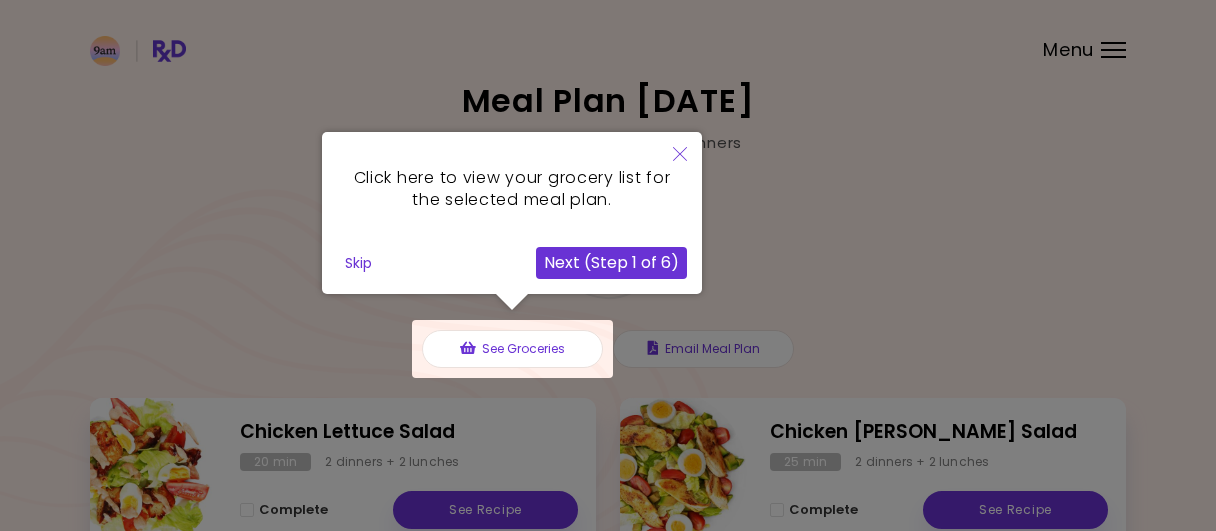 click on "Next (Step 1 of 6)" at bounding box center [611, 263] 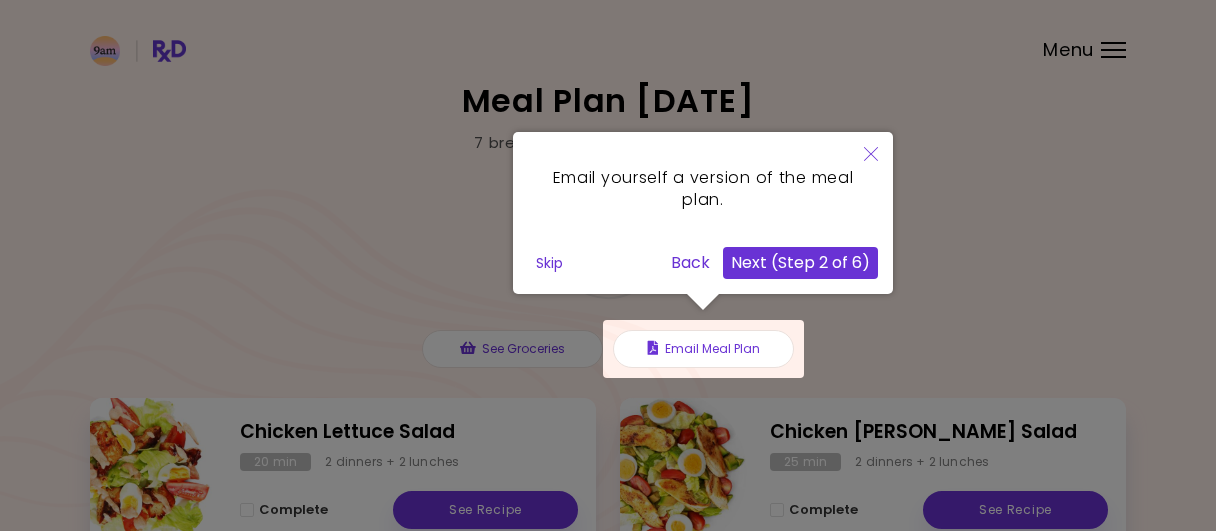 click on "Skip" at bounding box center (549, 263) 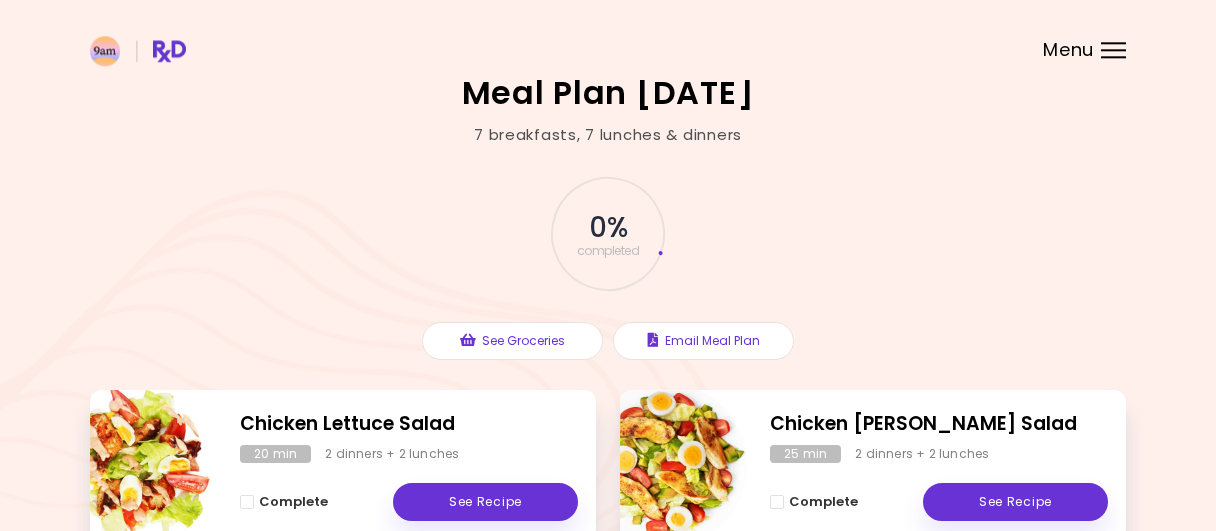scroll, scrollTop: 0, scrollLeft: 0, axis: both 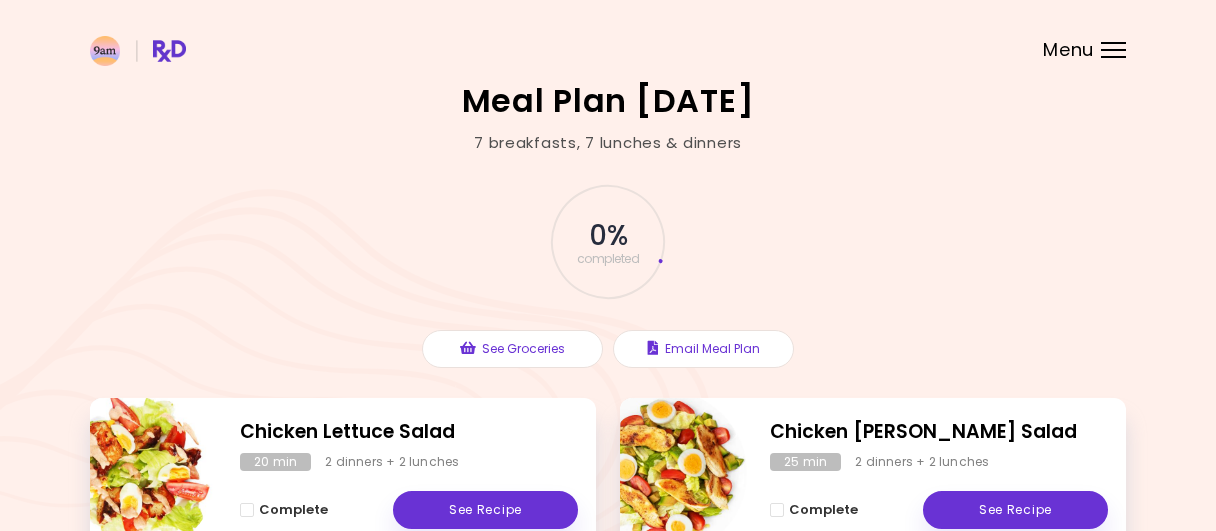 click at bounding box center (608, 40) 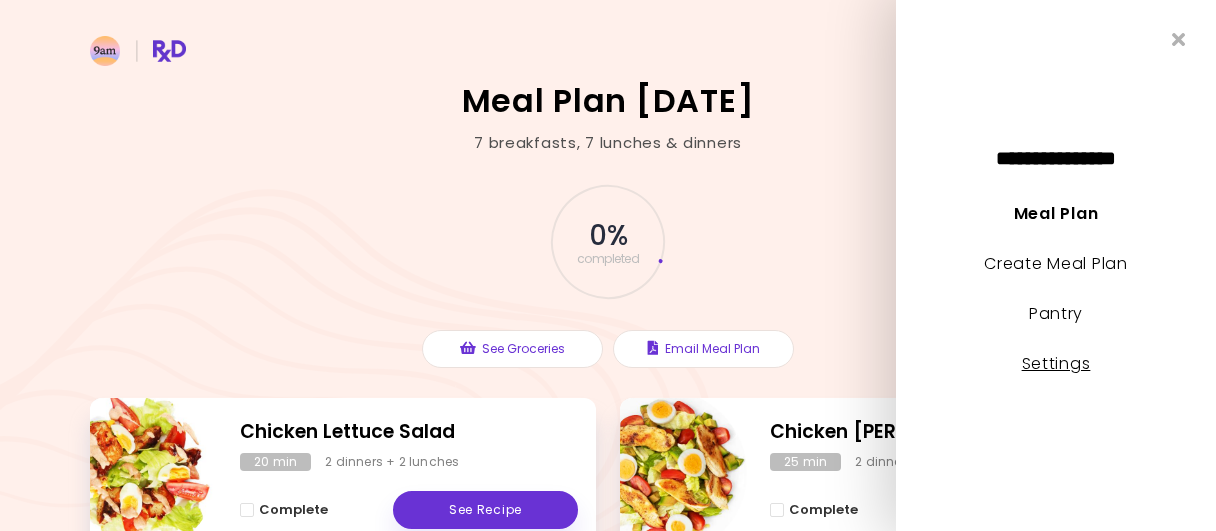 click on "Settings" at bounding box center (1056, 363) 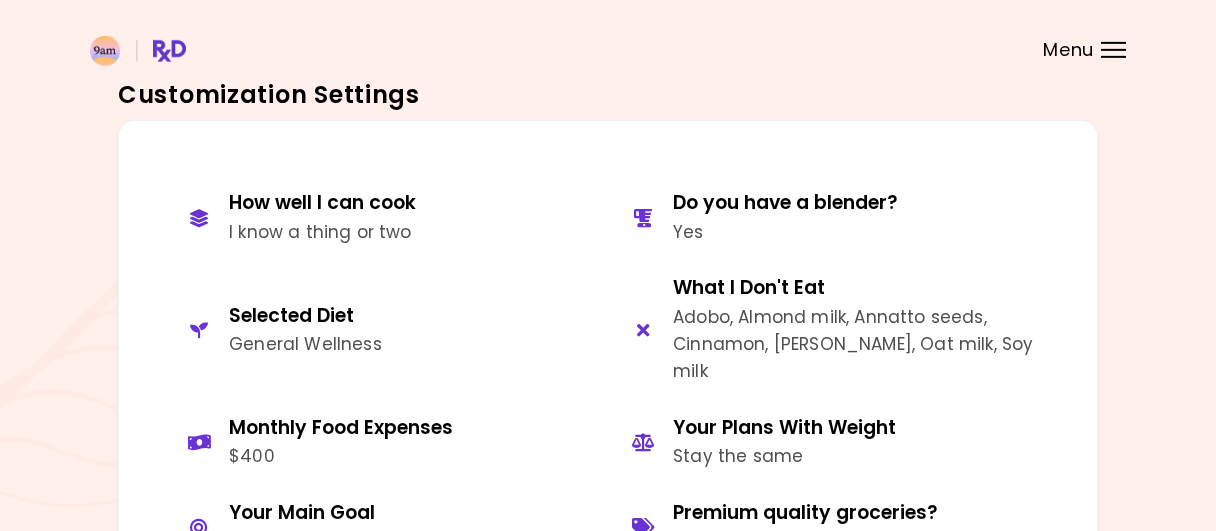 scroll, scrollTop: 832, scrollLeft: 0, axis: vertical 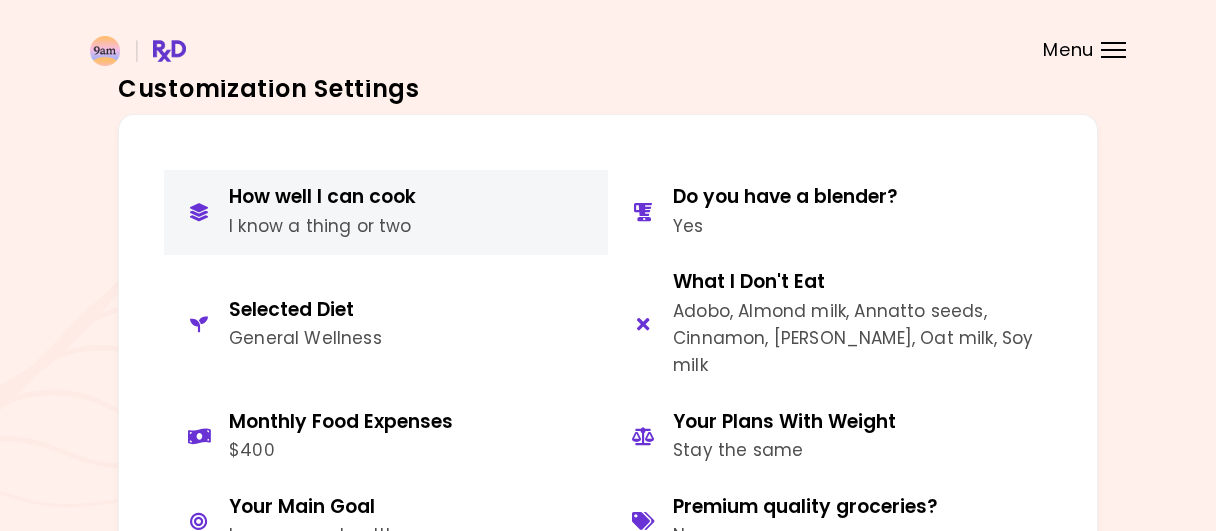 click on "I know a thing or two" at bounding box center (322, 226) 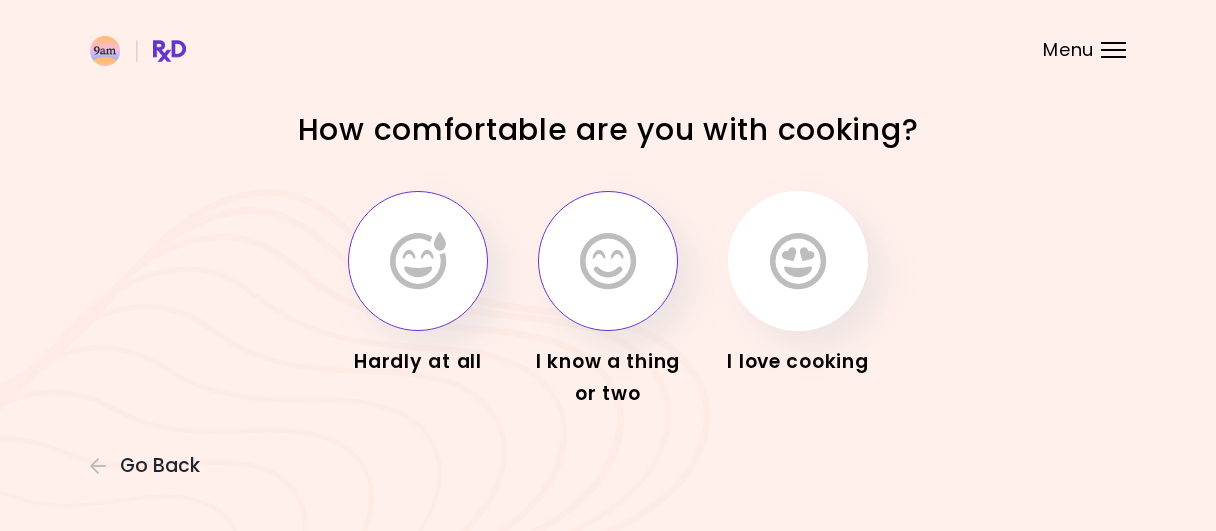 click at bounding box center (418, 261) 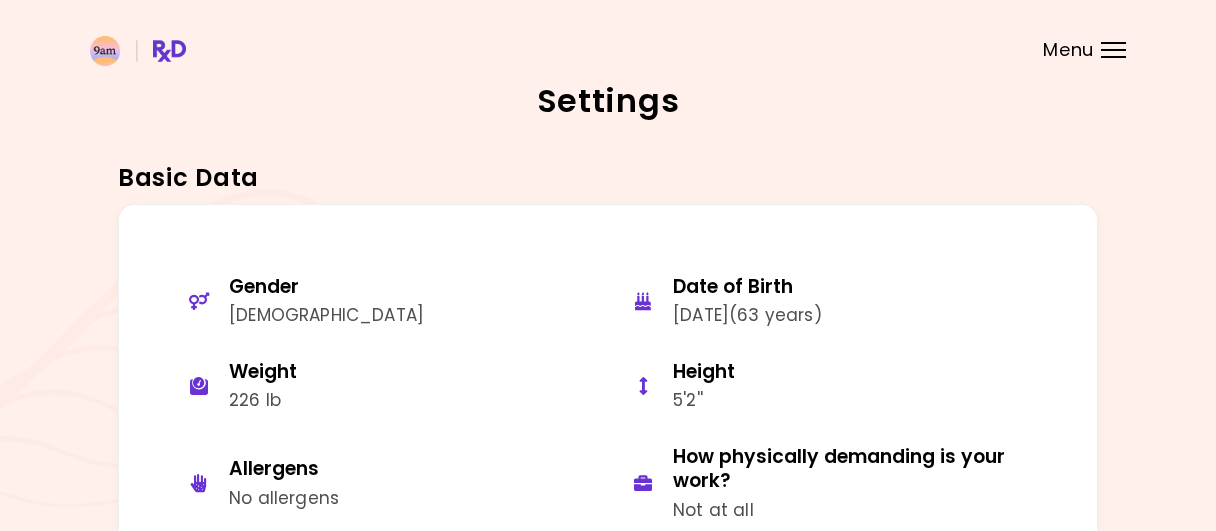 click on "Gender [DEMOGRAPHIC_DATA]" at bounding box center [386, 302] 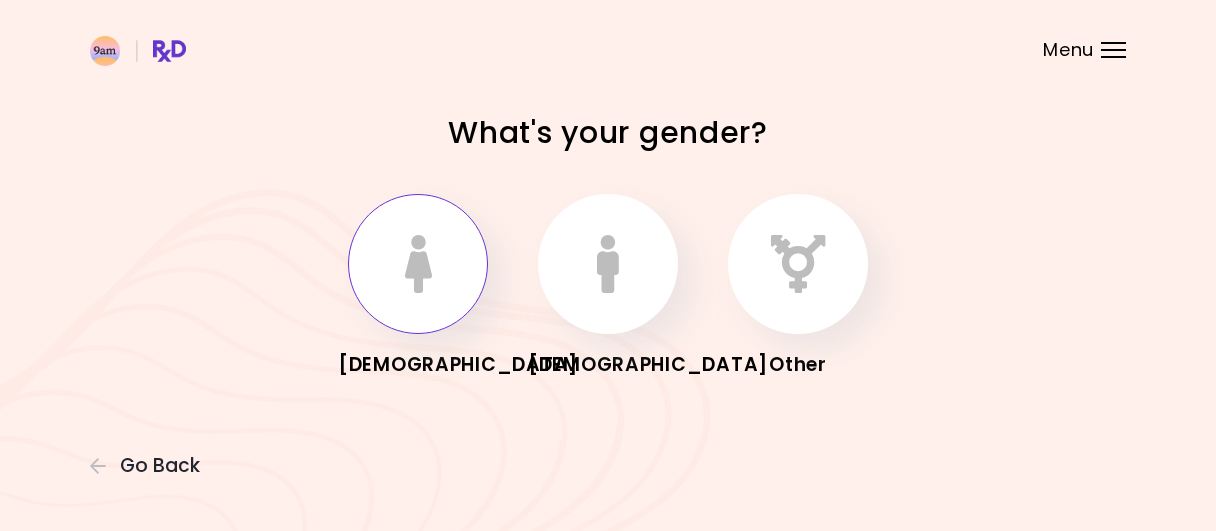 click at bounding box center [418, 264] 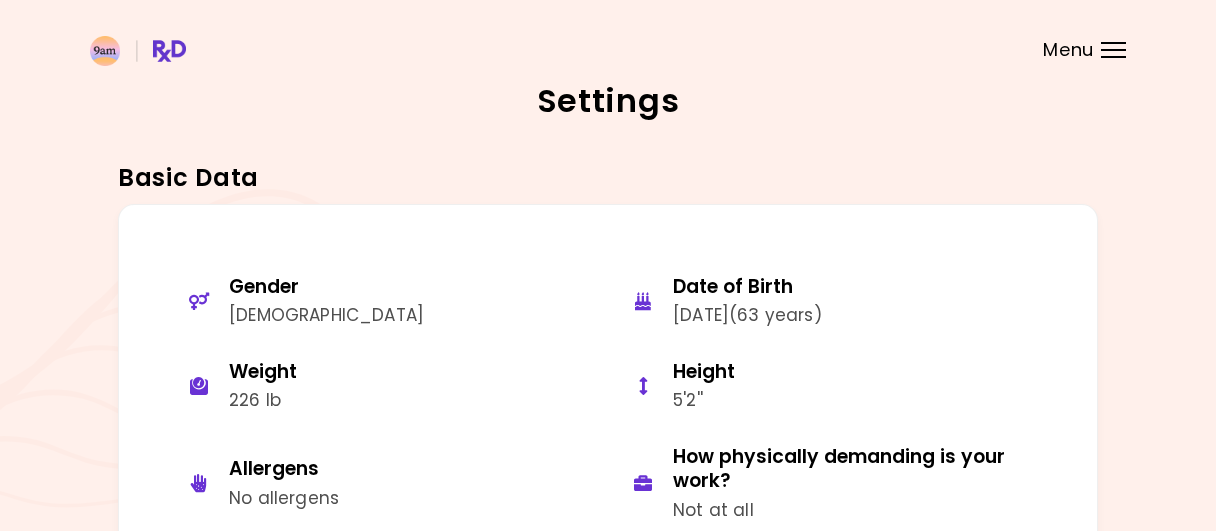 drag, startPoint x: 431, startPoint y: 265, endPoint x: 455, endPoint y: 67, distance: 199.44925 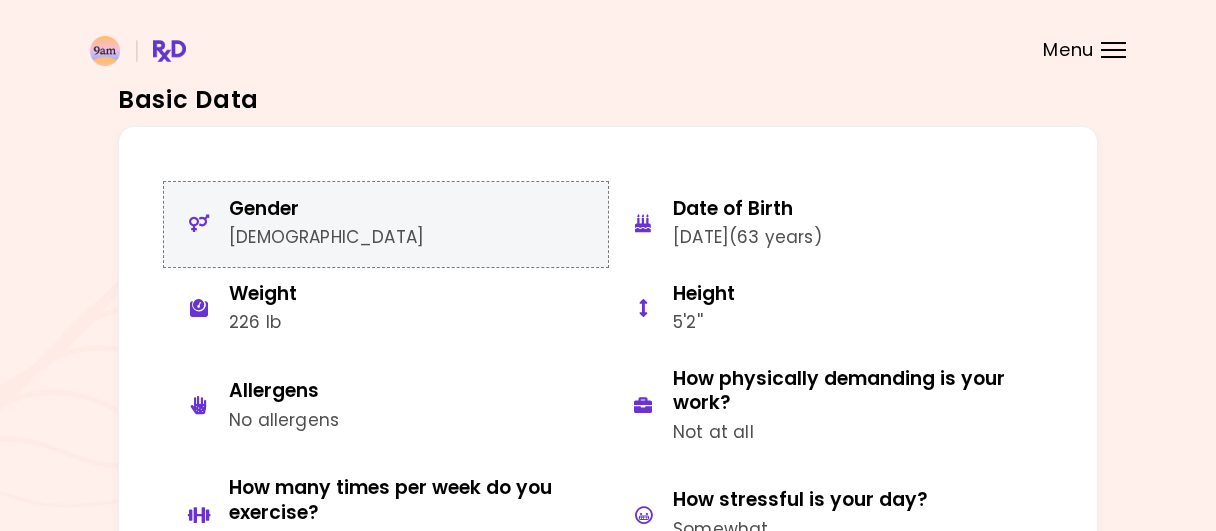 scroll, scrollTop: 0, scrollLeft: 0, axis: both 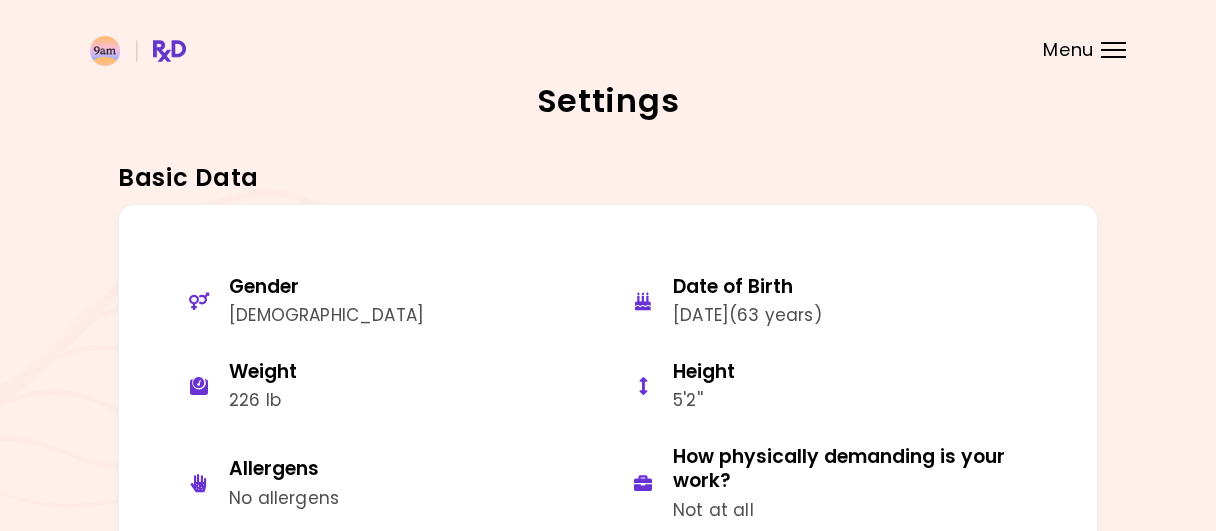 click on "Menu" at bounding box center (1068, 50) 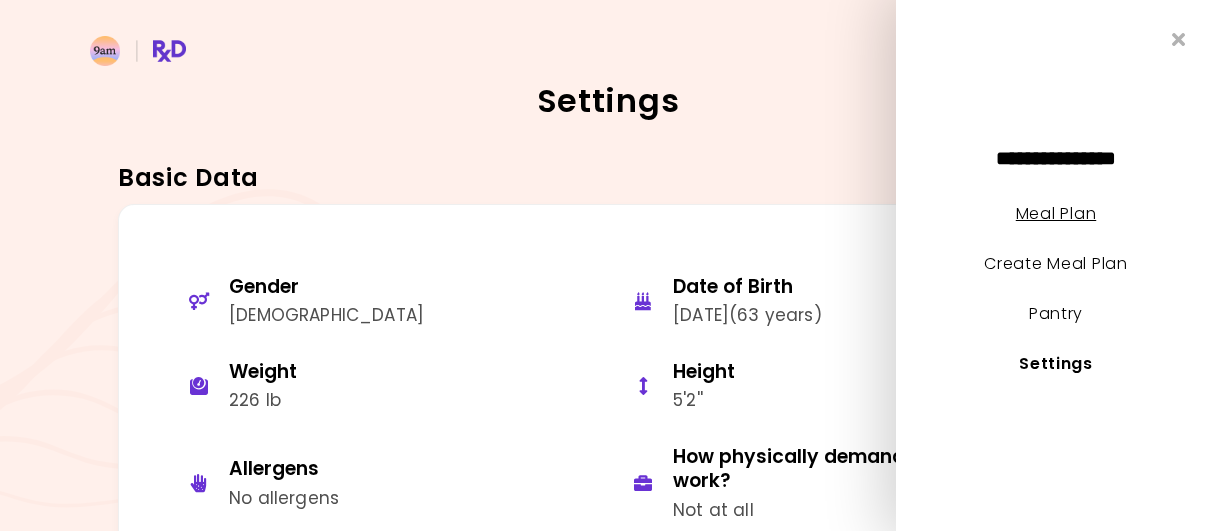 click on "Meal Plan" at bounding box center [1056, 213] 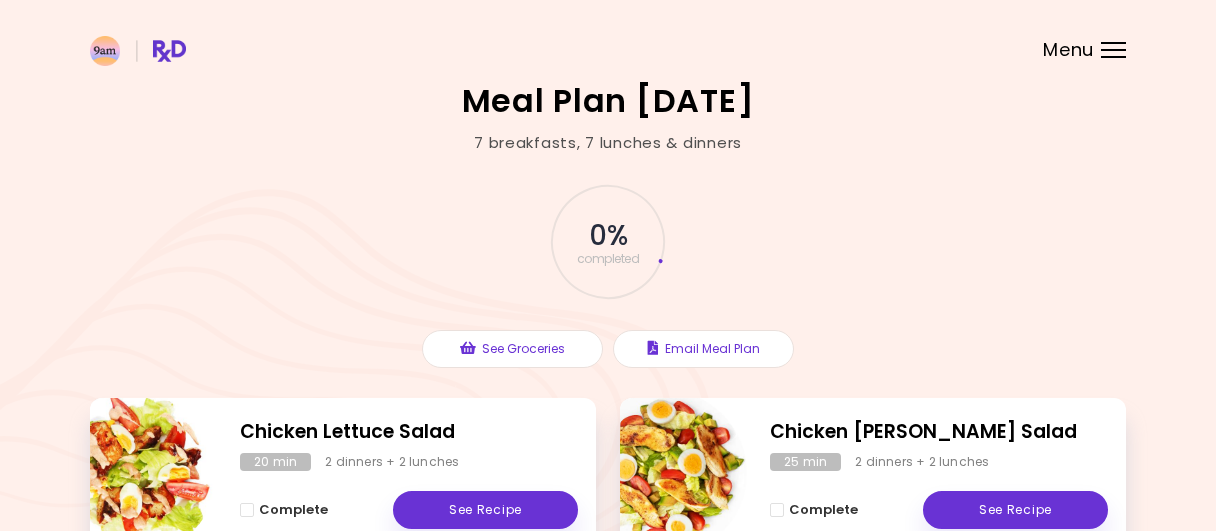 click at bounding box center [608, 40] 